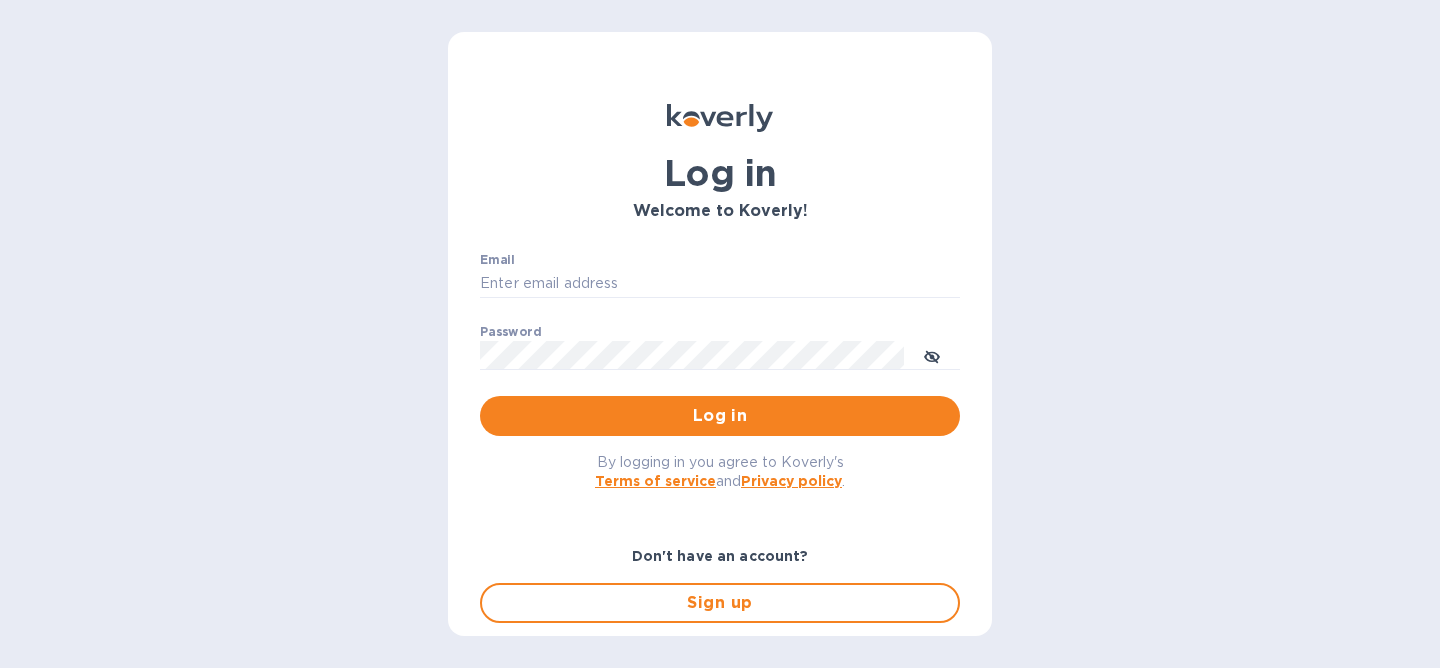 scroll, scrollTop: 0, scrollLeft: 0, axis: both 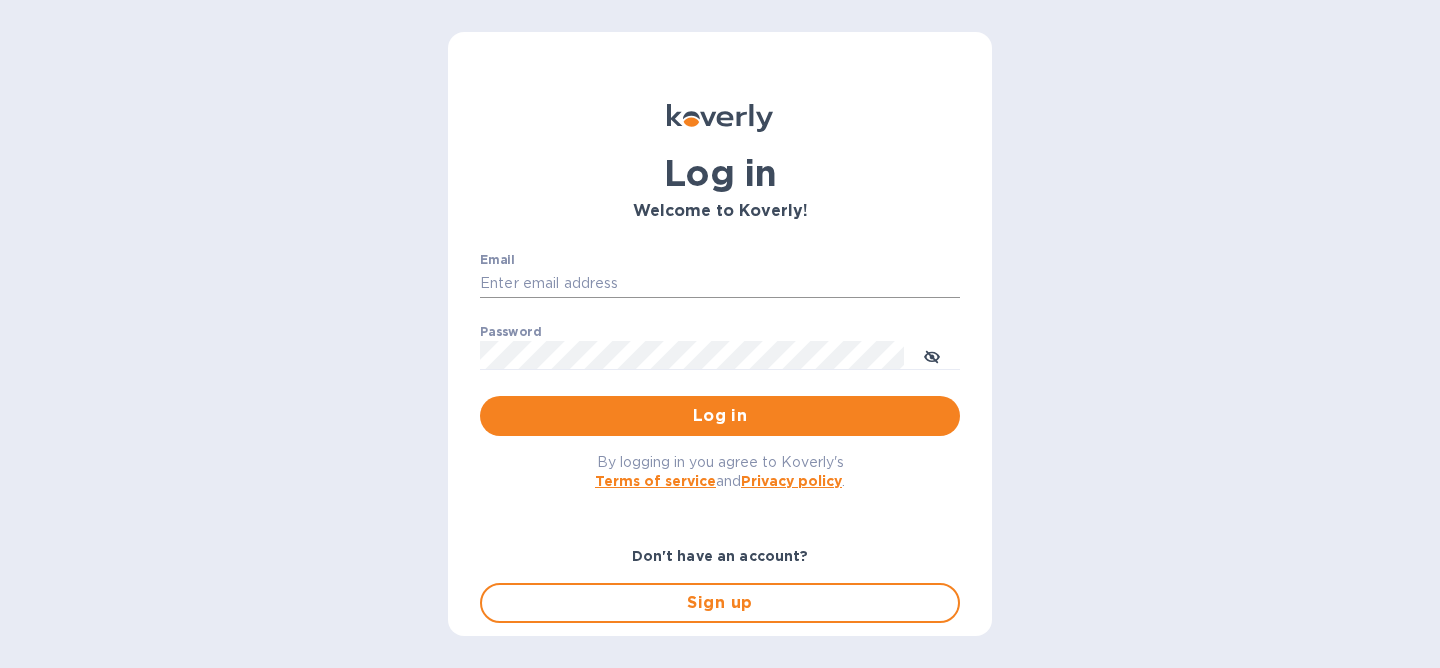 click on "Email" at bounding box center (720, 284) 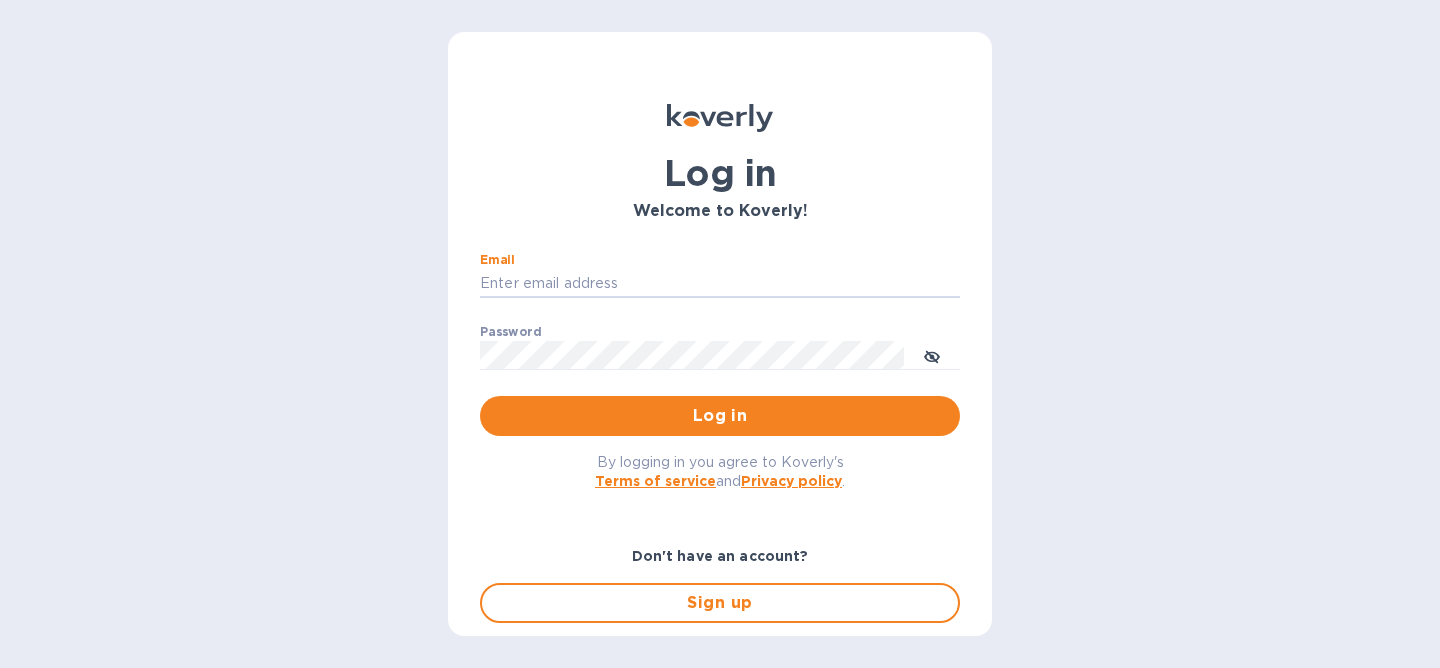type on "[USERNAME]@[EXAMPLE.COM]" 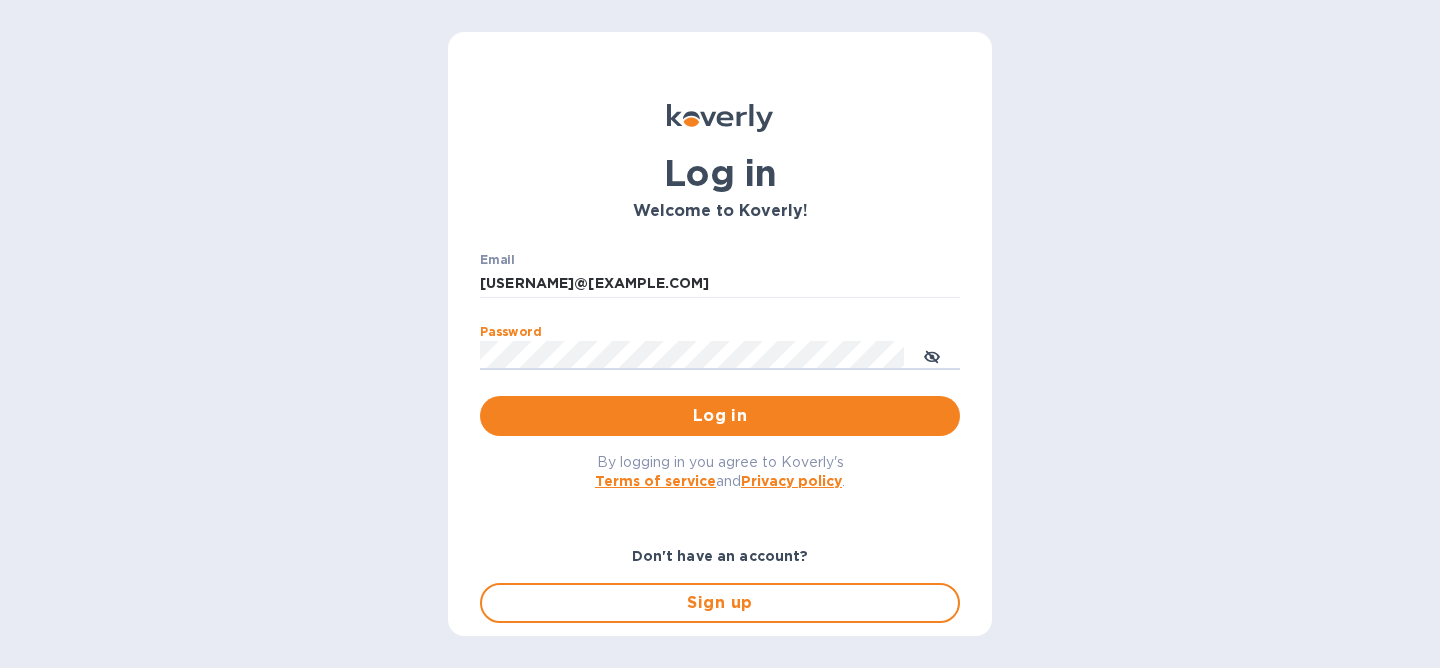 click on "Log in" at bounding box center (720, 416) 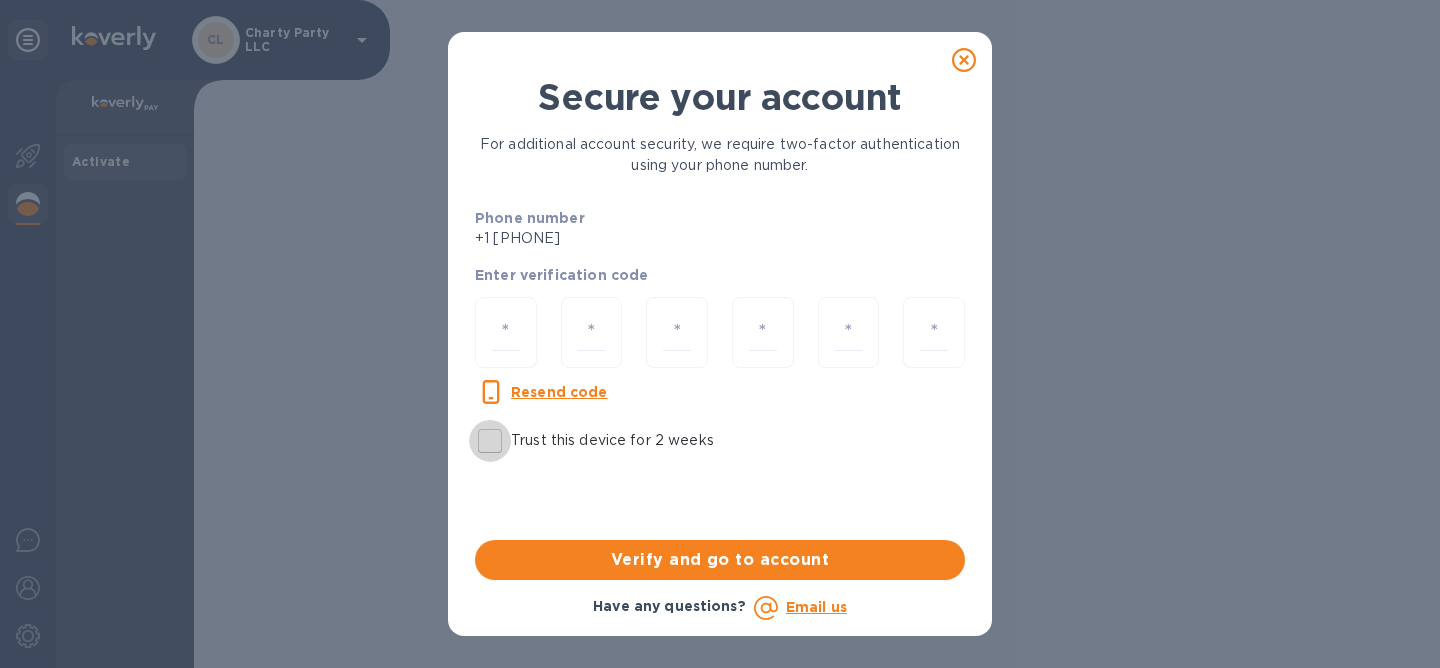 click on "Trust this device for 2 weeks" at bounding box center [490, 441] 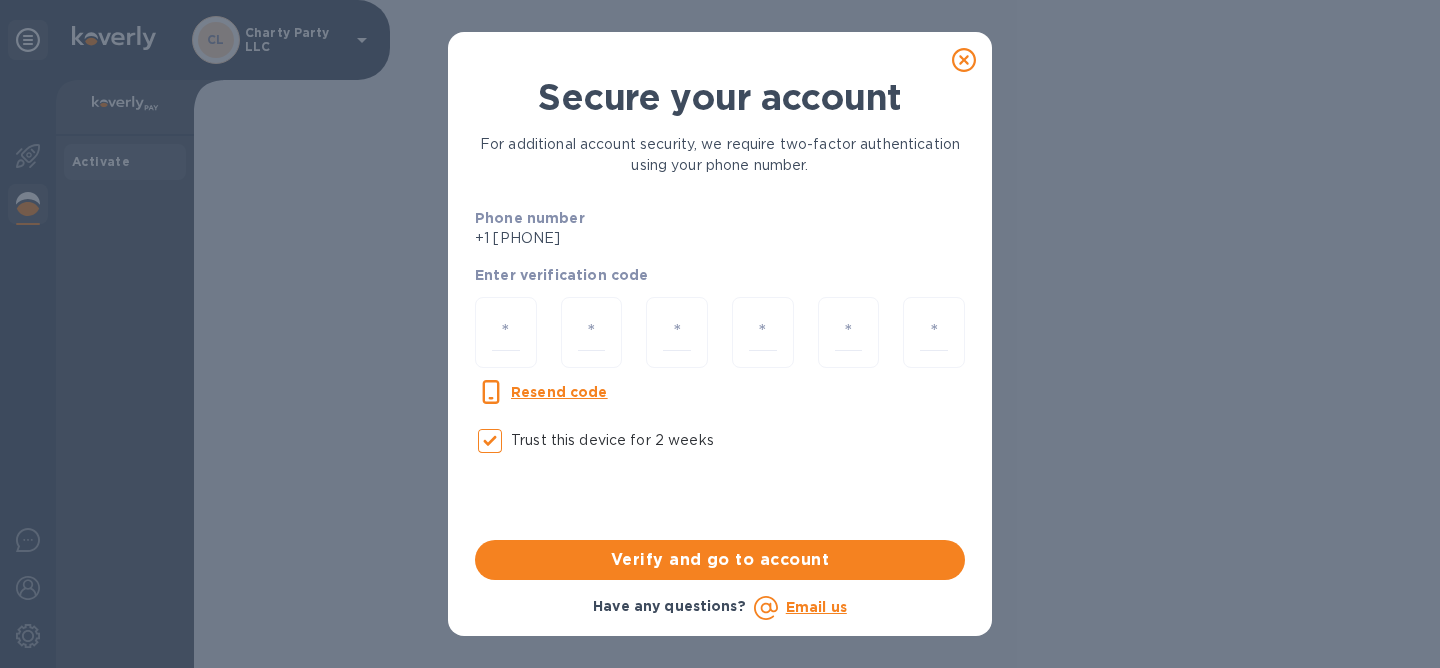 click on "Resend code" at bounding box center (559, 392) 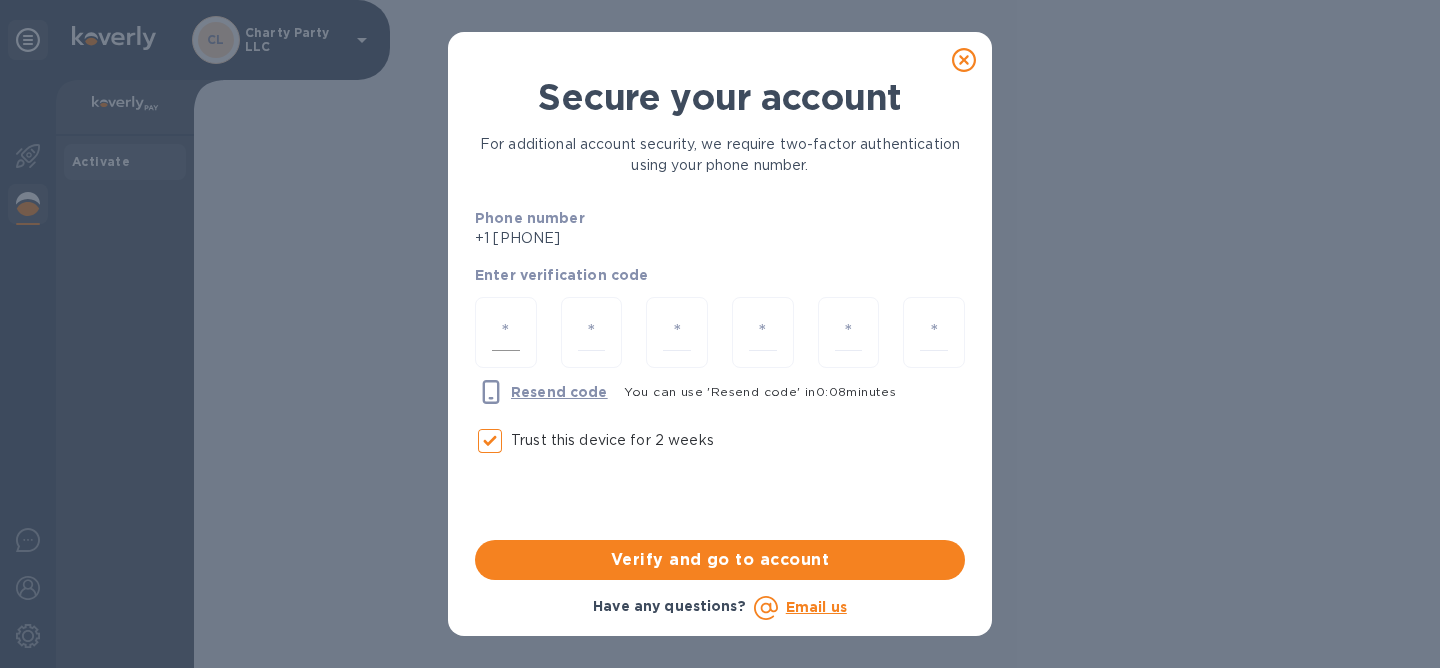 click at bounding box center [506, 332] 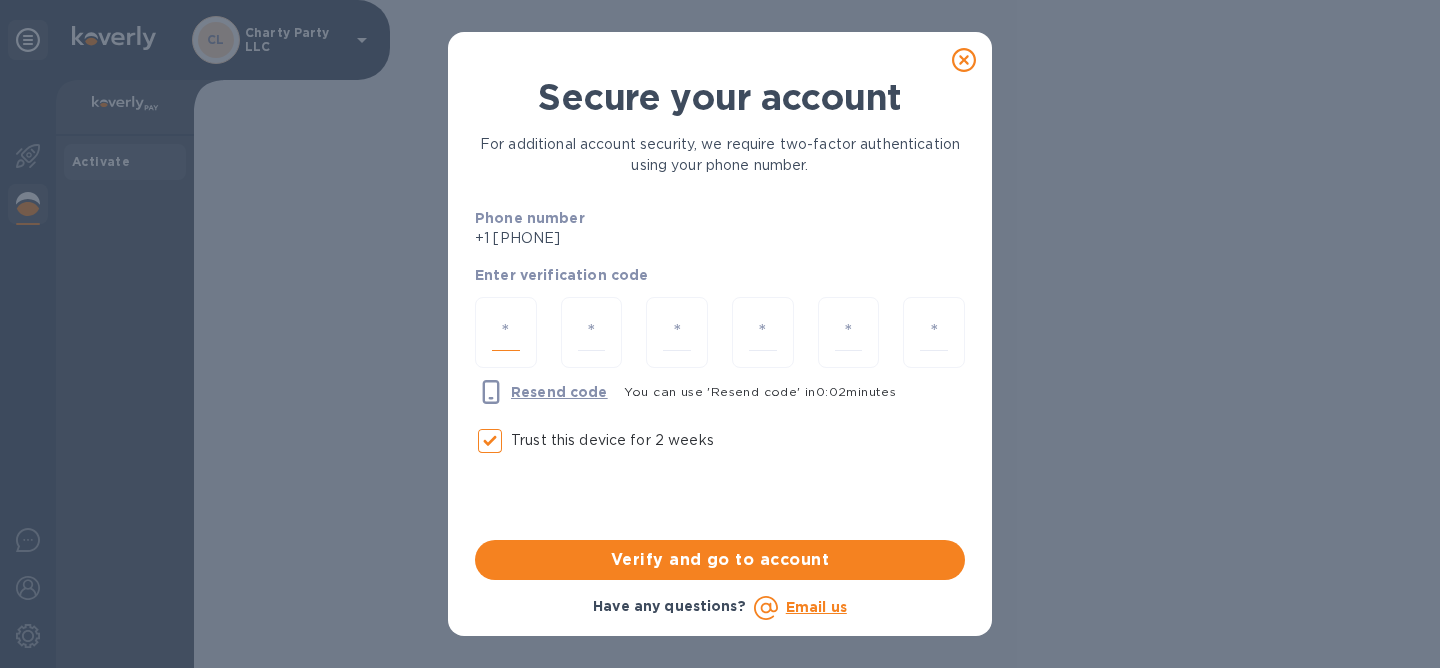 type on "8" 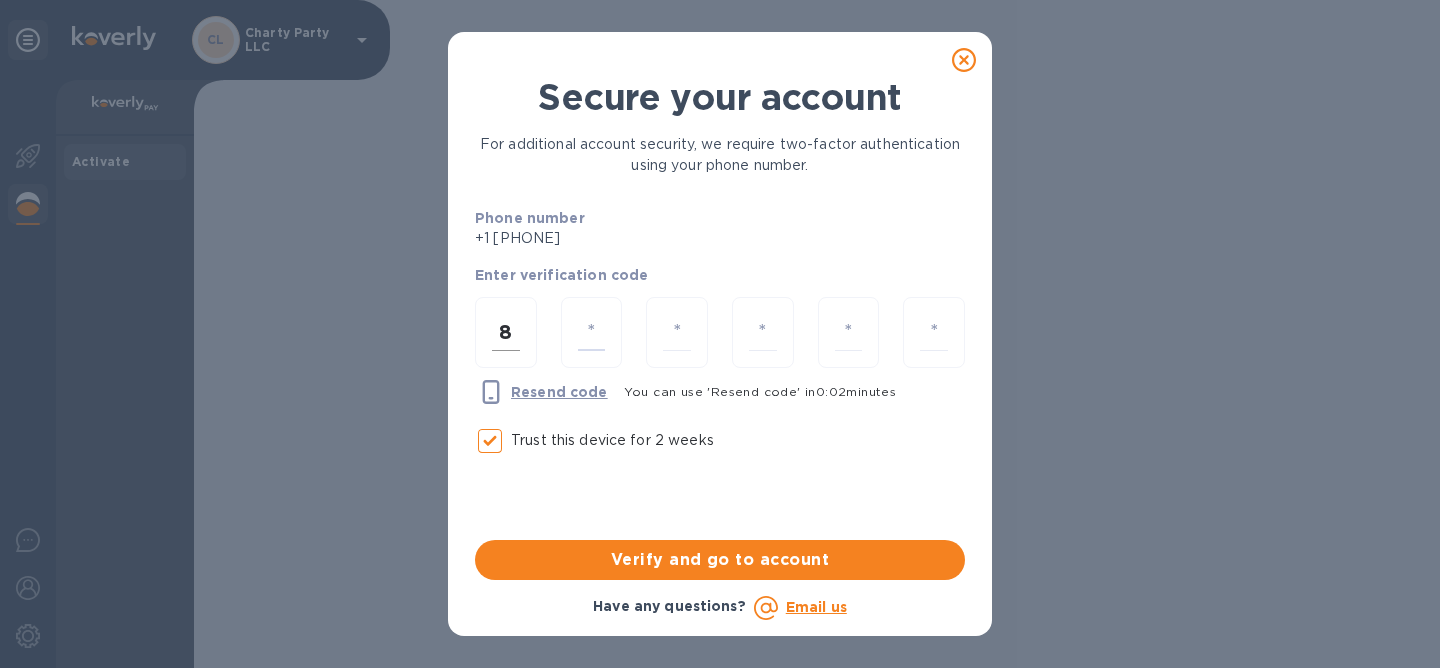 type on "9" 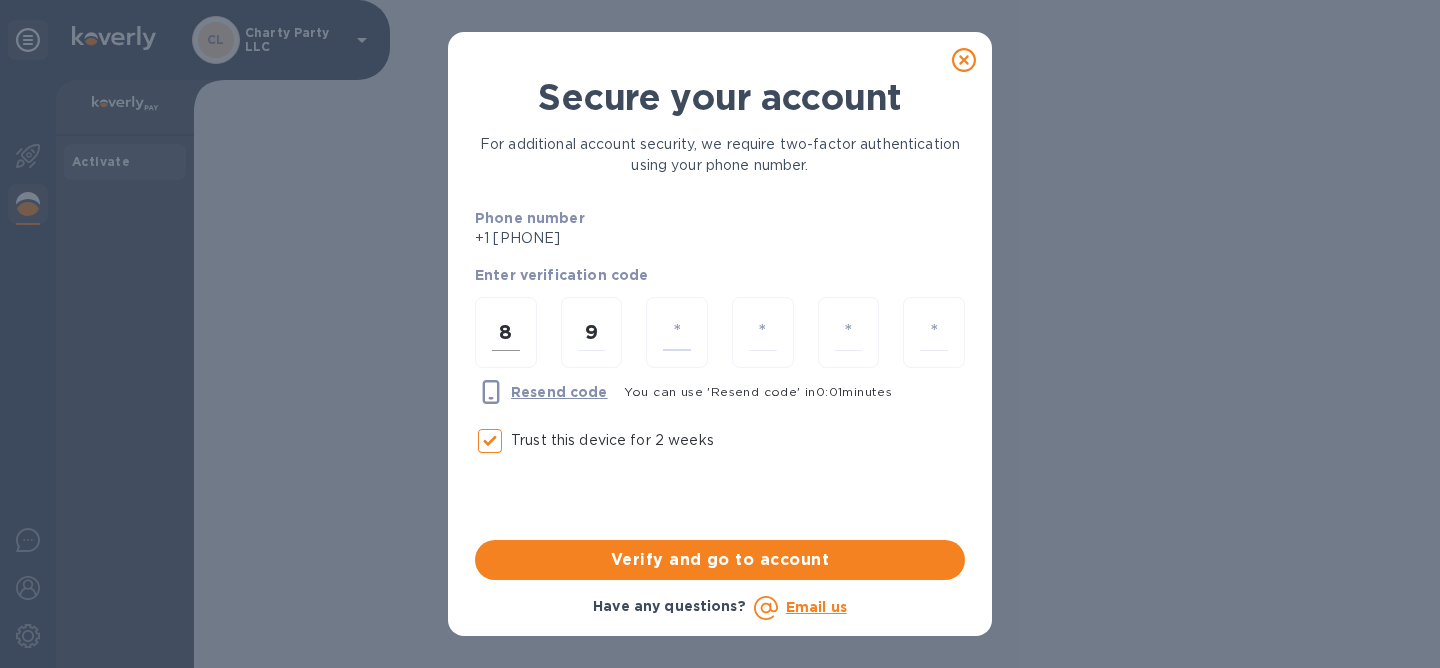 type on "4" 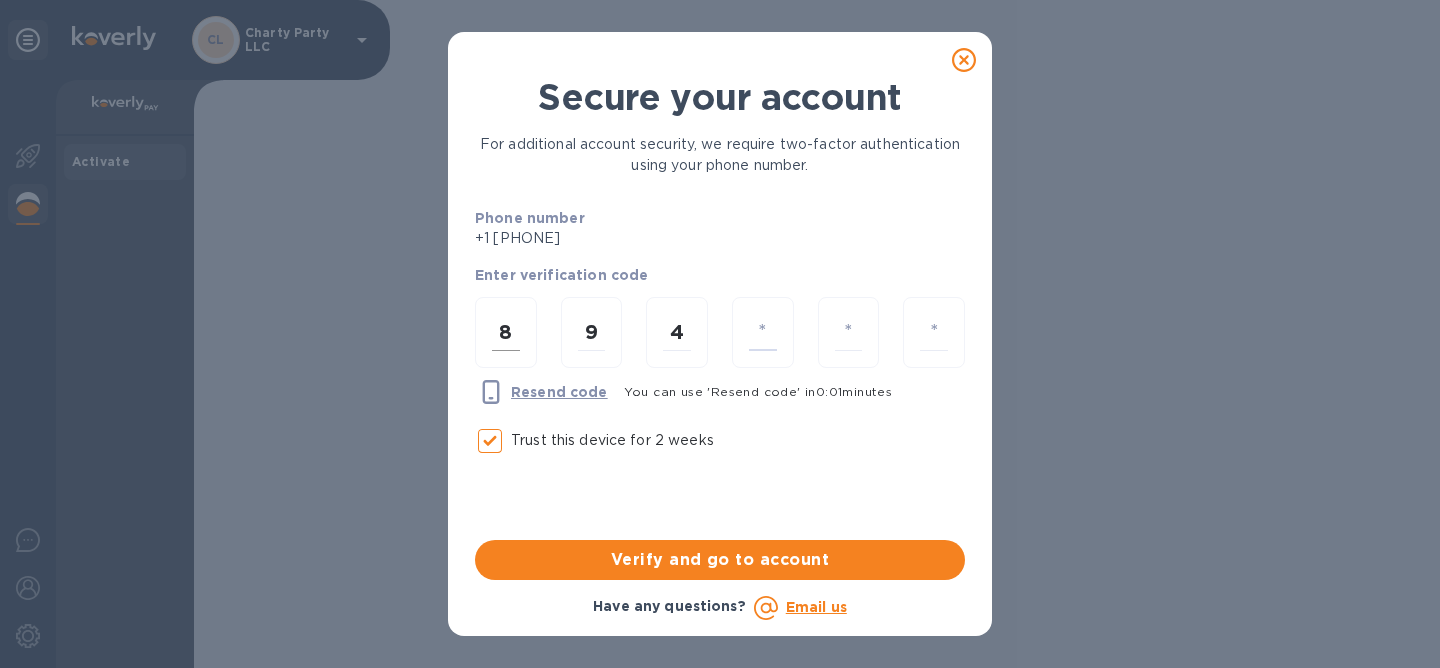 type on "8" 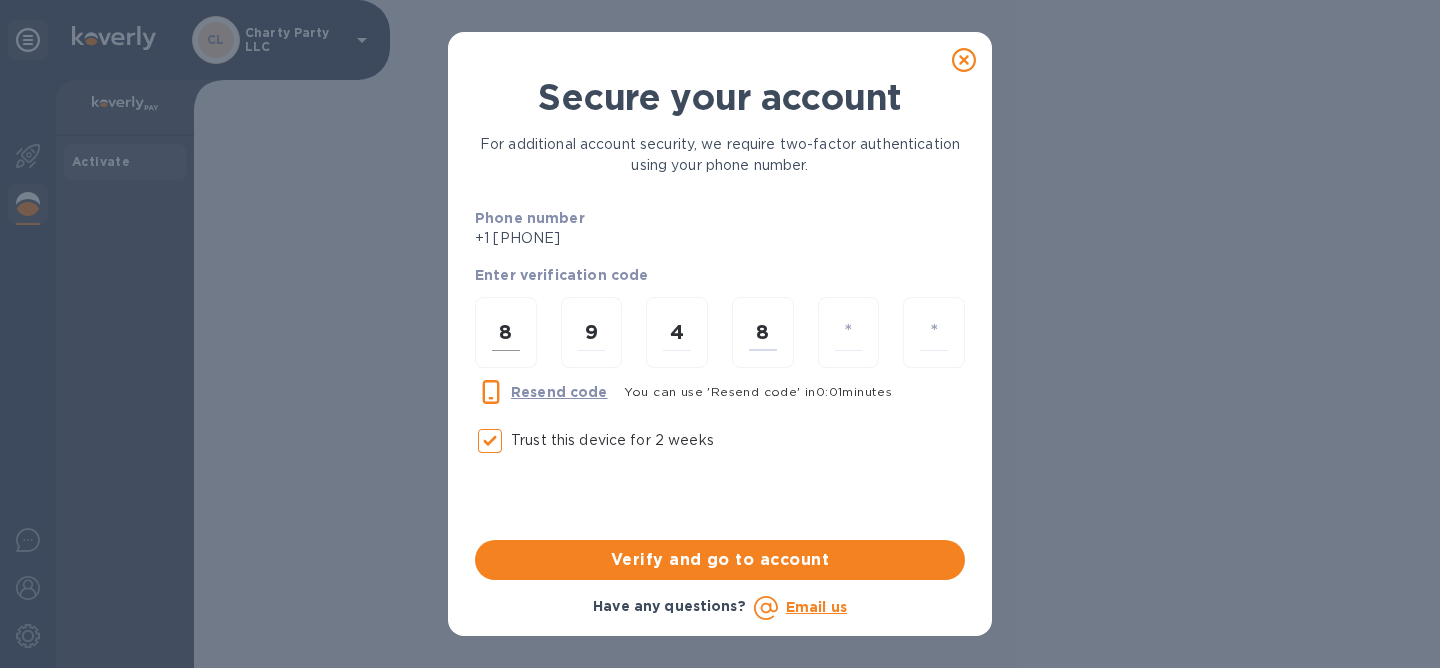type on "8" 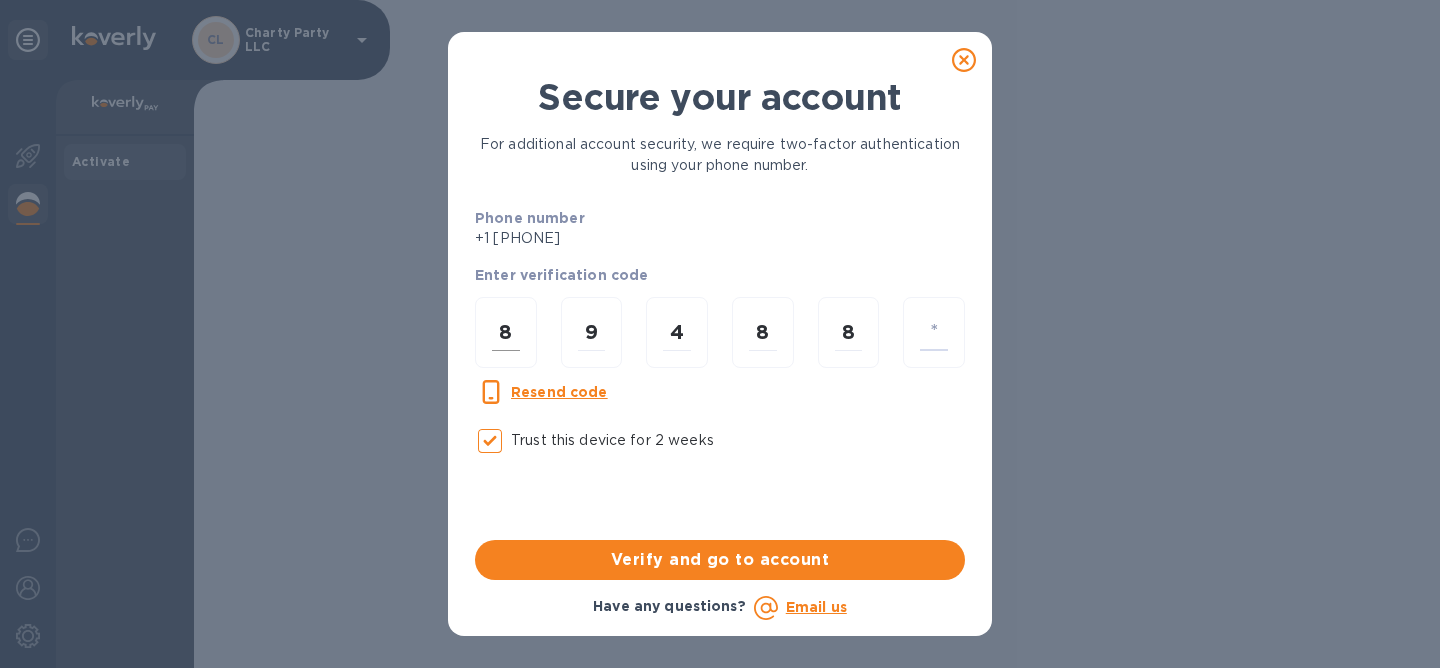type on "3" 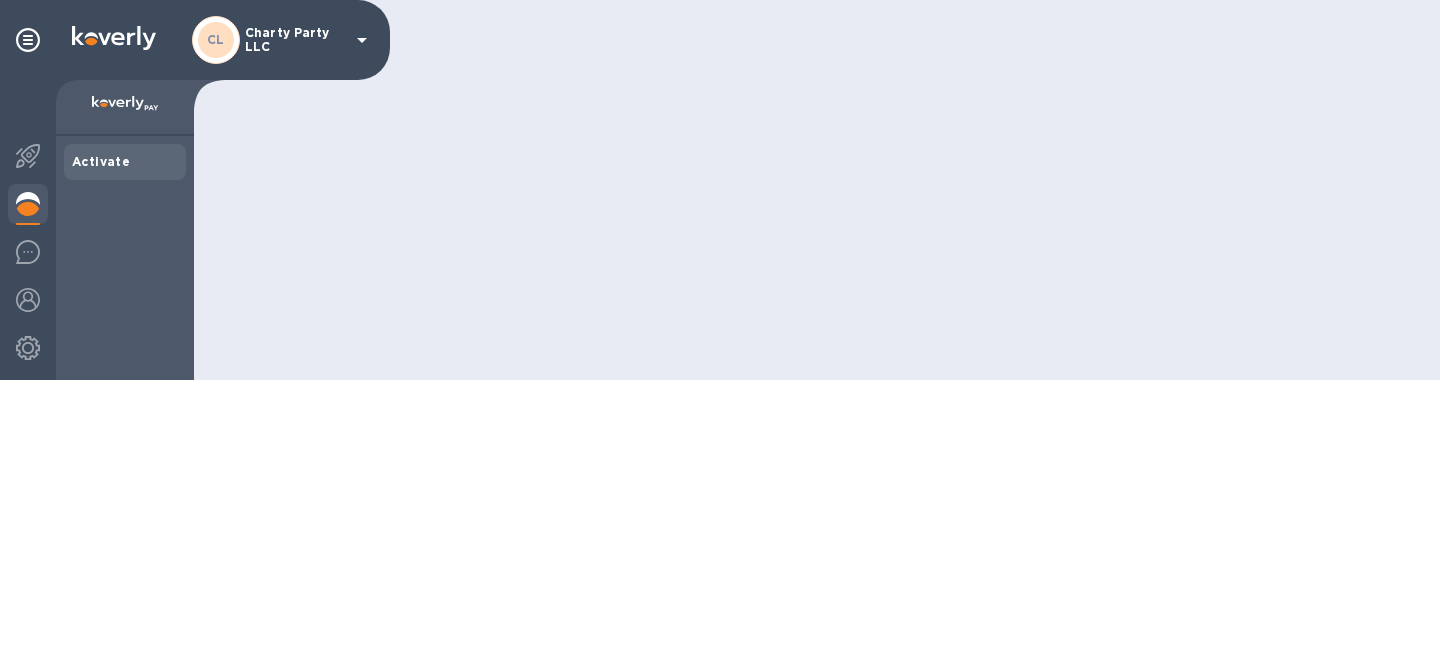 scroll, scrollTop: 0, scrollLeft: 0, axis: both 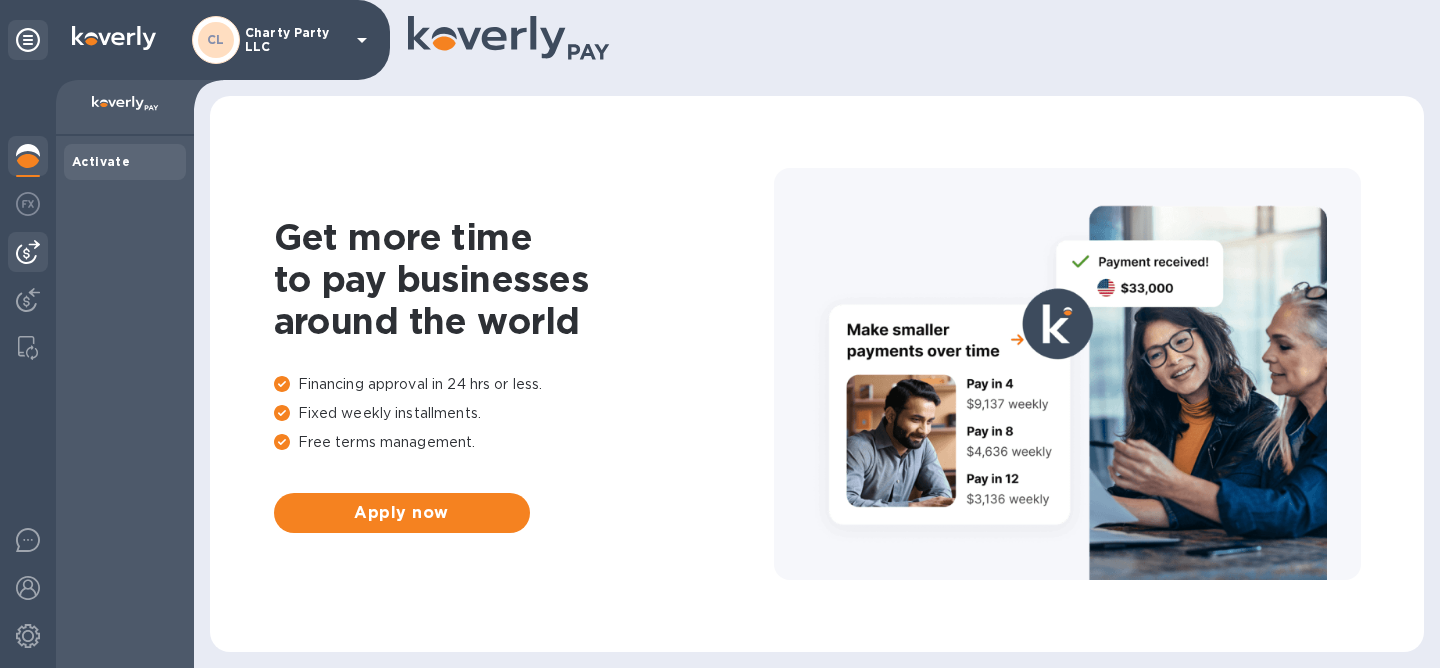 click at bounding box center (28, 252) 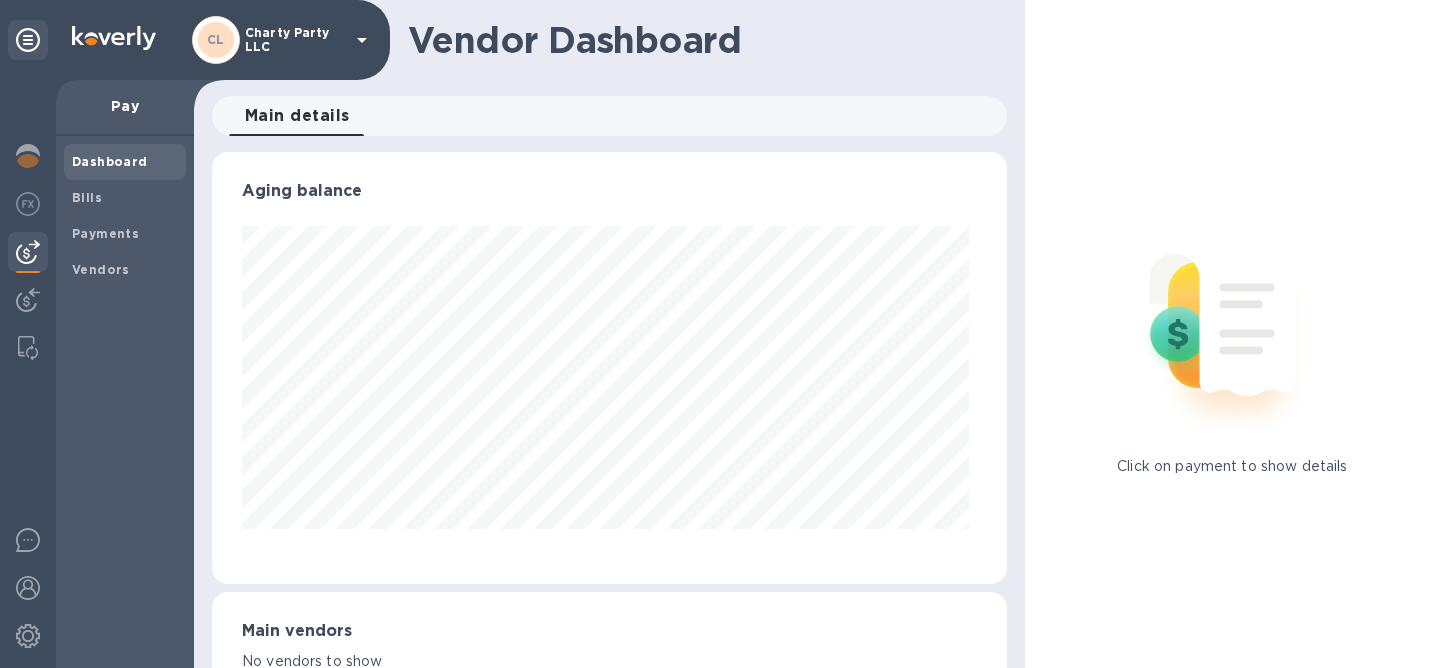 scroll, scrollTop: 999568, scrollLeft: 999213, axis: both 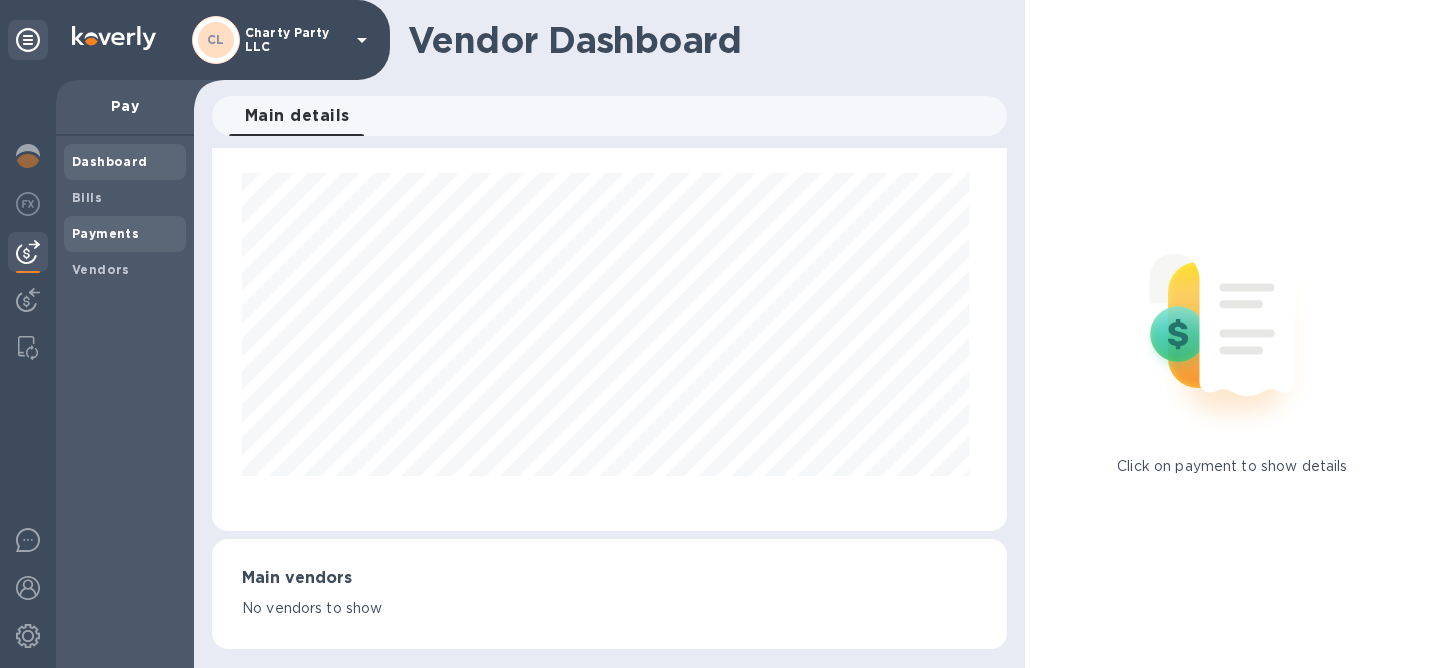 click on "Payments" at bounding box center (105, 233) 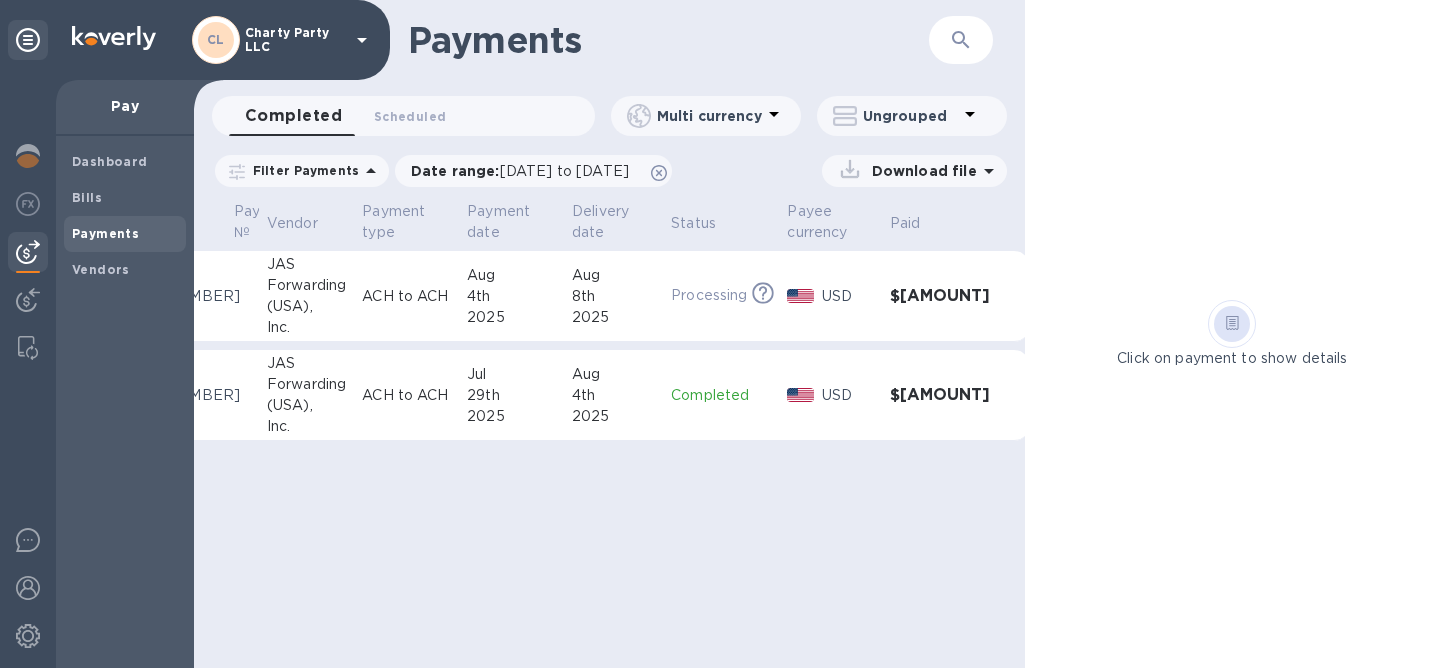 scroll, scrollTop: 0, scrollLeft: 0, axis: both 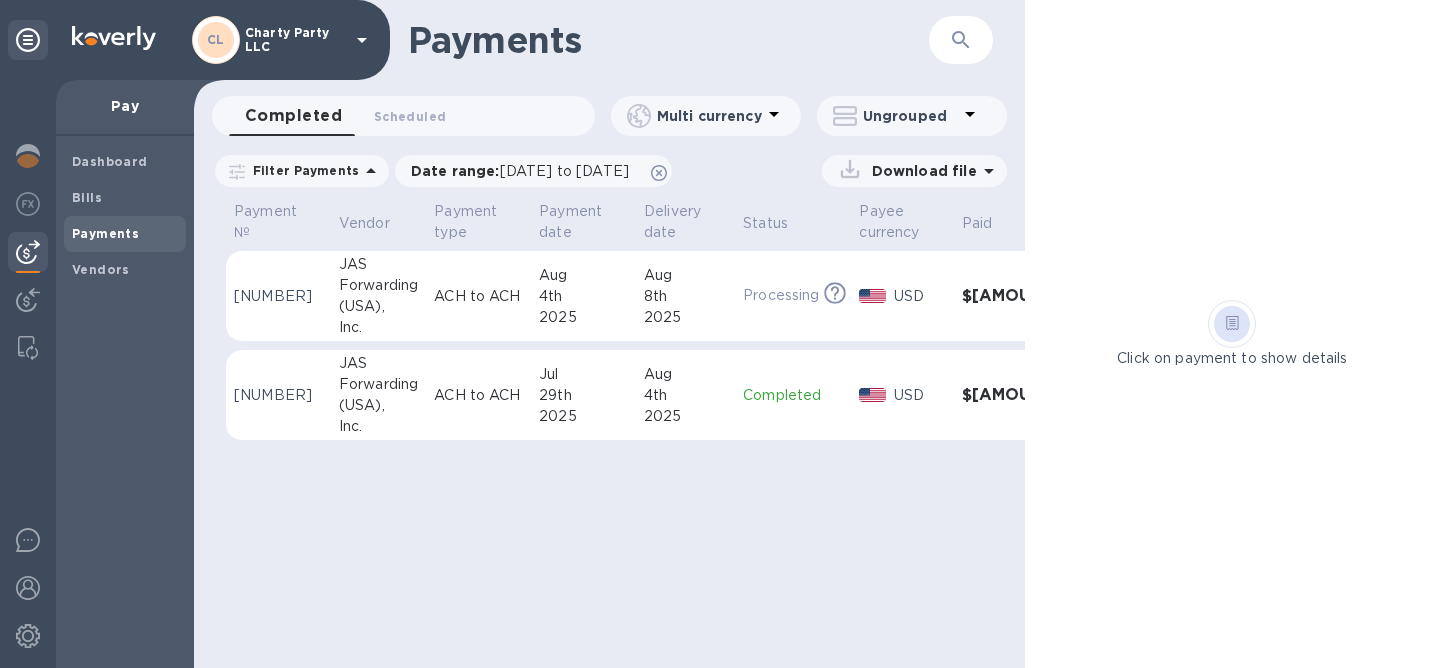 click 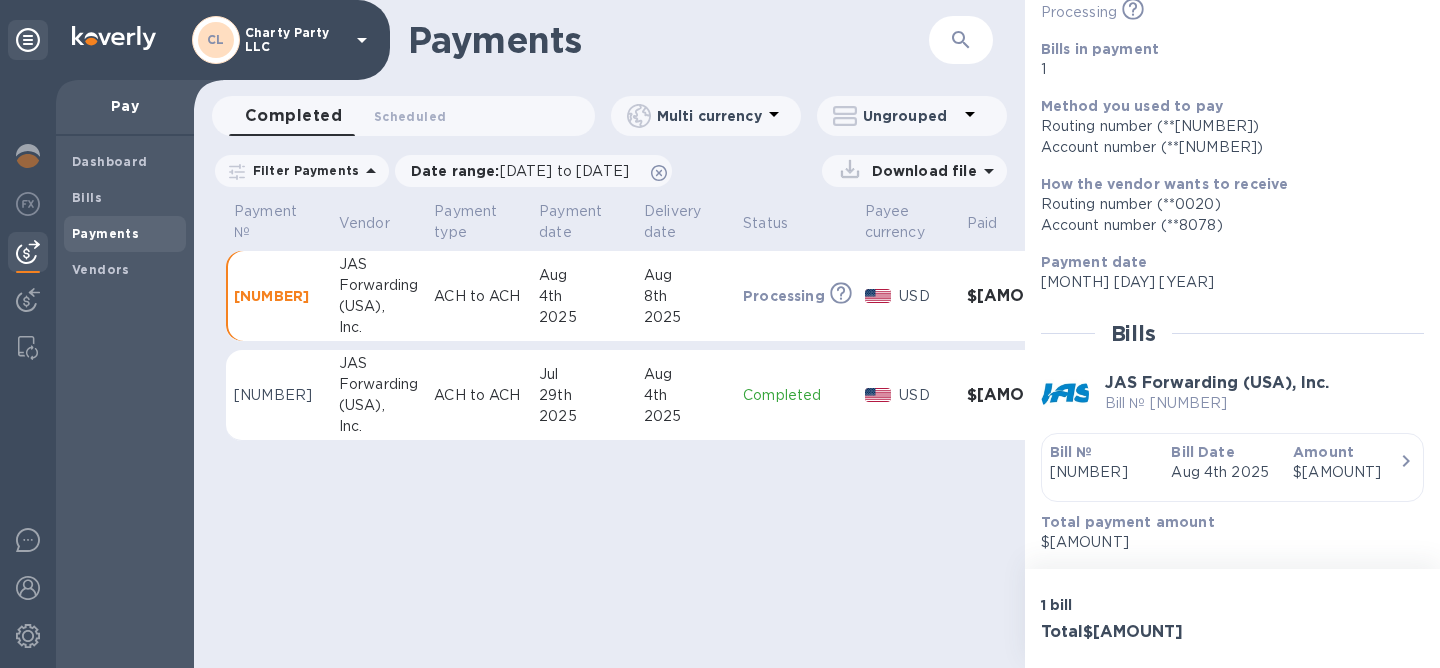 scroll, scrollTop: 0, scrollLeft: 0, axis: both 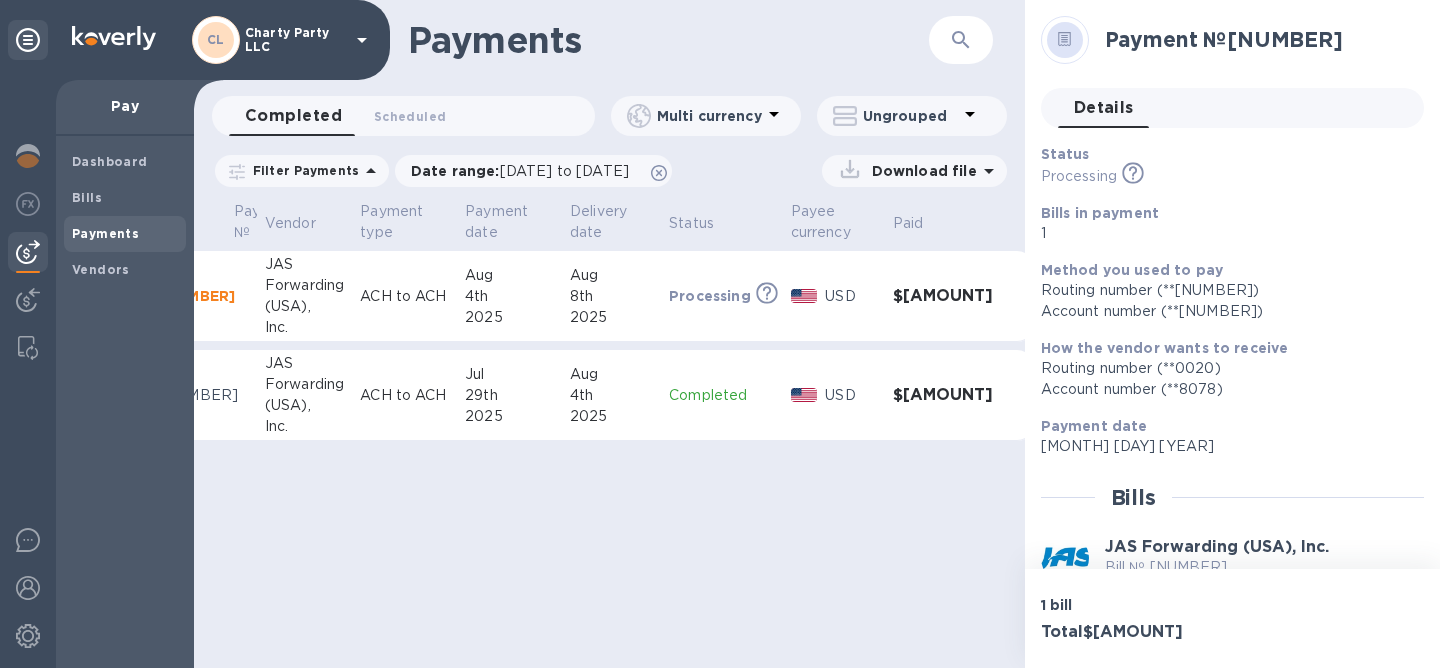 click on "56445217" at bounding box center (204, 296) 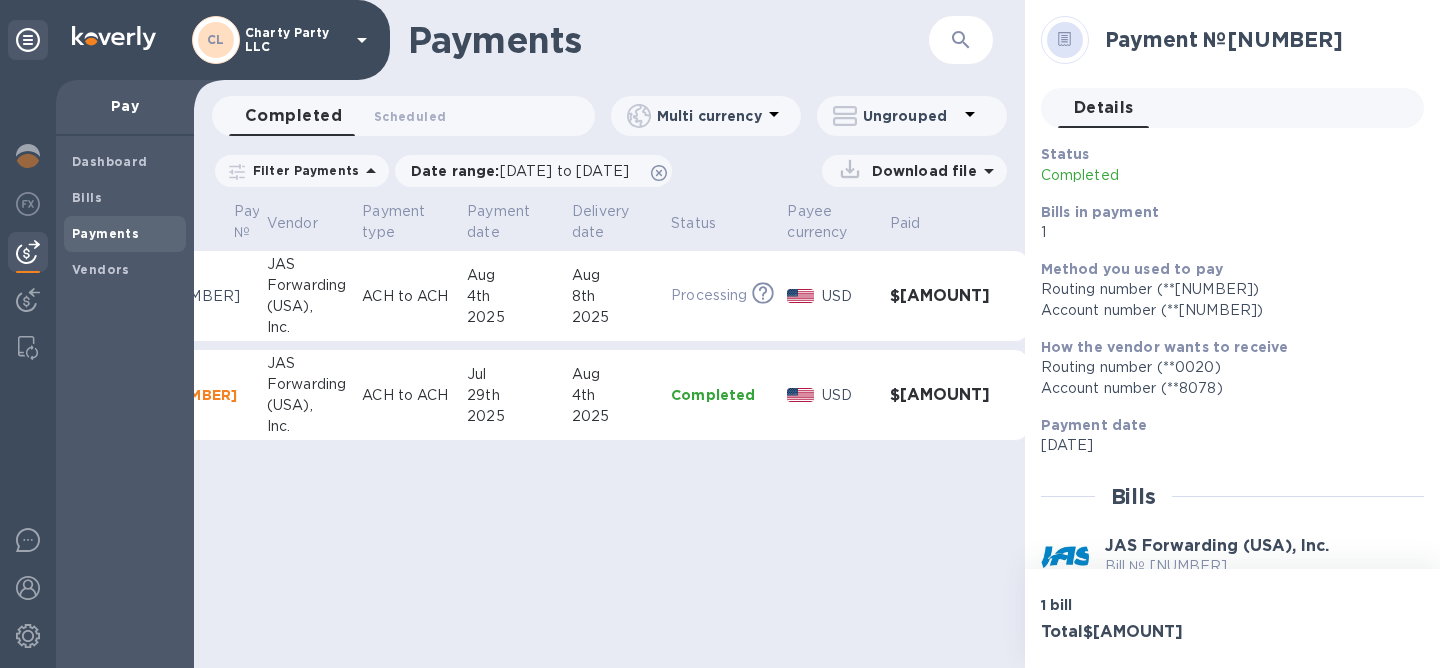 click on "Processing" at bounding box center (709, 295) 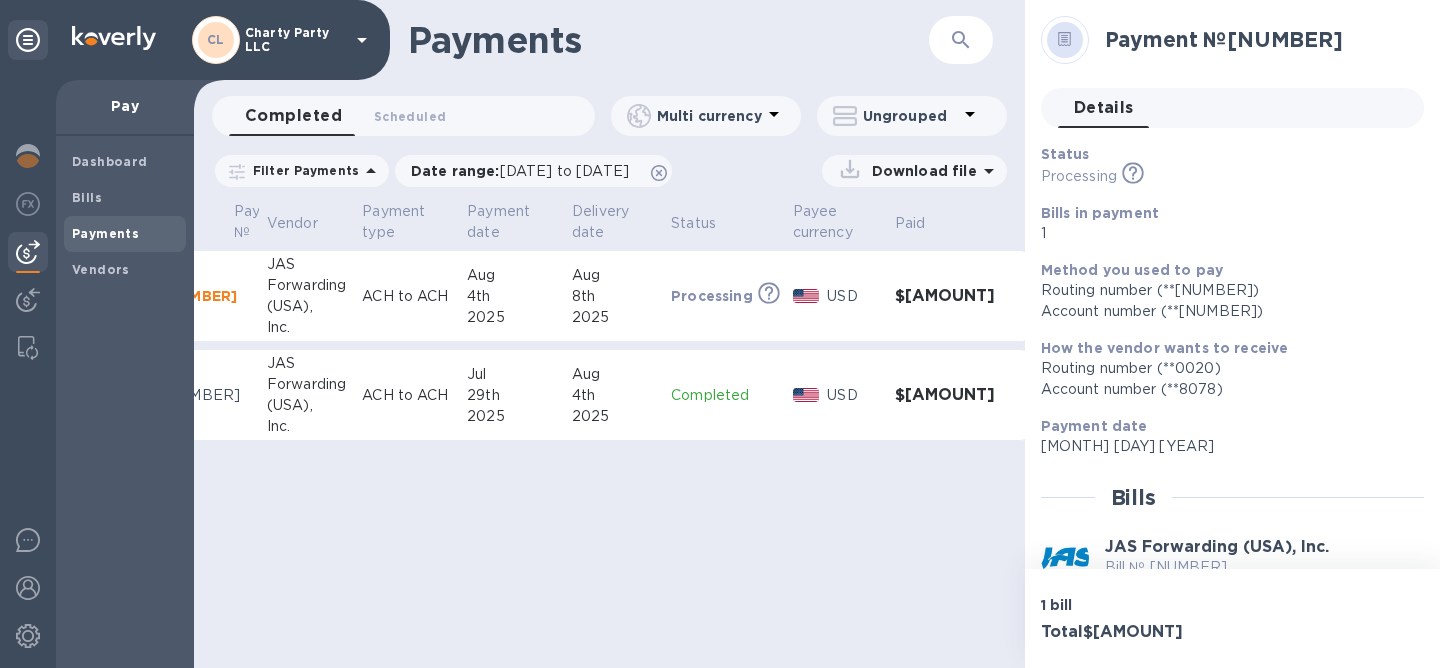 click on "Completed" at bounding box center [724, 395] 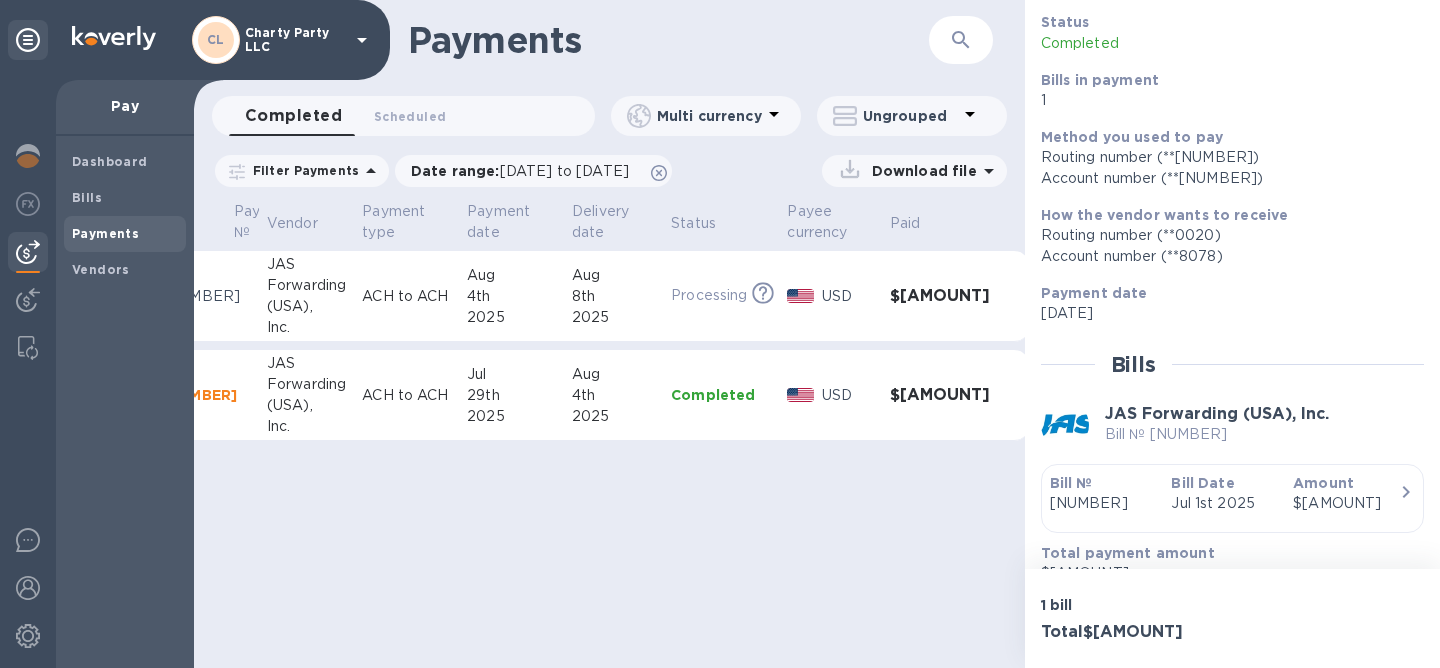 scroll, scrollTop: 164, scrollLeft: 0, axis: vertical 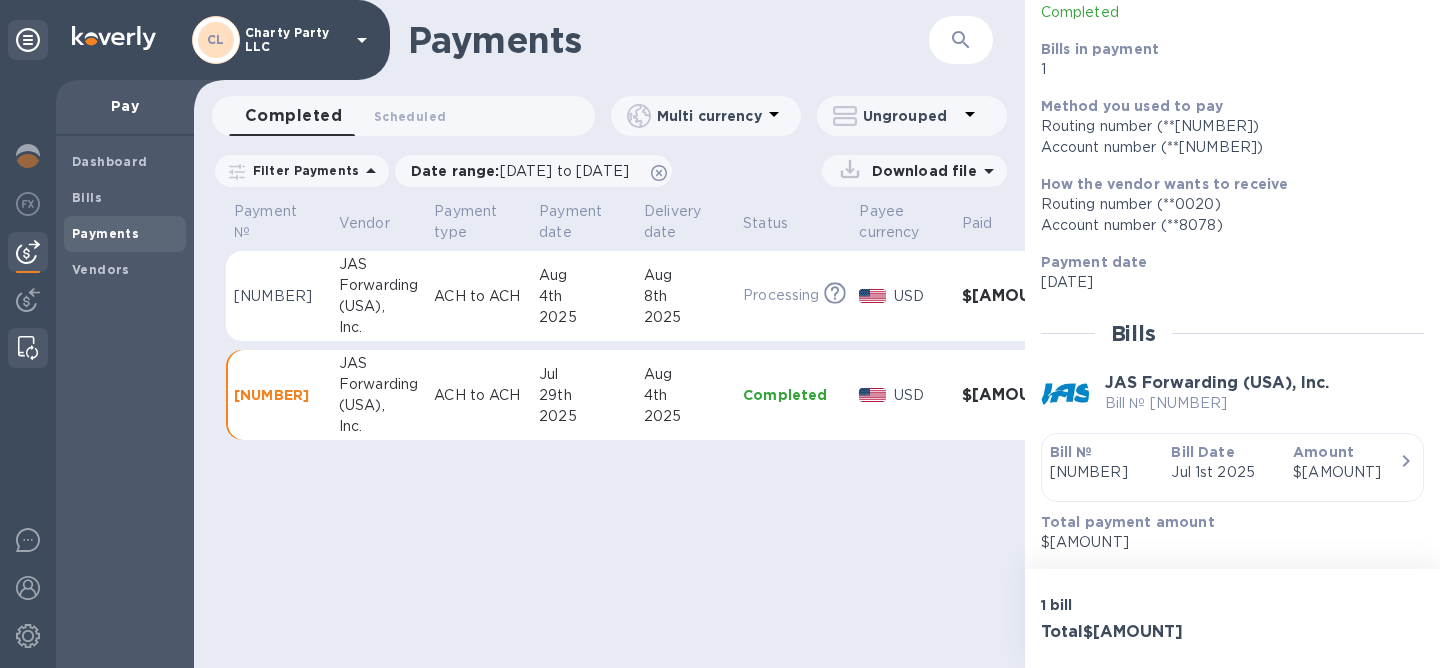 click at bounding box center [28, 348] 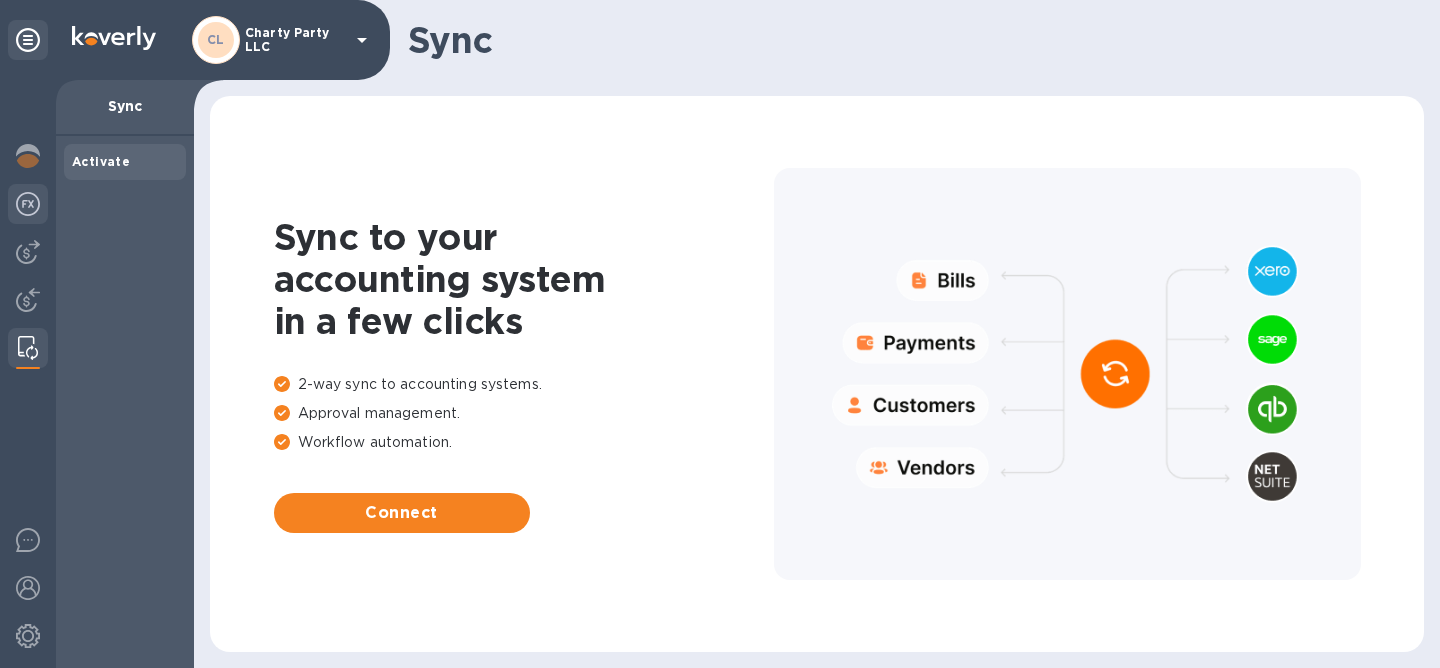 click at bounding box center (28, 206) 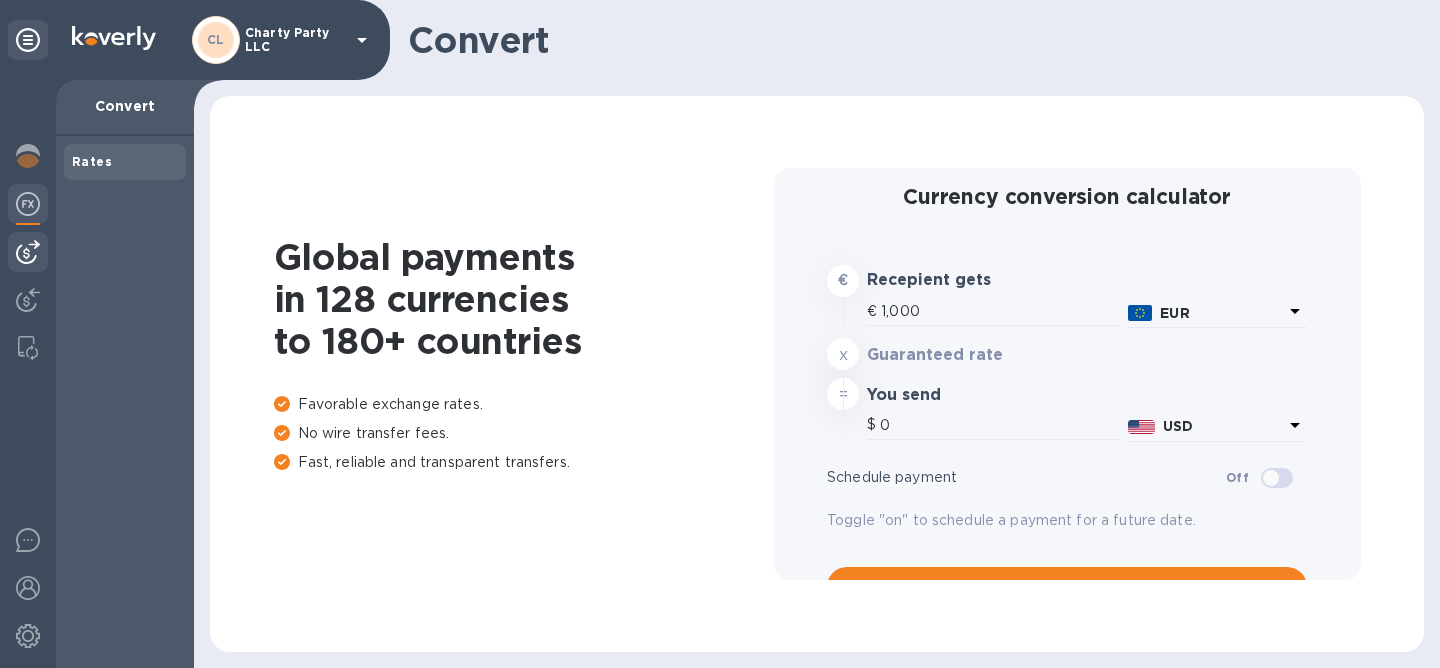 type on "1,172.85" 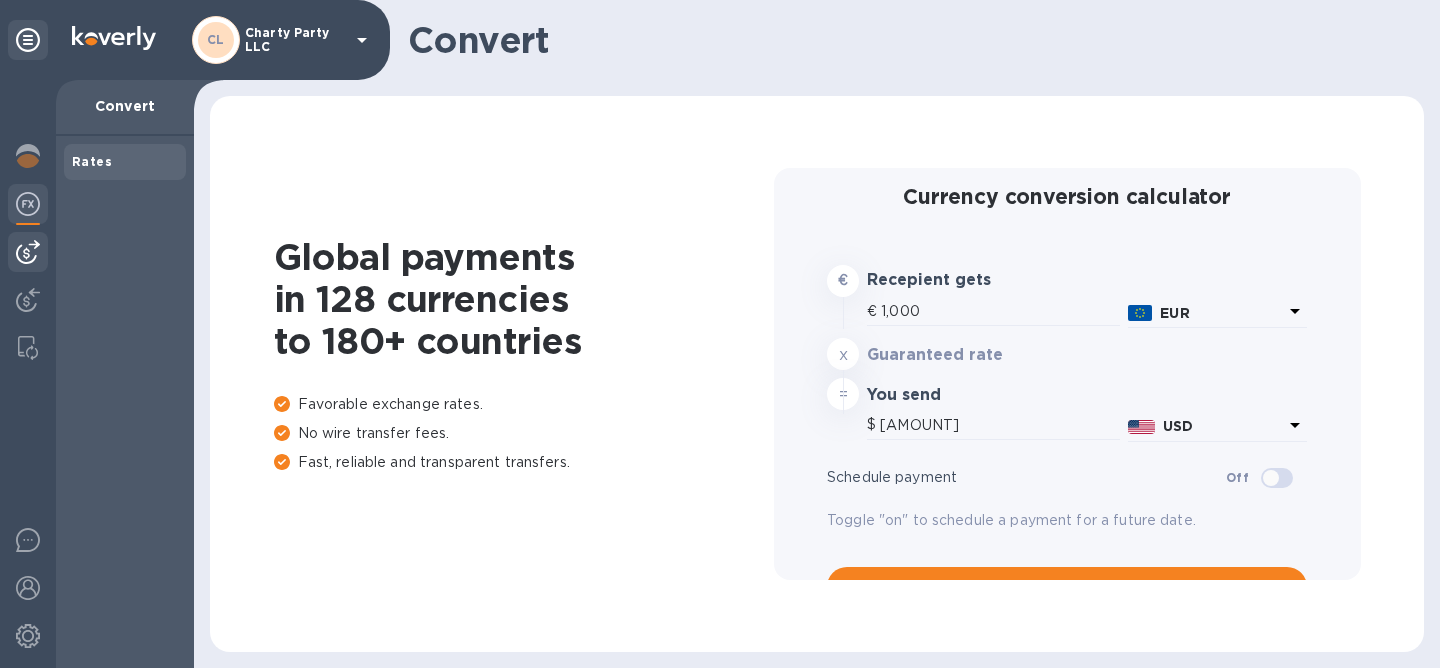 click at bounding box center [28, 252] 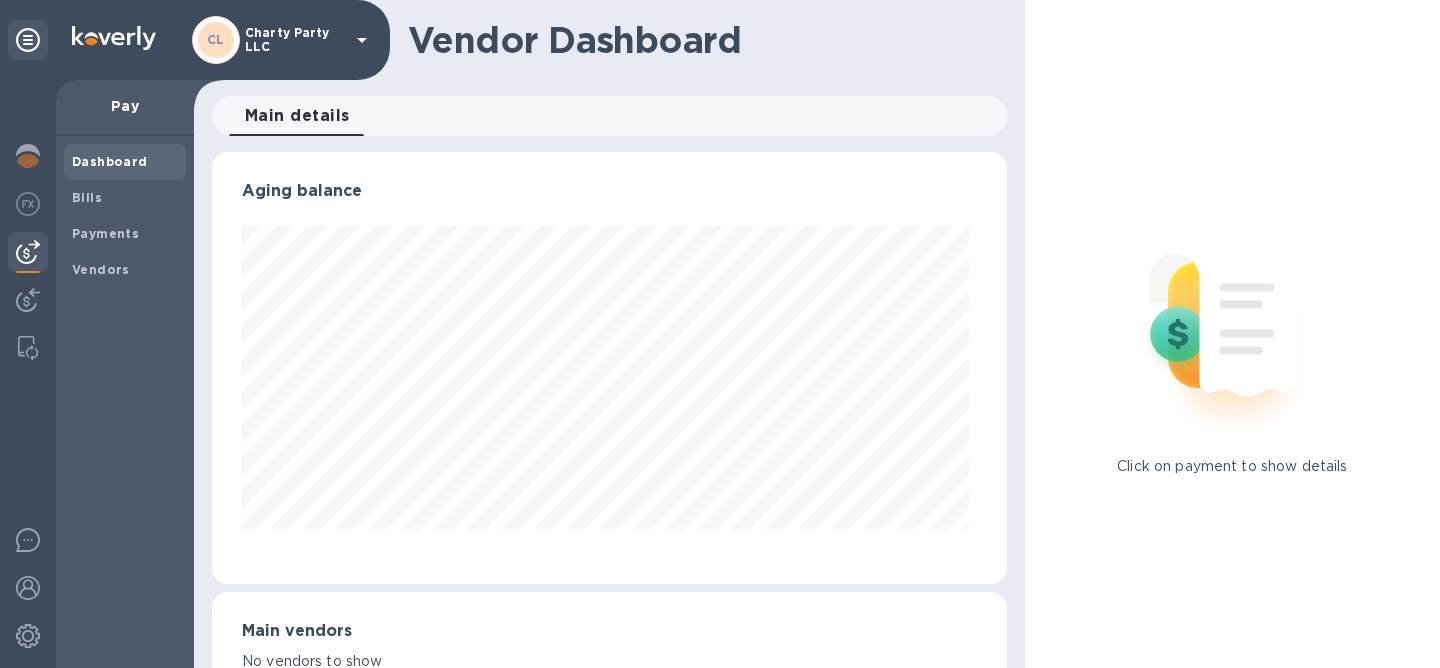 scroll, scrollTop: 999568, scrollLeft: 999213, axis: both 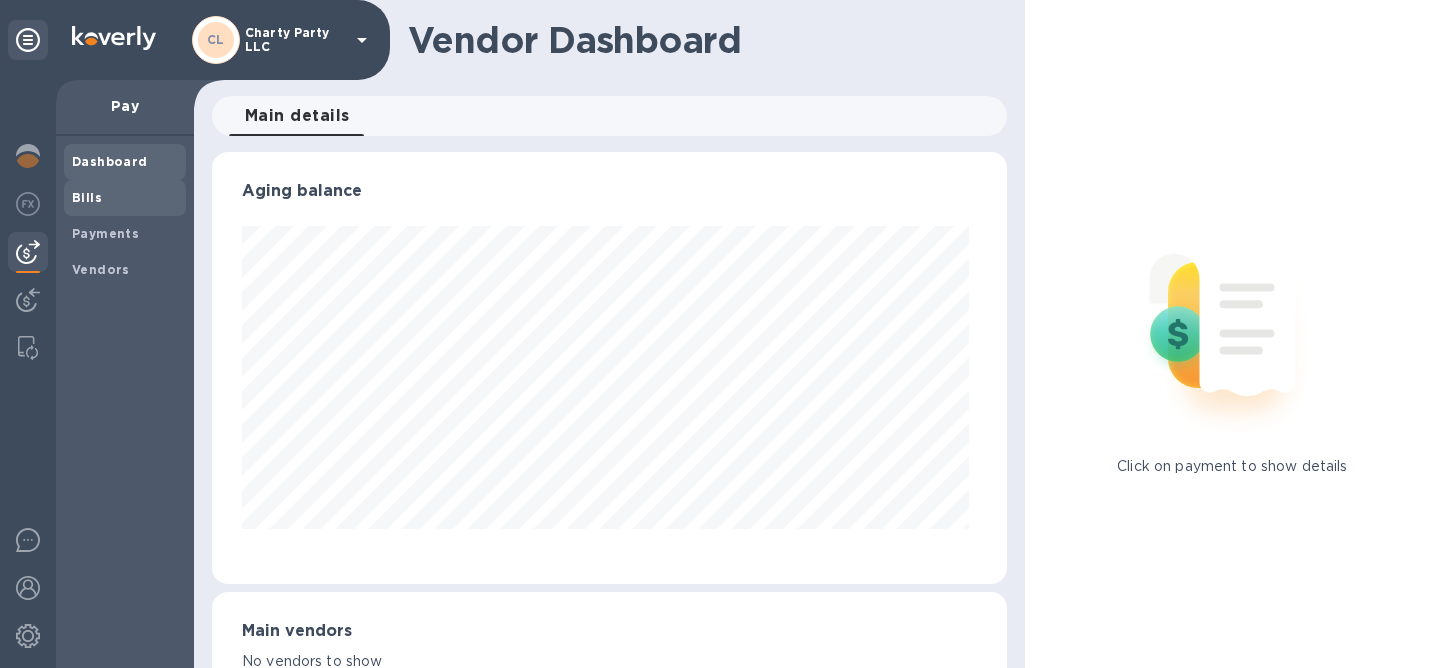 click on "Bills" at bounding box center [125, 198] 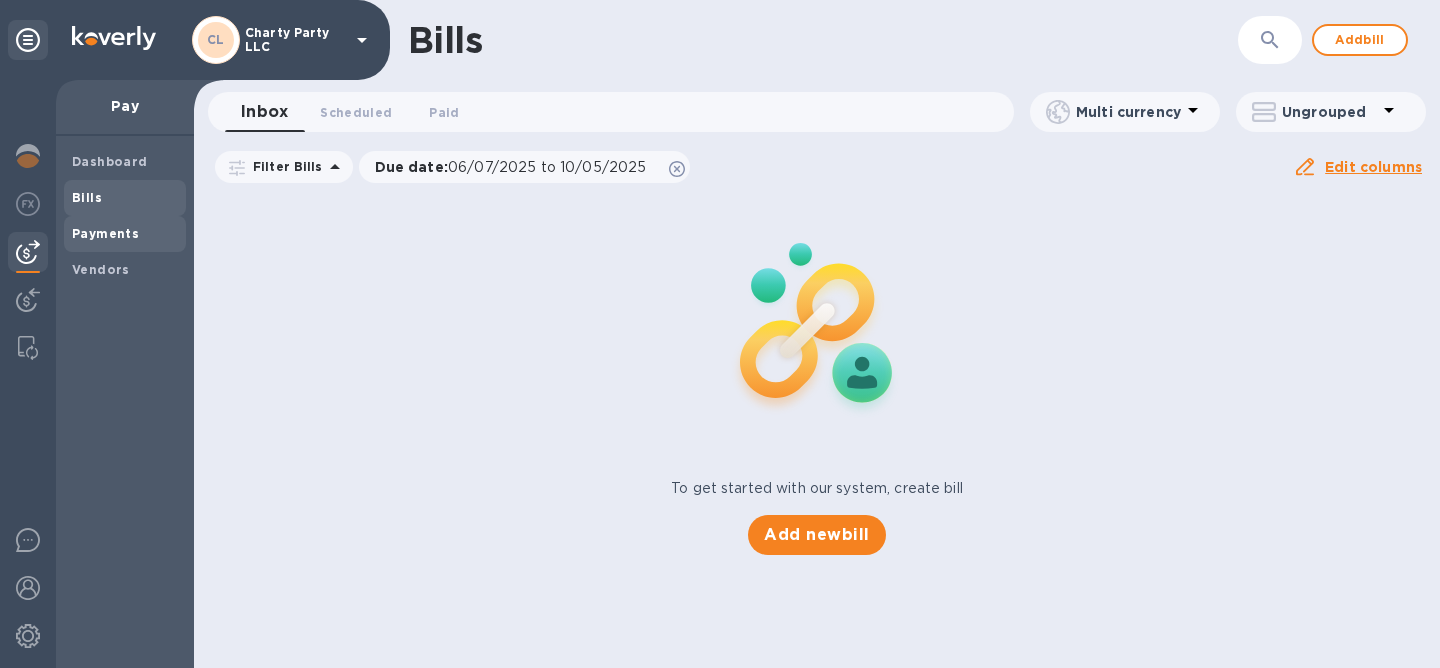 click on "Payments" at bounding box center [105, 234] 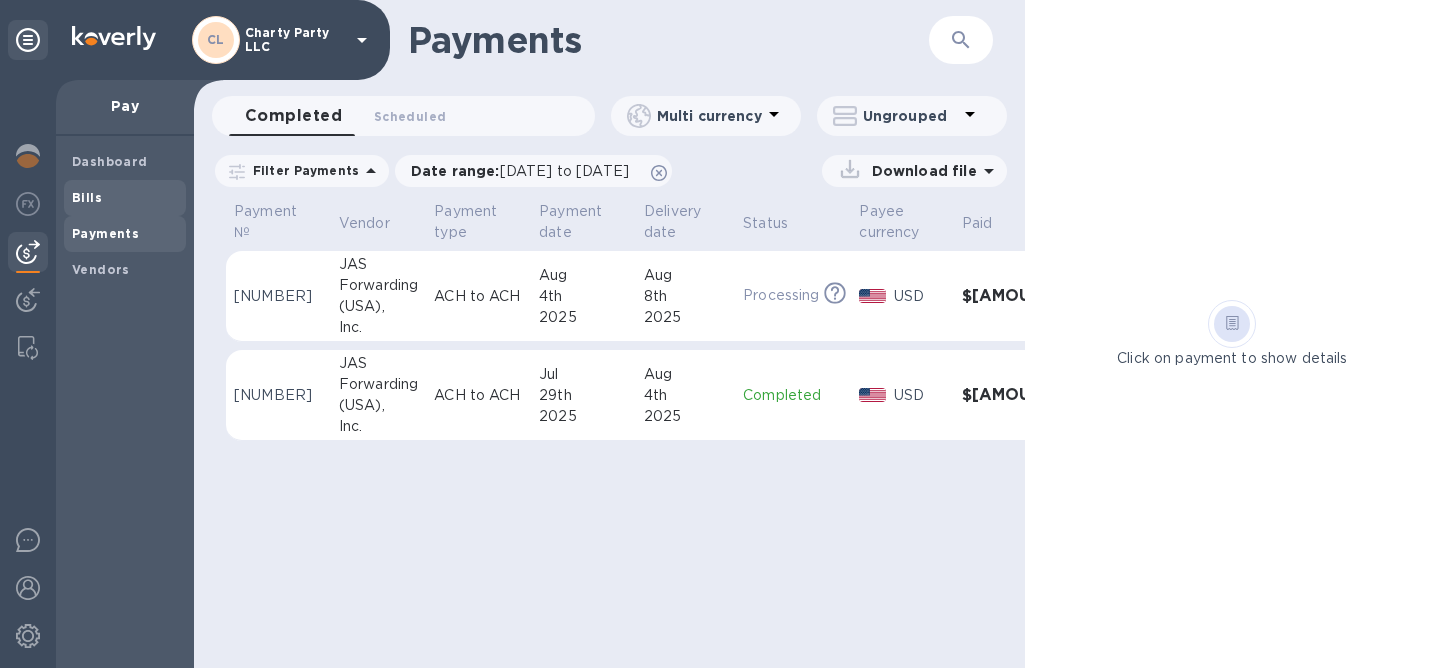 click on "Bills" at bounding box center [125, 198] 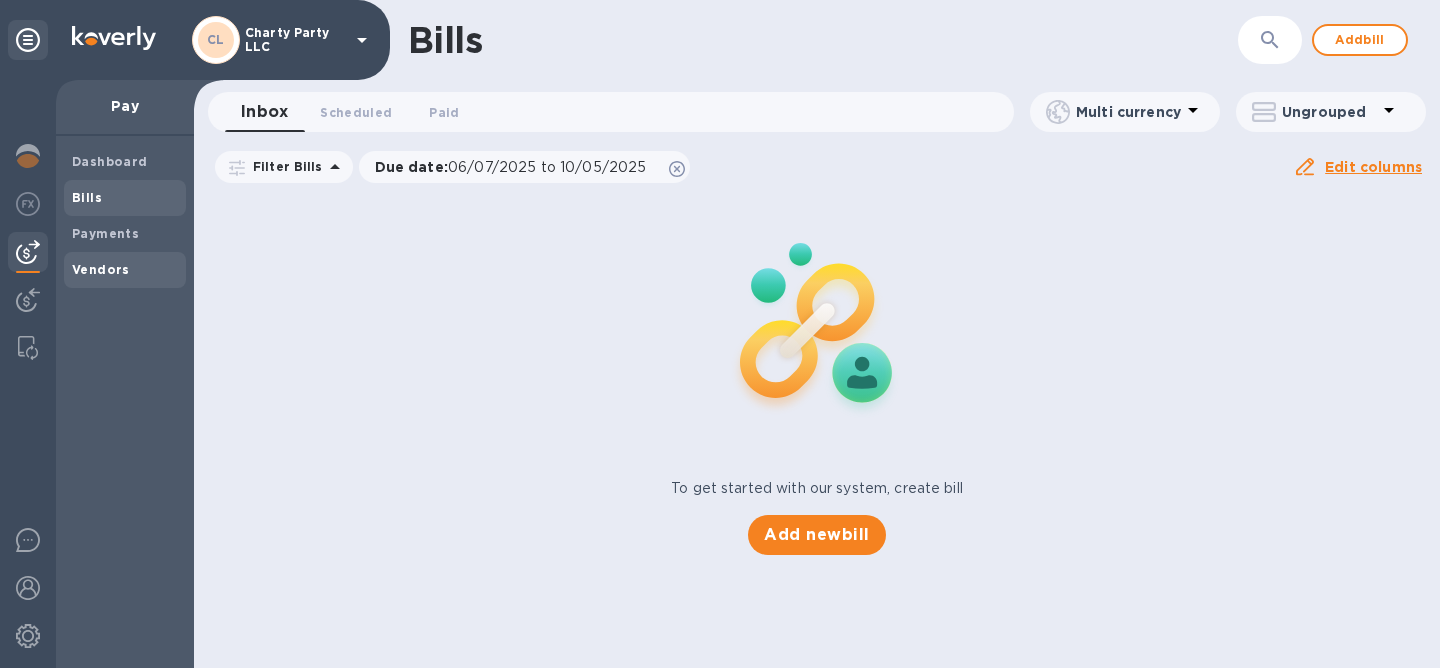 click on "Vendors" at bounding box center [101, 269] 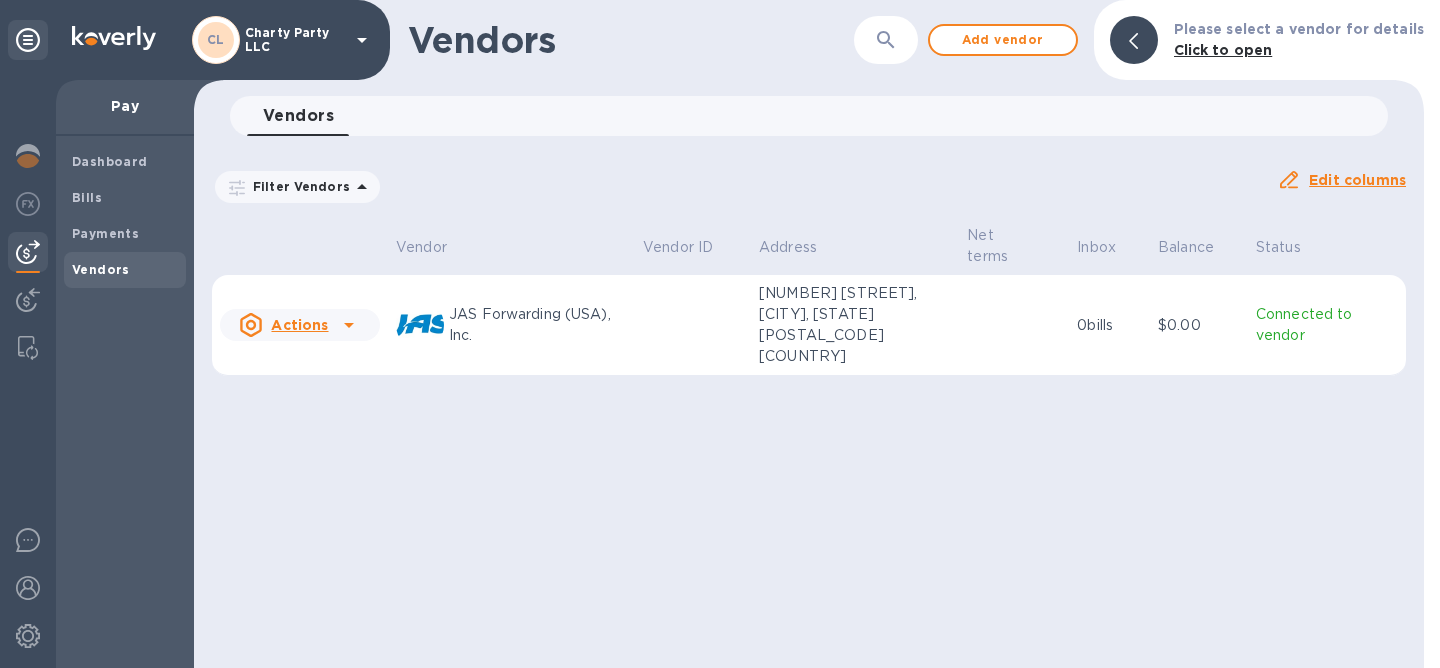 click at bounding box center (693, 325) 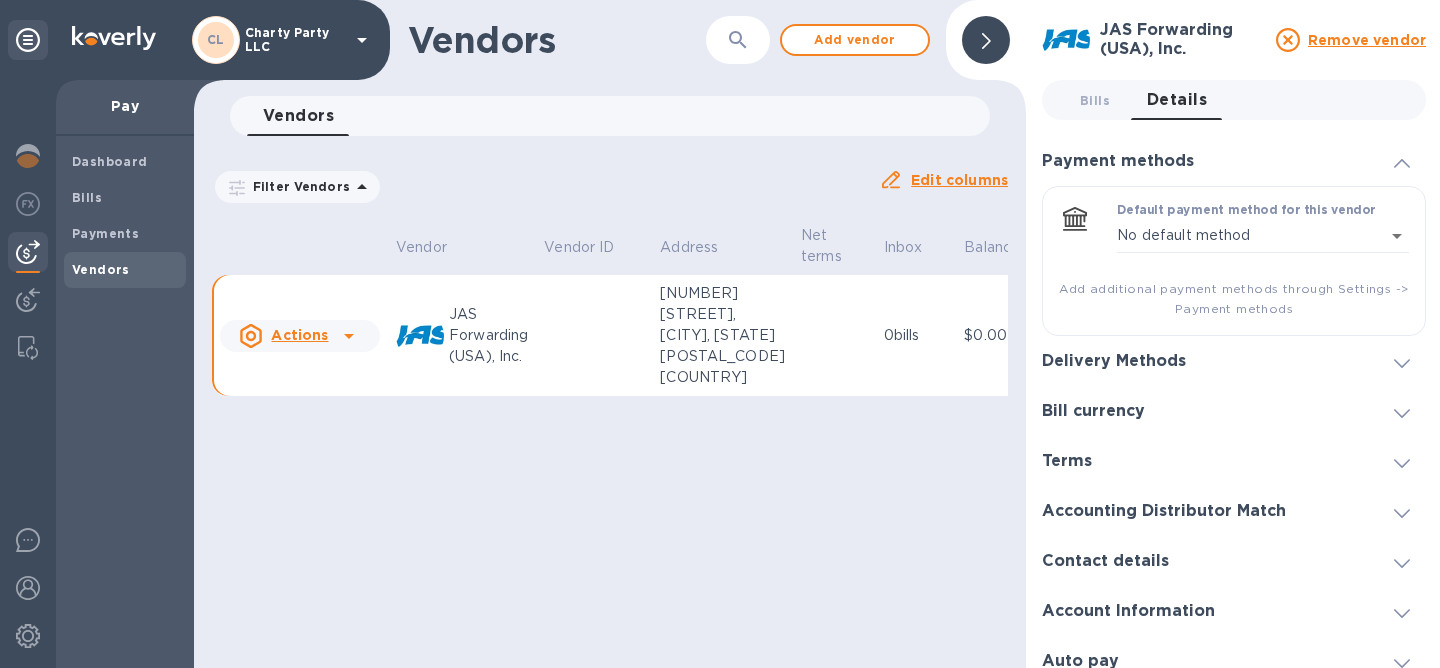 scroll, scrollTop: 18, scrollLeft: 0, axis: vertical 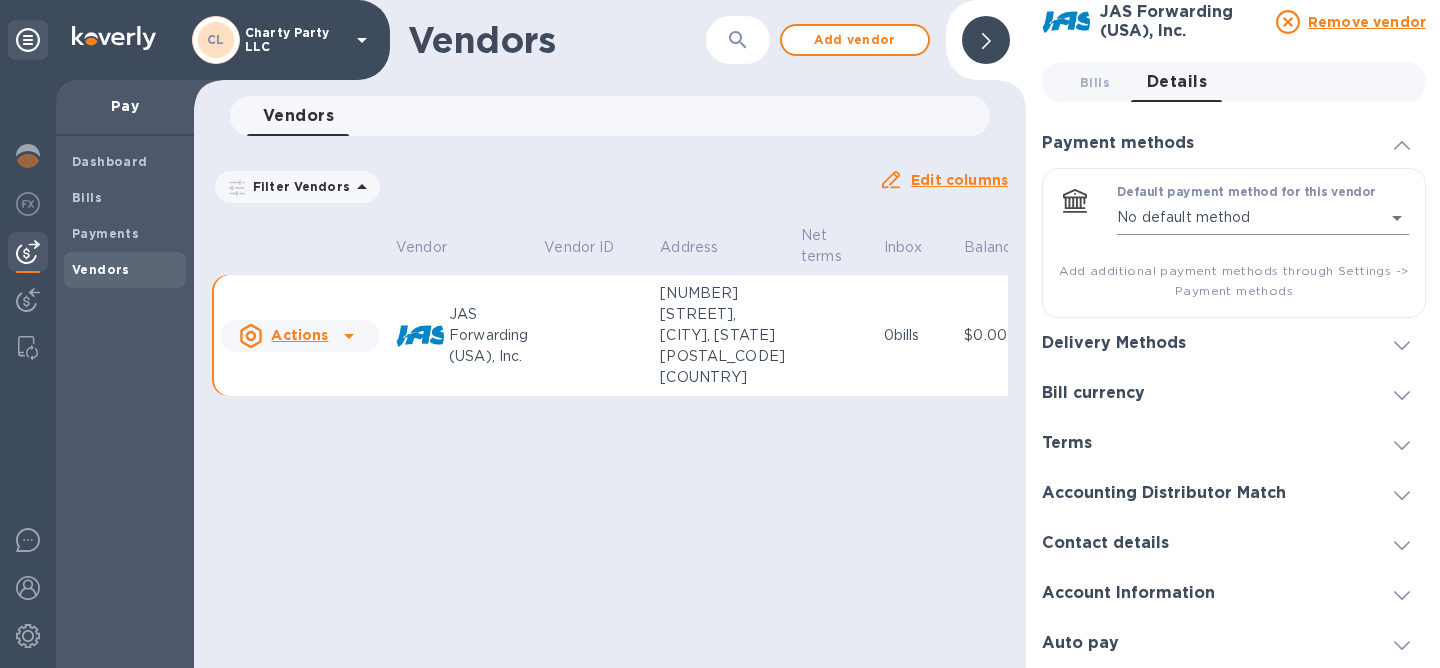 click on "CL Charty Party LLC Pay Dashboard Bills Payments Vendors Vendors ​ Add vendor Vendors 0 Filter Vendors Auto pay:  All Edit columns Vendor Vendor ID Address Net terms Inbox Balance Status Actions JAS Forwarding (USA), Inc. 6165 Barfield Rd, Atlanta,   GA 30328 US 0  bills $0.00 Connected to vendor JAS Forwarding (USA), Inc. Remove vendor Bills 0 Details 0 Payment methods Default payment method for this vendor No default method empty ​ Add additional payment methods through Settings -> Payment methods Delivery Methods Bank Transfer Routing number (**0020) Account number (**8078) USD Default method Vendor default Payment remittance information Email Email address will be added to the list of emails Add to the list Added emails us***ce@jas.com Currency USD Bill currency USD Terms Default term ​ ​ Accounting Distributor Match Distributor No distributor  Manage  Contact details Vendor display name No vendor display name Vendor network display name No vendor network display name Vendor DBA No DBA name Off" at bounding box center (720, 334) 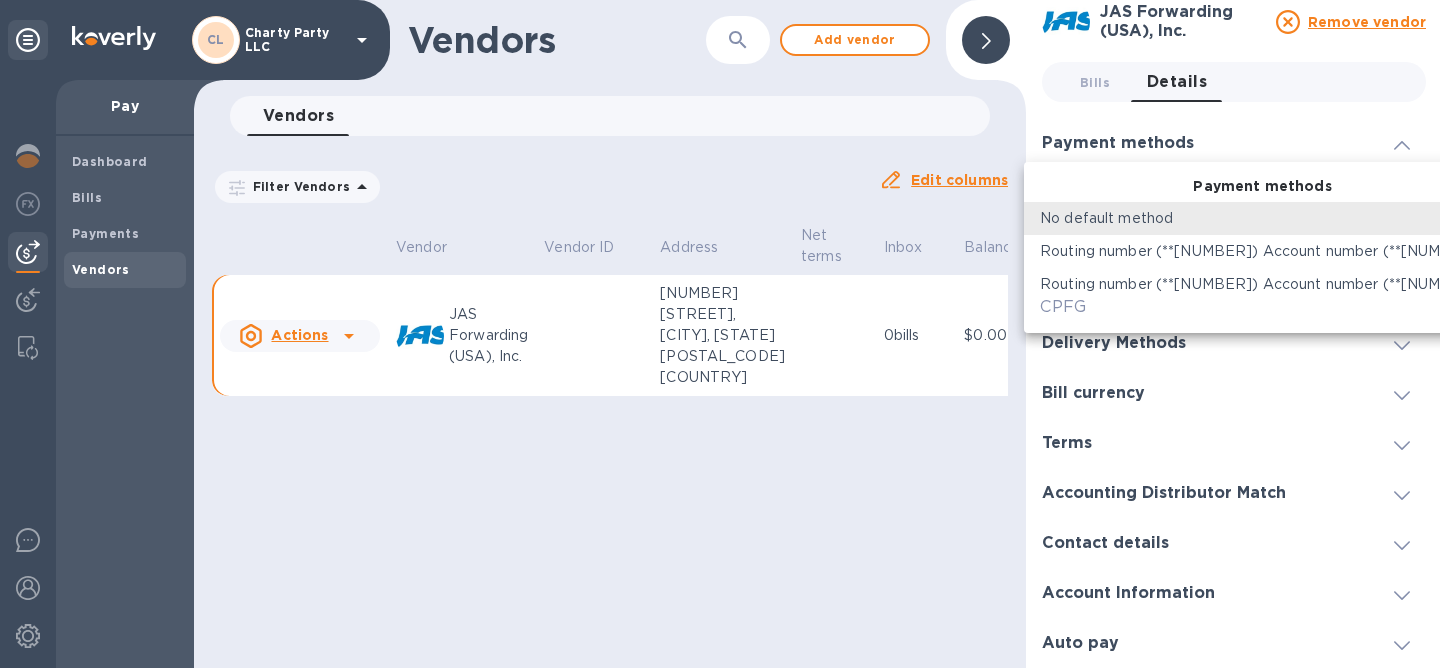 click at bounding box center [720, 334] 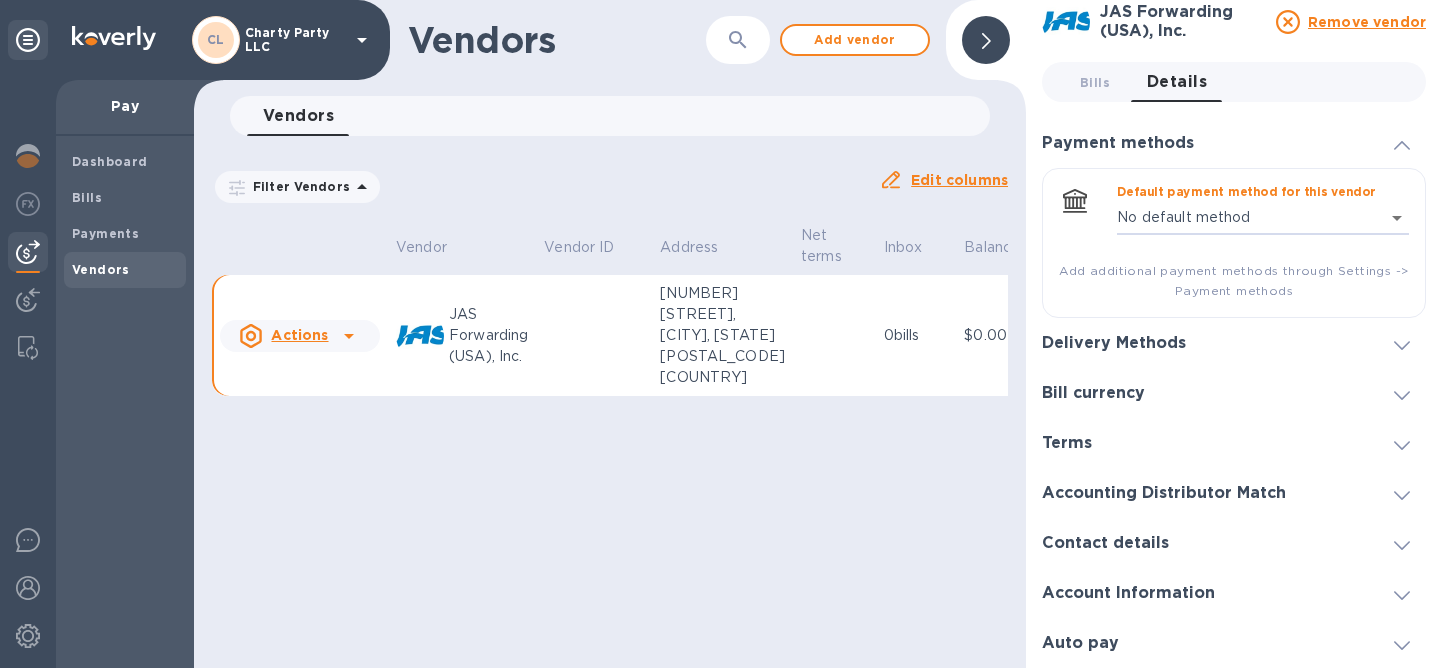 click on "Vendors ​ Add vendor Vendors 0 Filter Vendors Auto pay:  All Edit columns Vendor Vendor ID Address Net terms Inbox Balance Status Actions JAS Forwarding (USA), Inc. 6165 Barfield Rd, Atlanta,   GA 30328 US 0  bills $0.00 Connected to vendor" at bounding box center (610, 334) 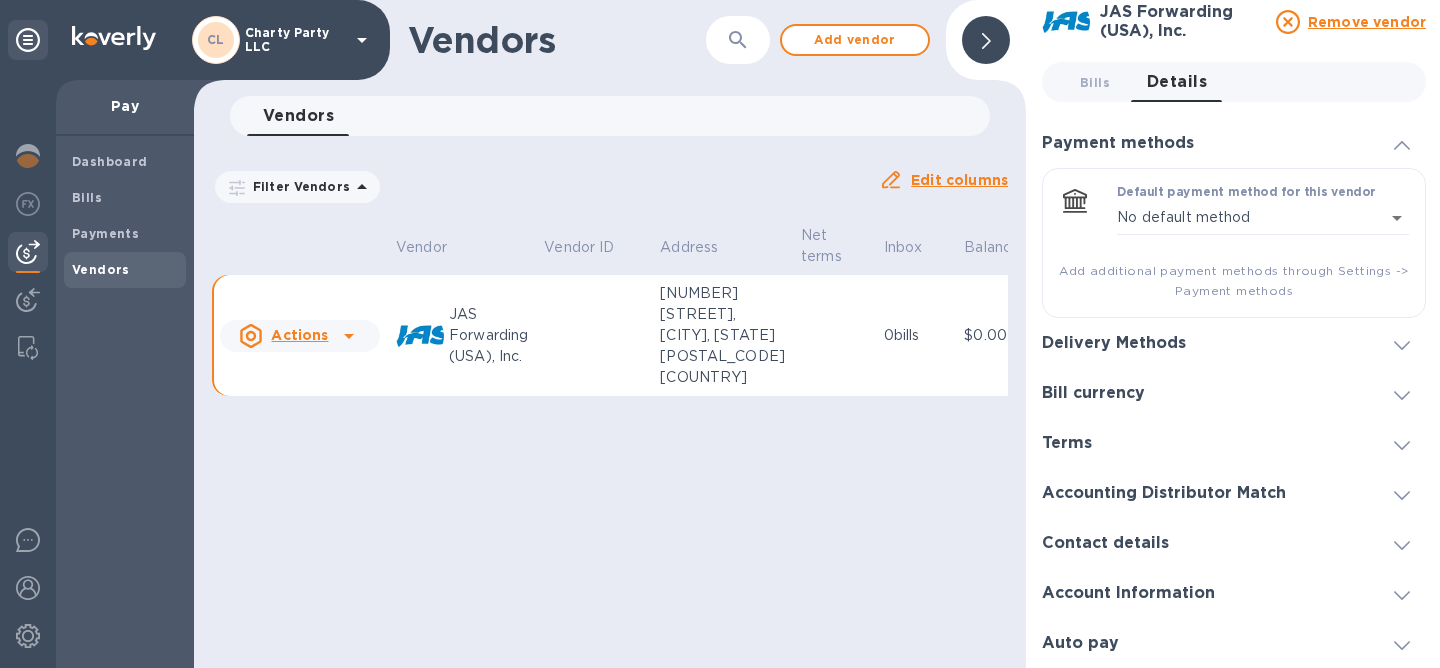 click 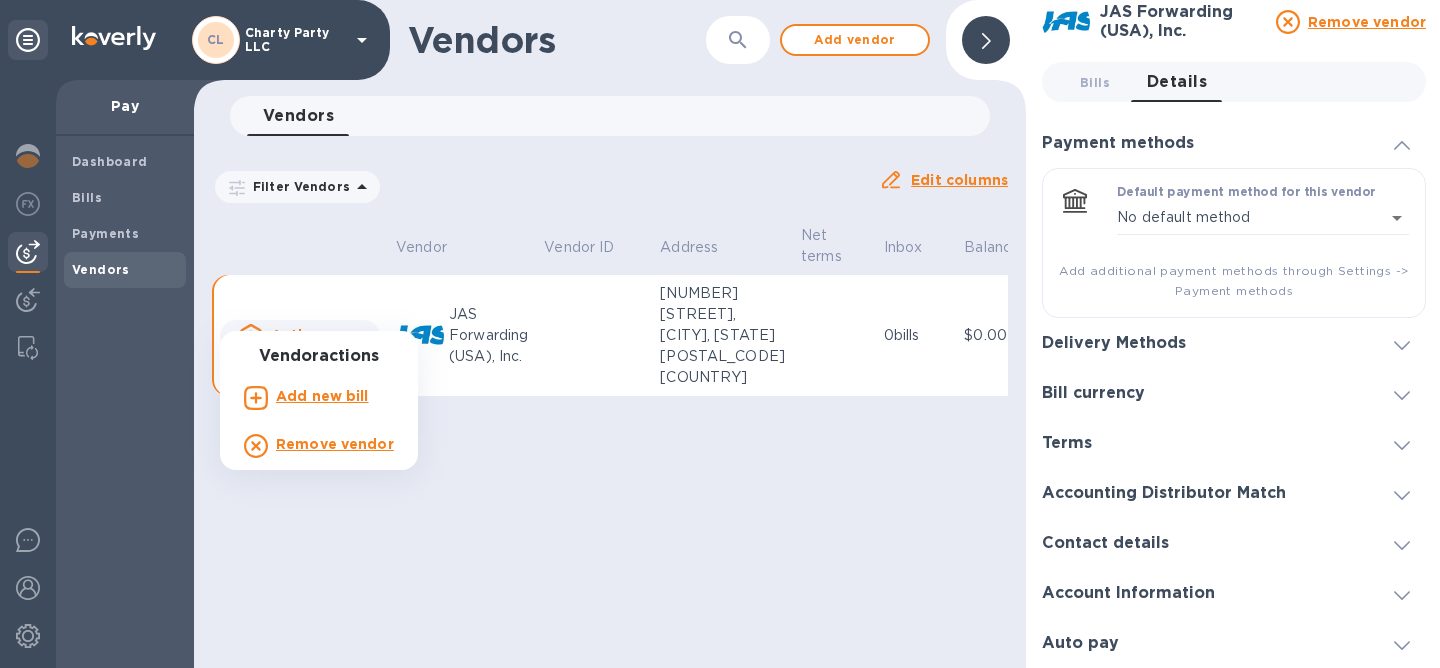 click on "Add new bill" at bounding box center [322, 396] 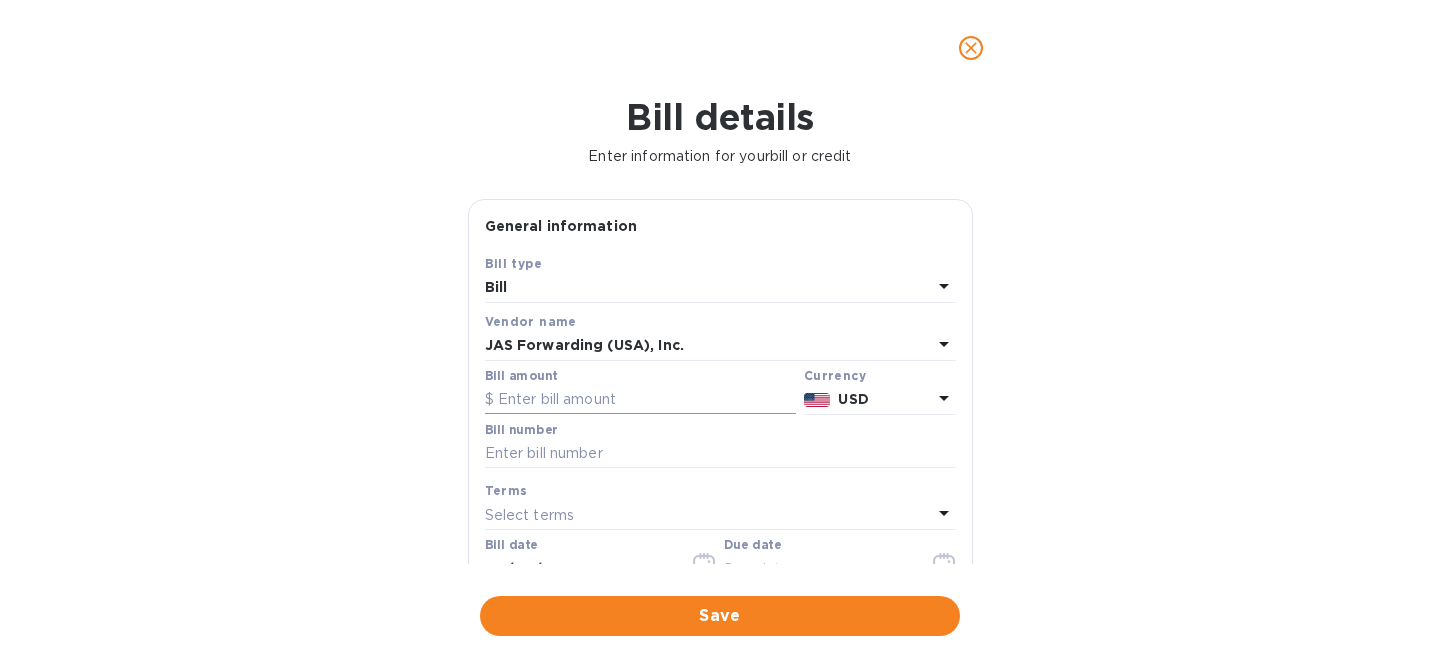 click at bounding box center [640, 400] 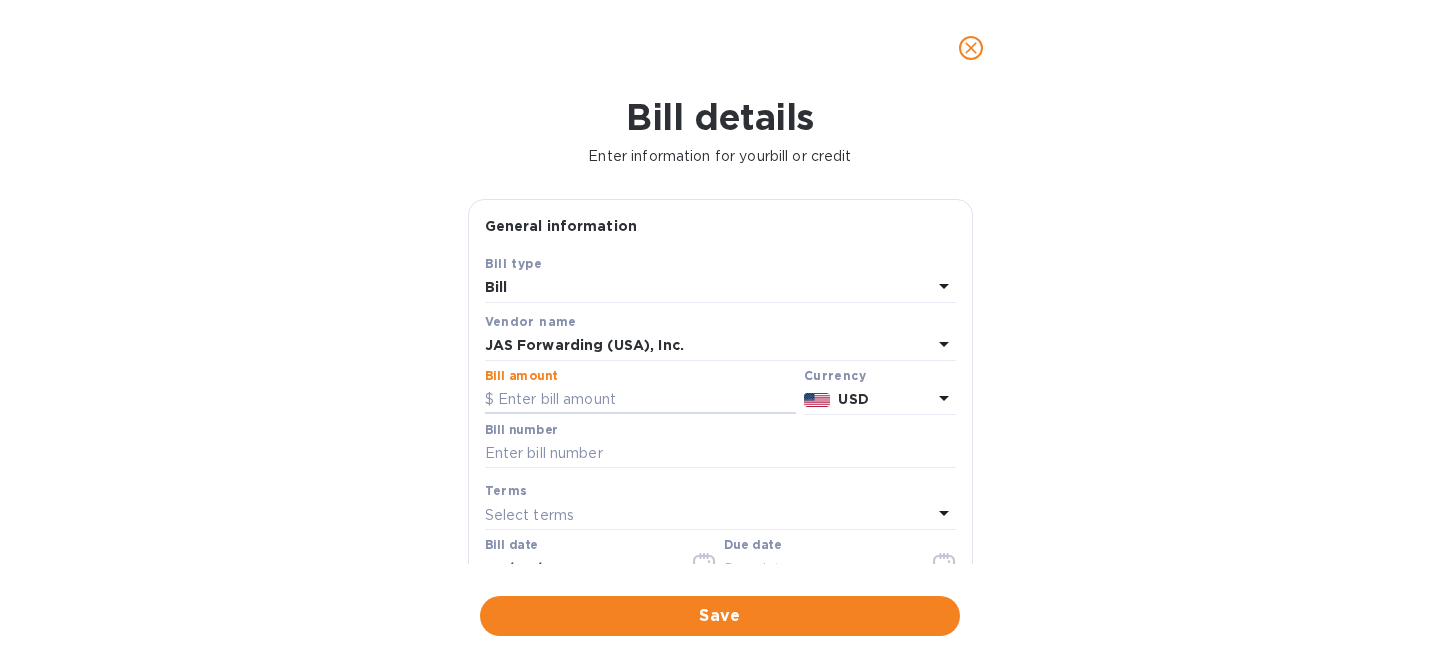 paste on "30,583.87" 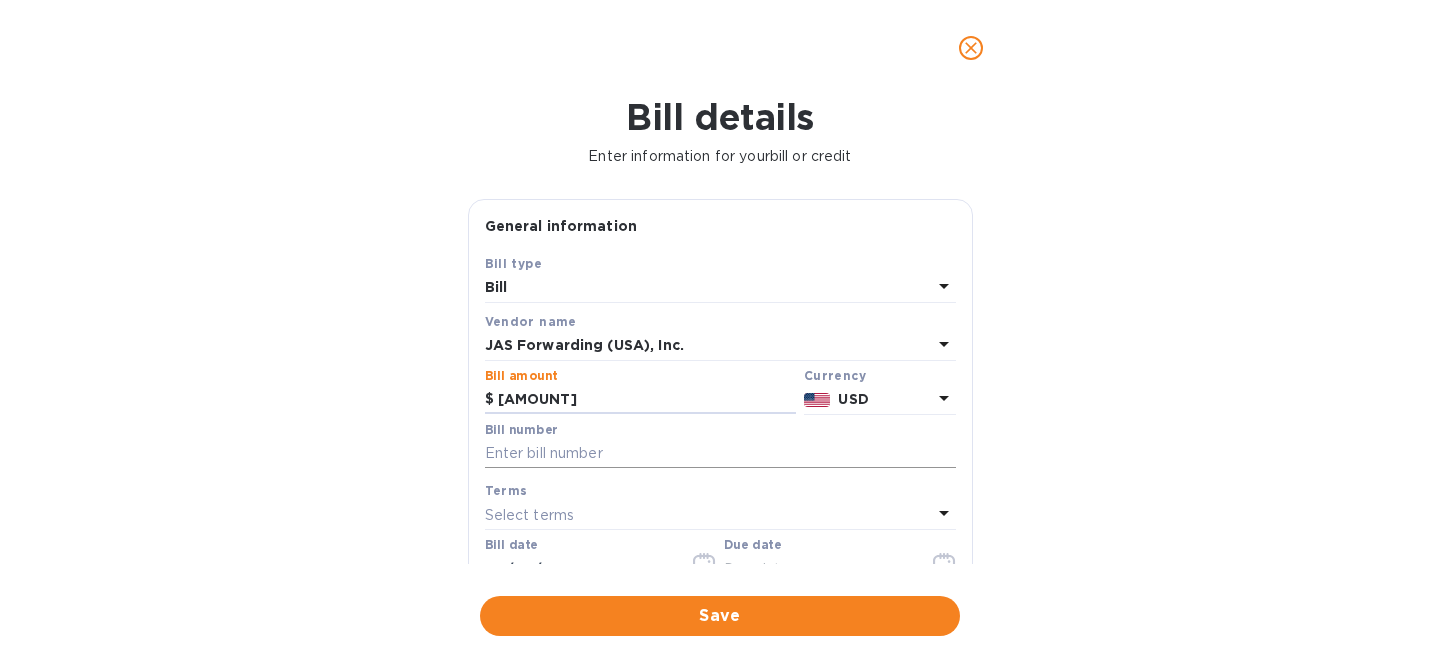 type on "30,583.87" 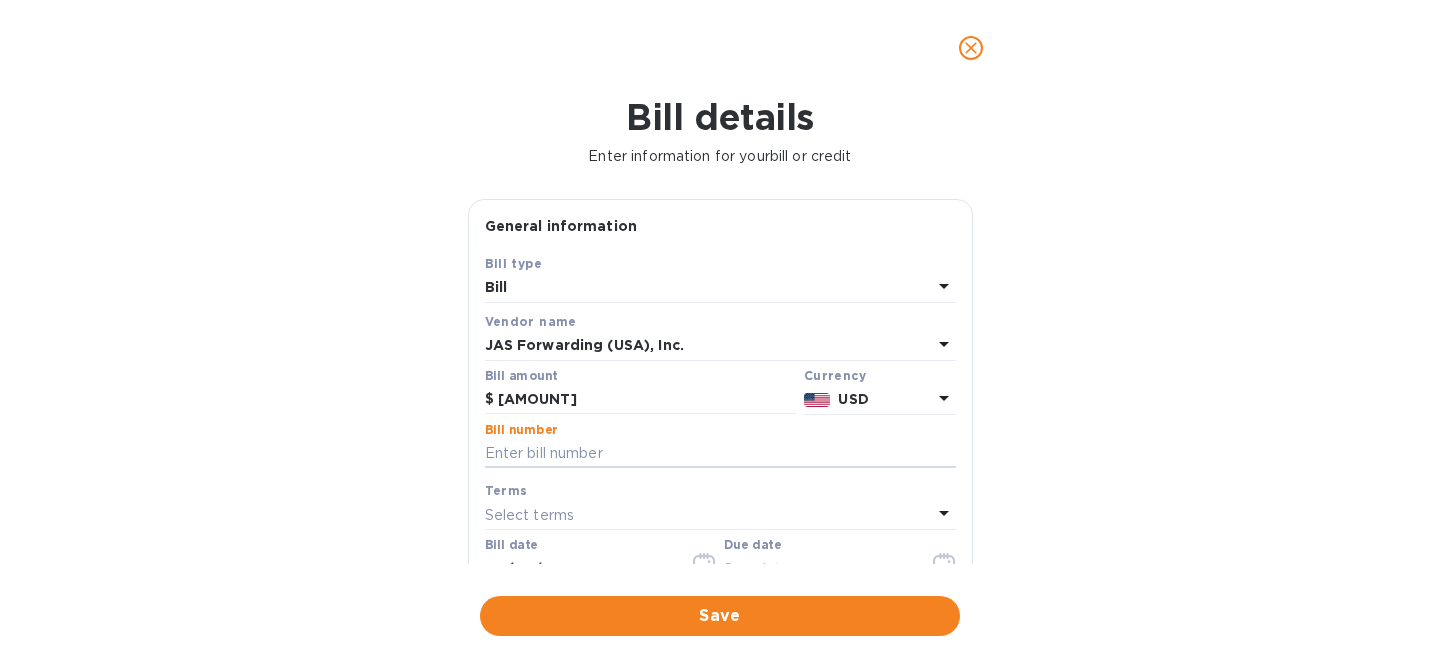 paste on "BNA503331748" 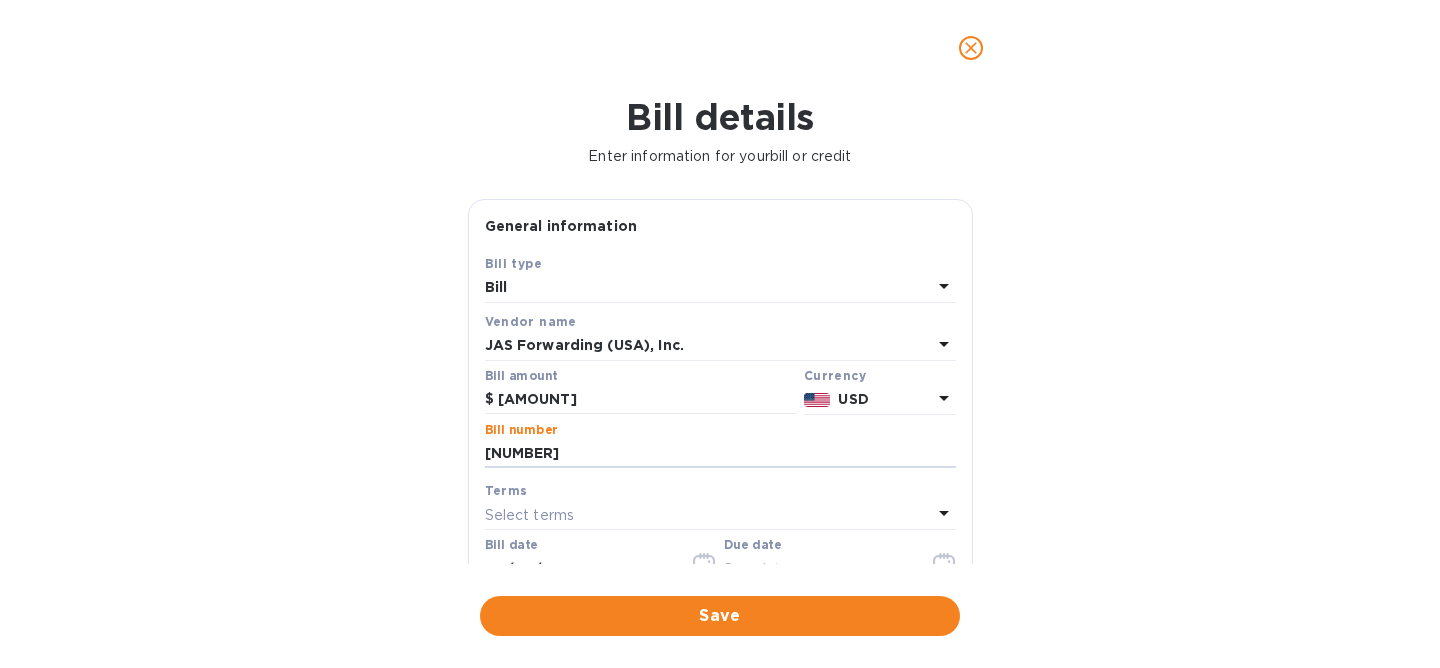 type on "BNA503331748" 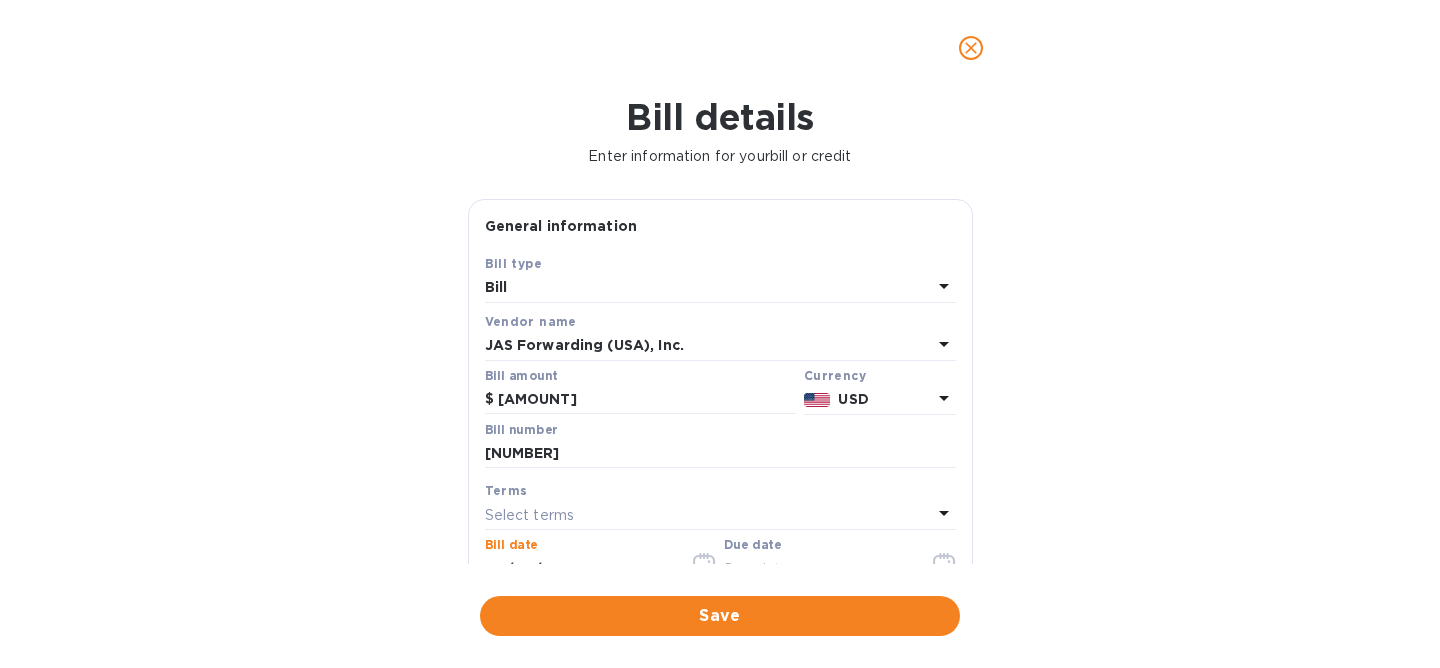 scroll, scrollTop: 22, scrollLeft: 0, axis: vertical 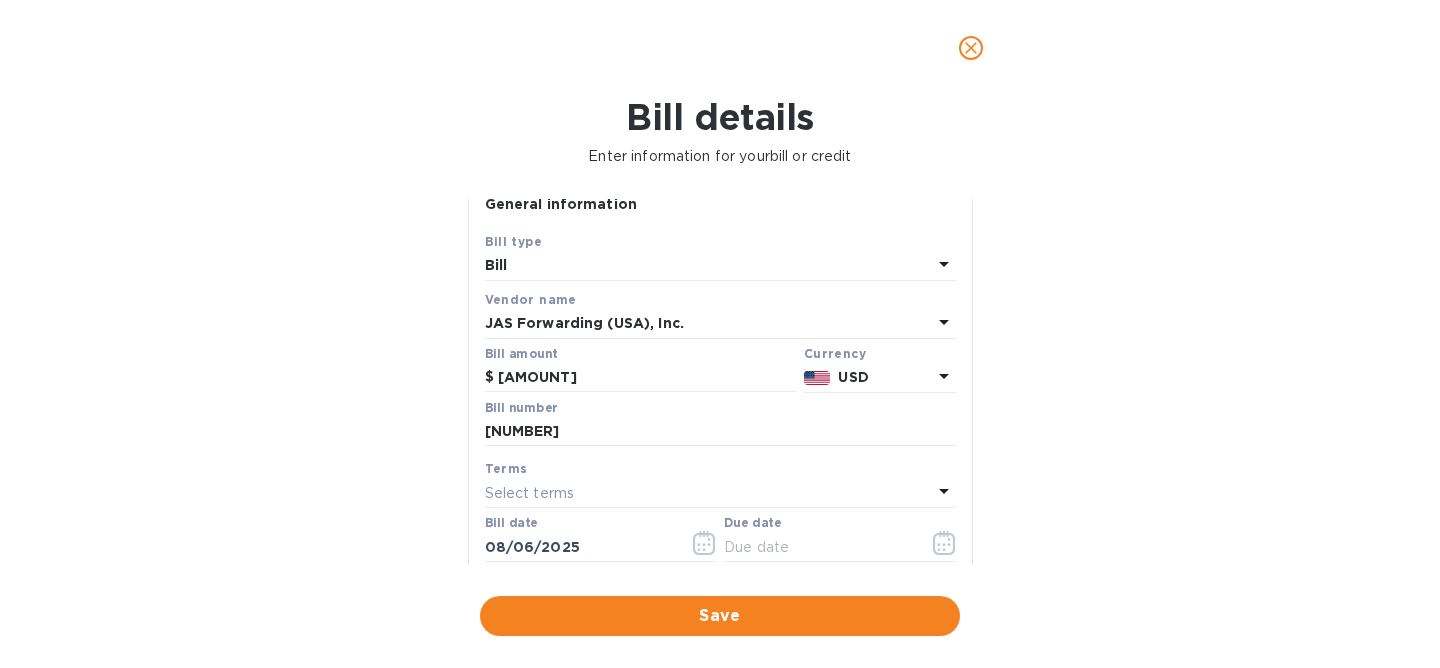 click on "Terms" at bounding box center (720, 468) 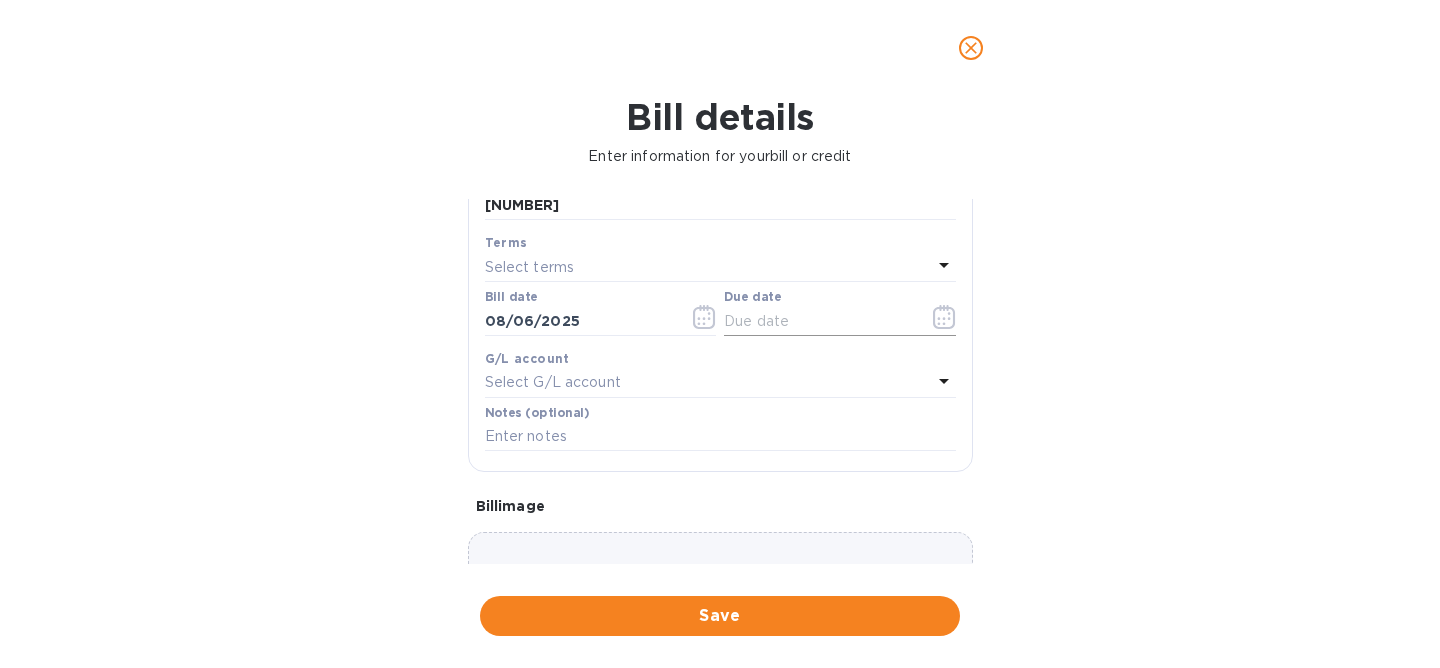 scroll, scrollTop: 258, scrollLeft: 0, axis: vertical 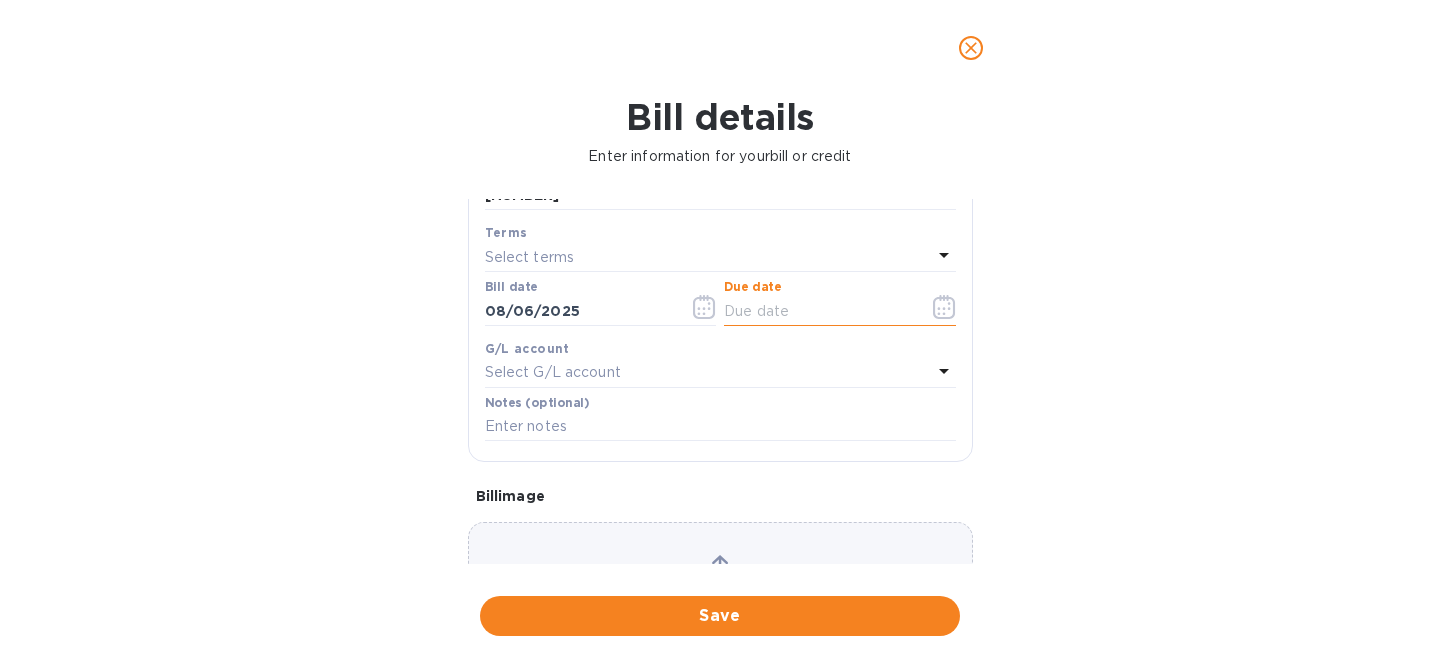 click at bounding box center (818, 311) 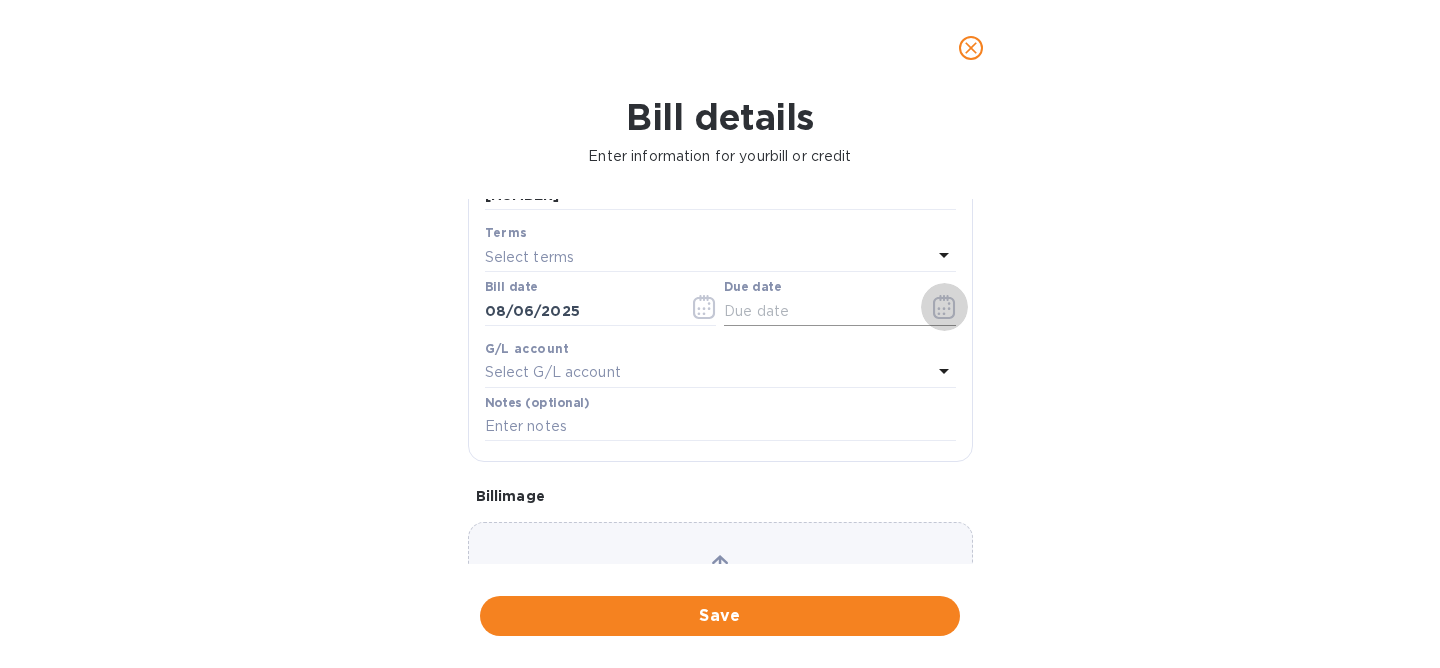 click 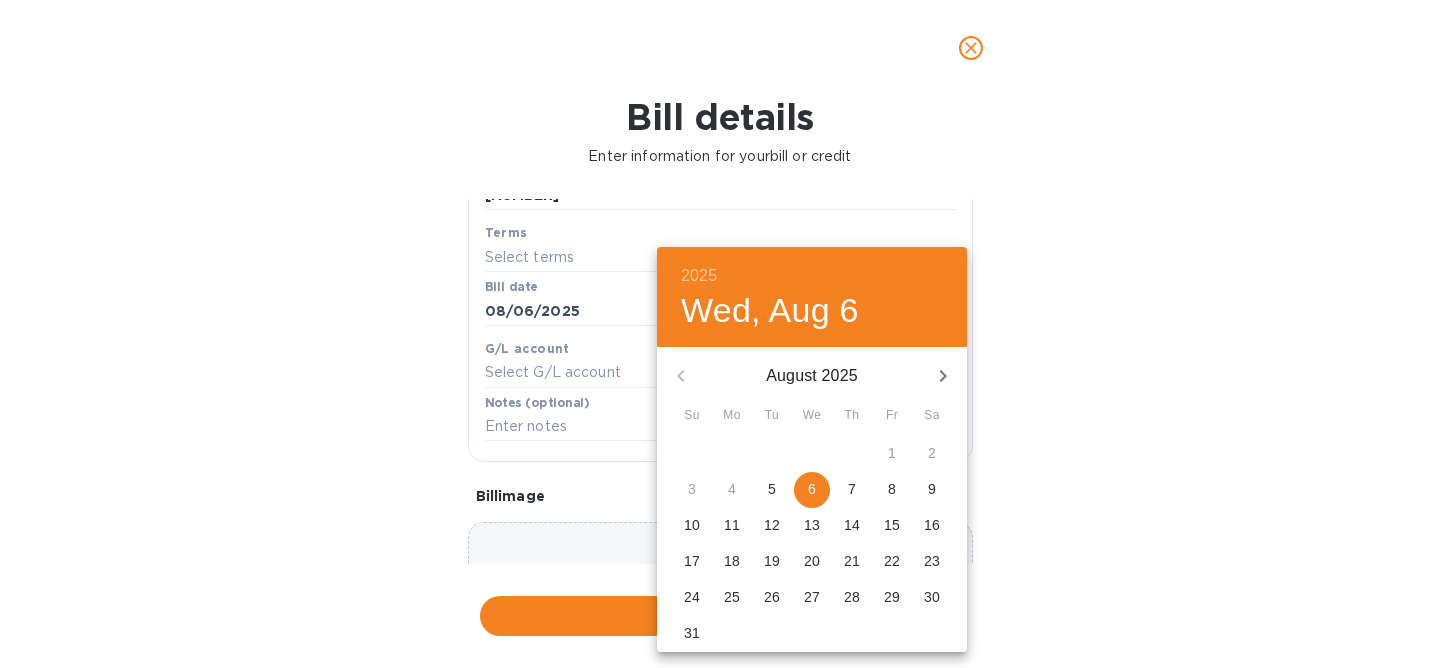 click on "6" at bounding box center (812, 489) 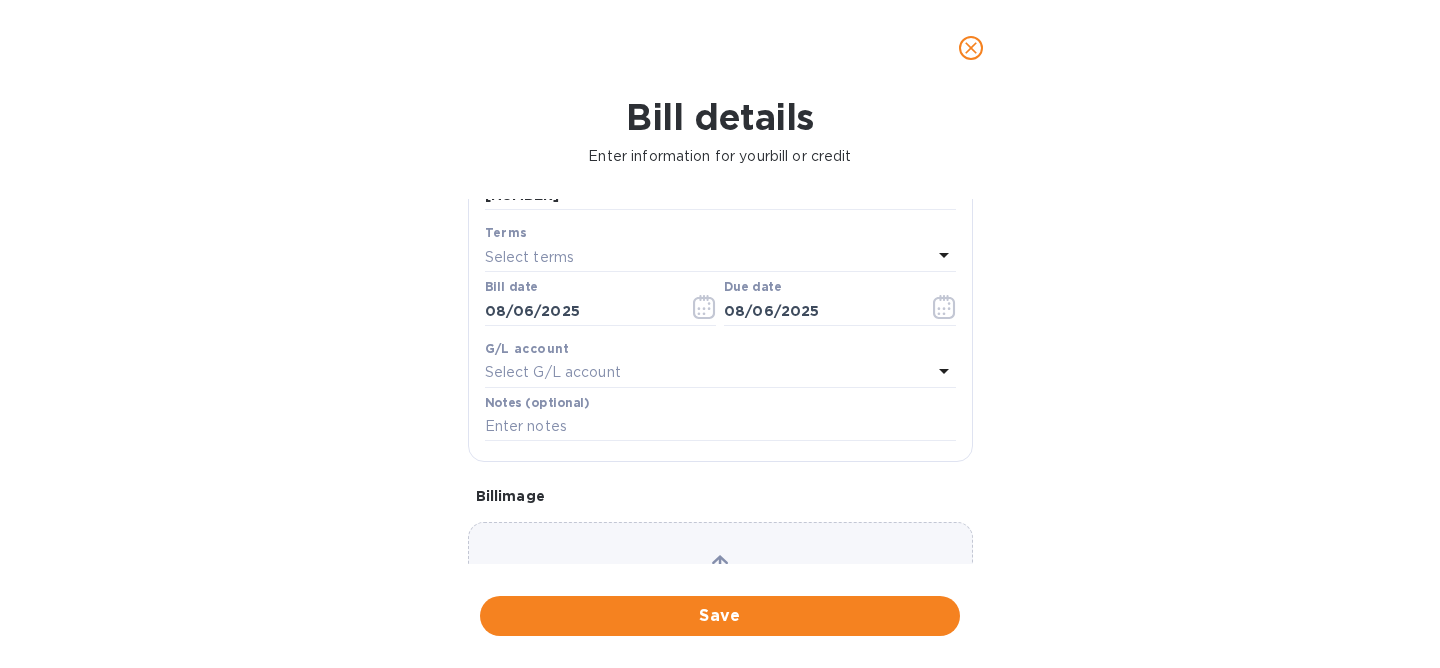 click on "Select G/L account" at bounding box center (553, 372) 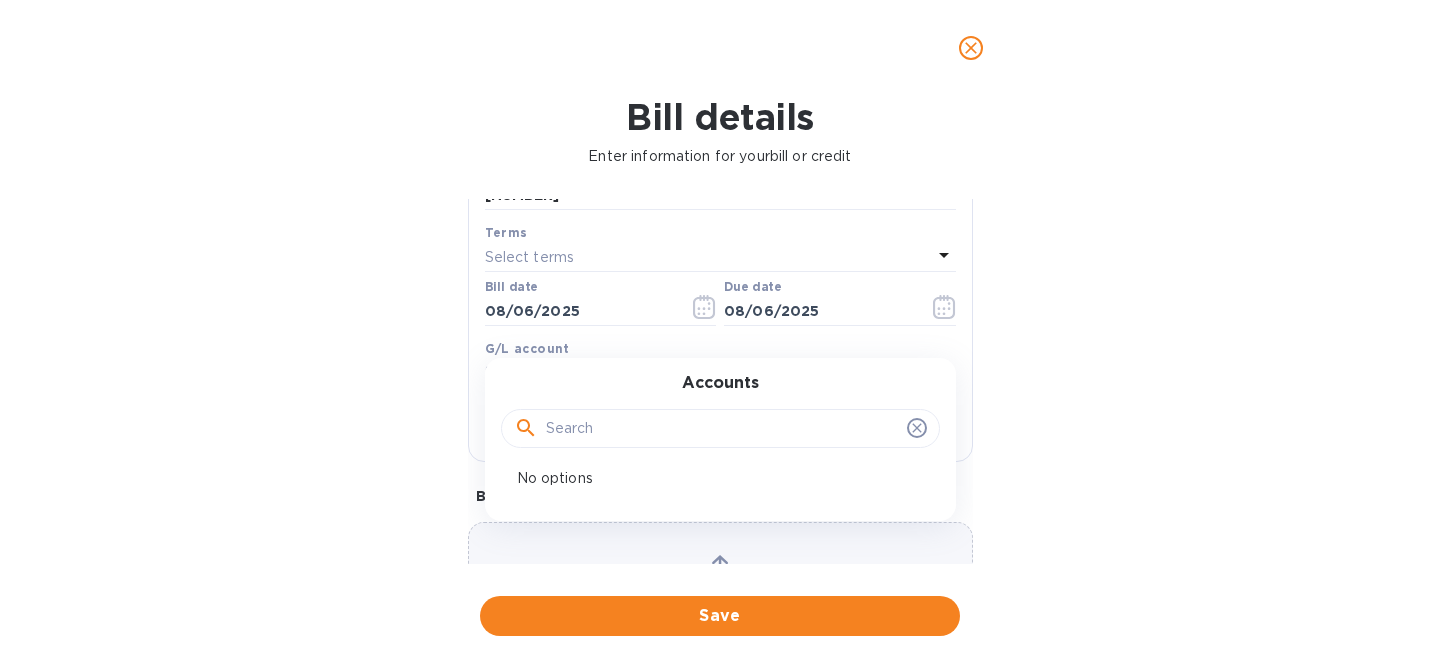 click at bounding box center (722, 429) 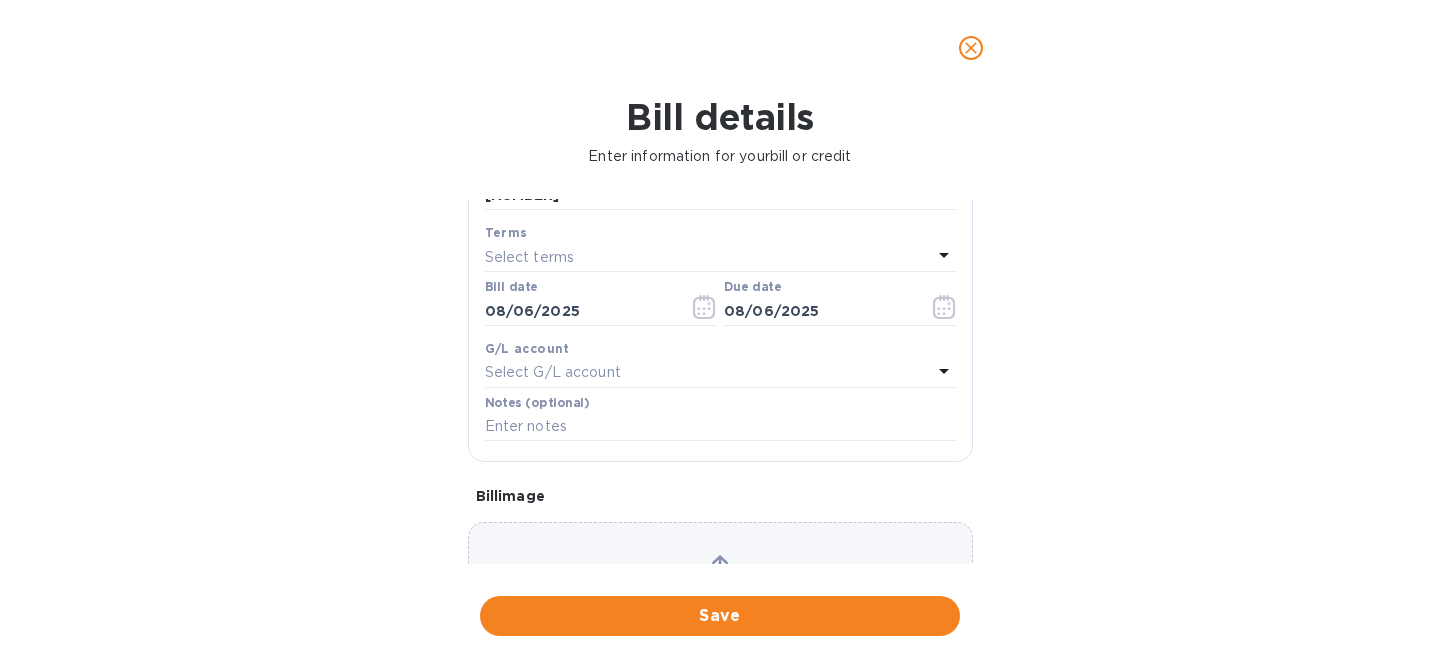 scroll, scrollTop: 387, scrollLeft: 0, axis: vertical 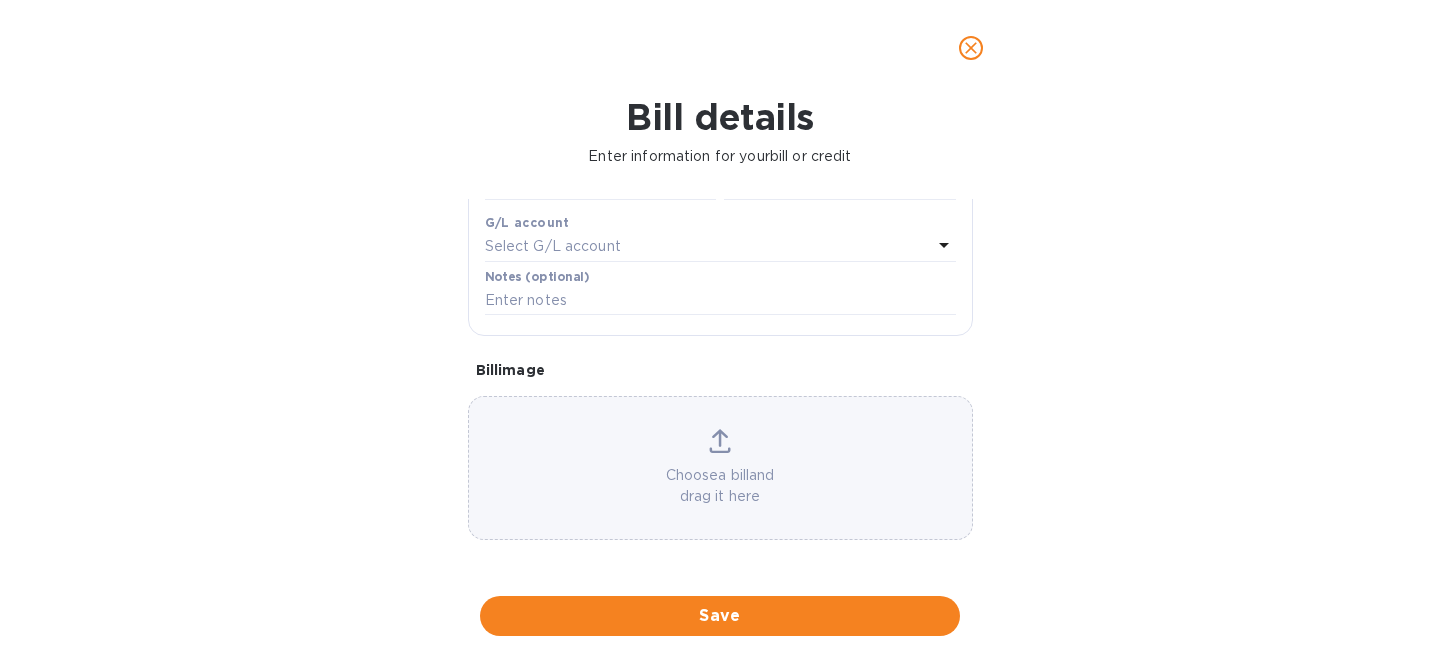 click 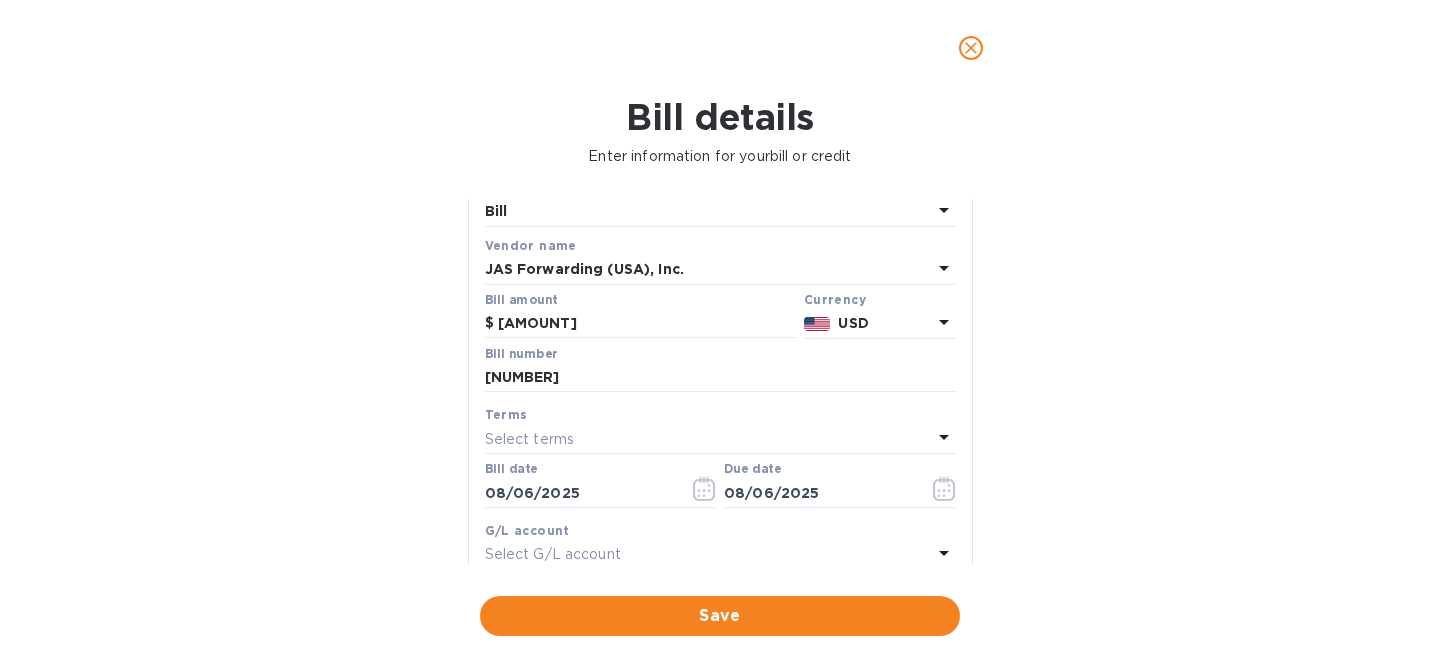 scroll, scrollTop: 80, scrollLeft: 0, axis: vertical 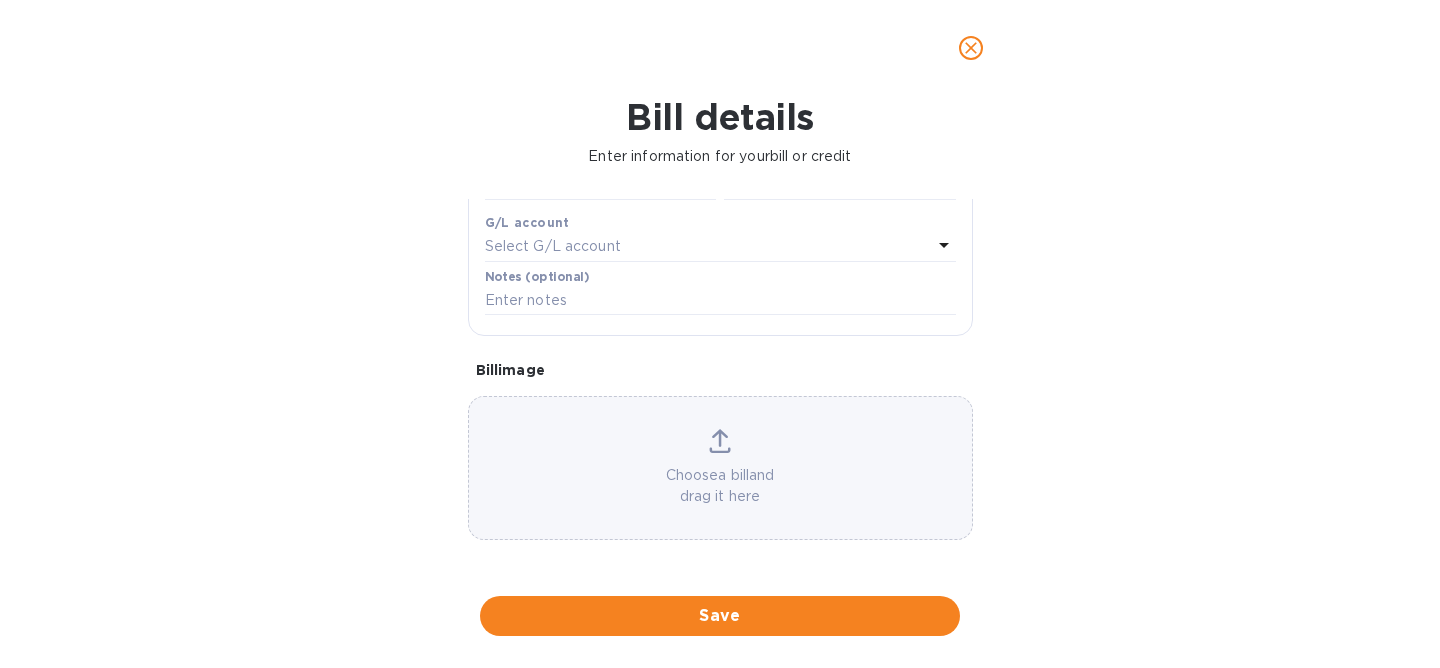 click on "Choose  a bill  and   drag it here" at bounding box center (720, 486) 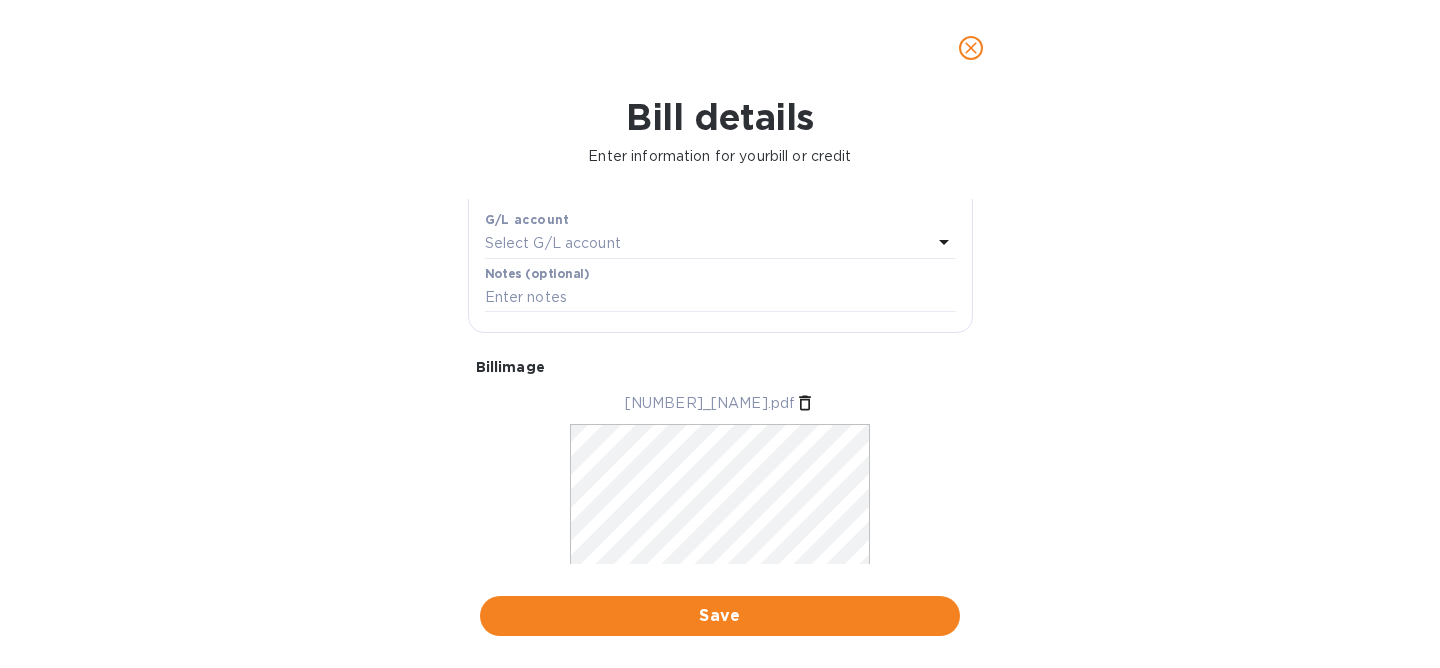 scroll, scrollTop: 448, scrollLeft: 0, axis: vertical 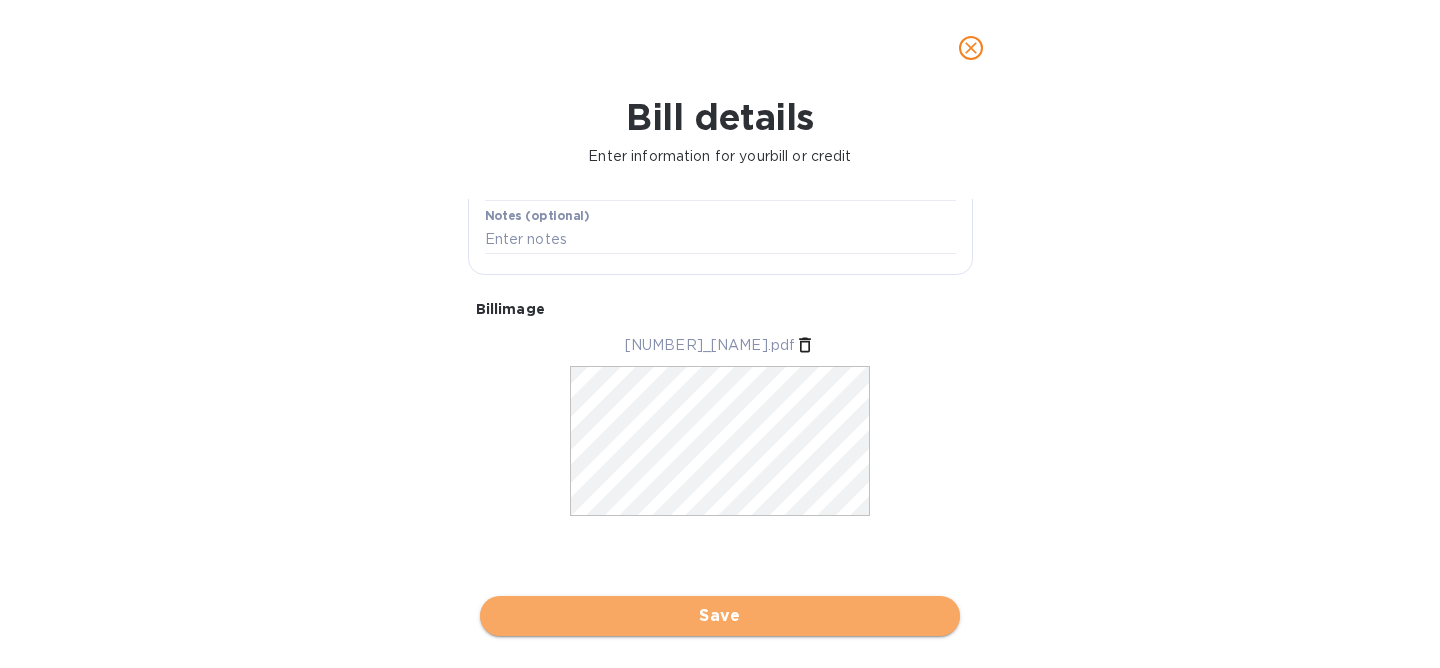 click on "Save" at bounding box center [720, 616] 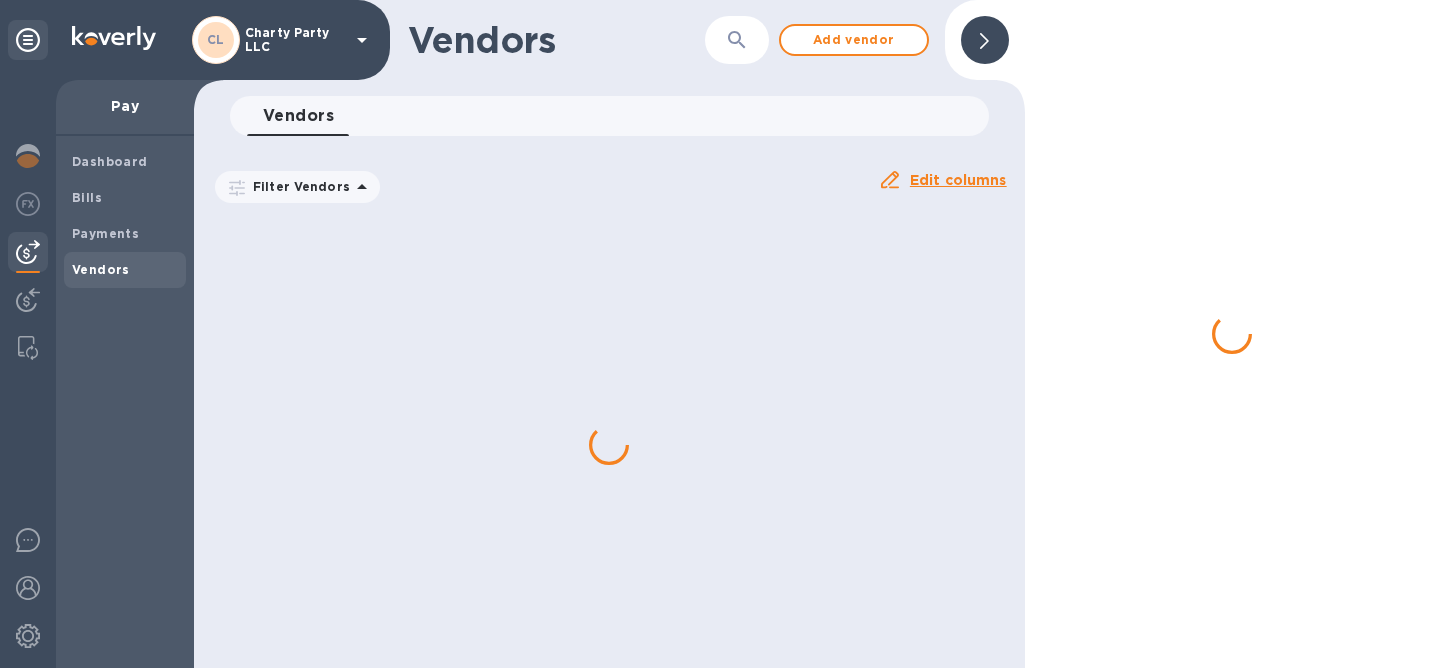 scroll, scrollTop: 0, scrollLeft: 0, axis: both 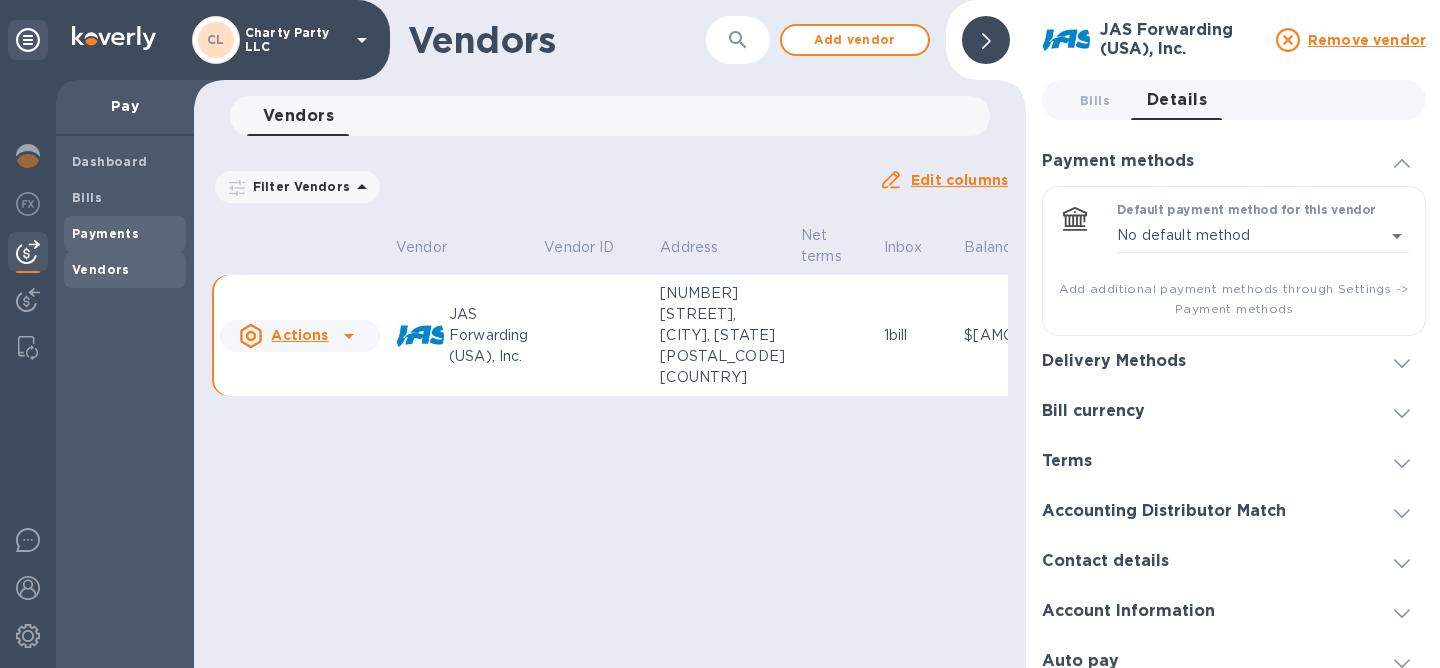 click on "Payments" at bounding box center (105, 233) 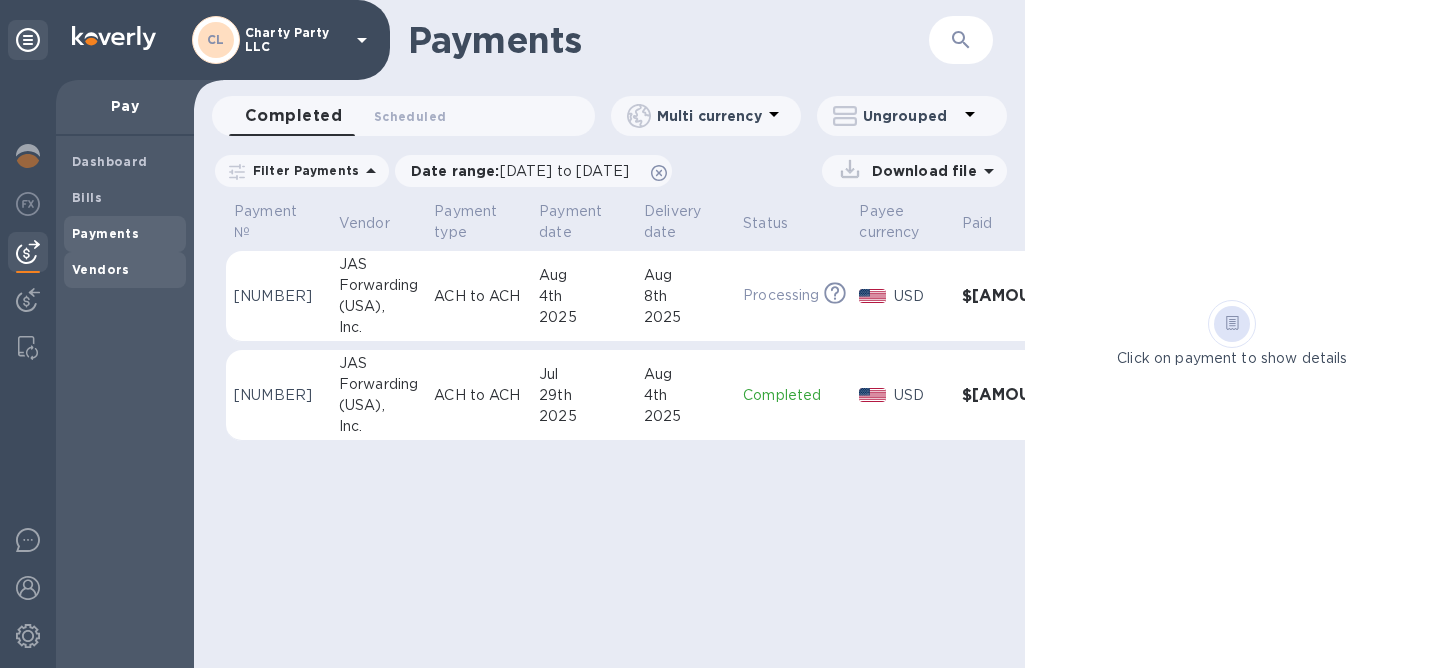click on "Vendors" at bounding box center (101, 269) 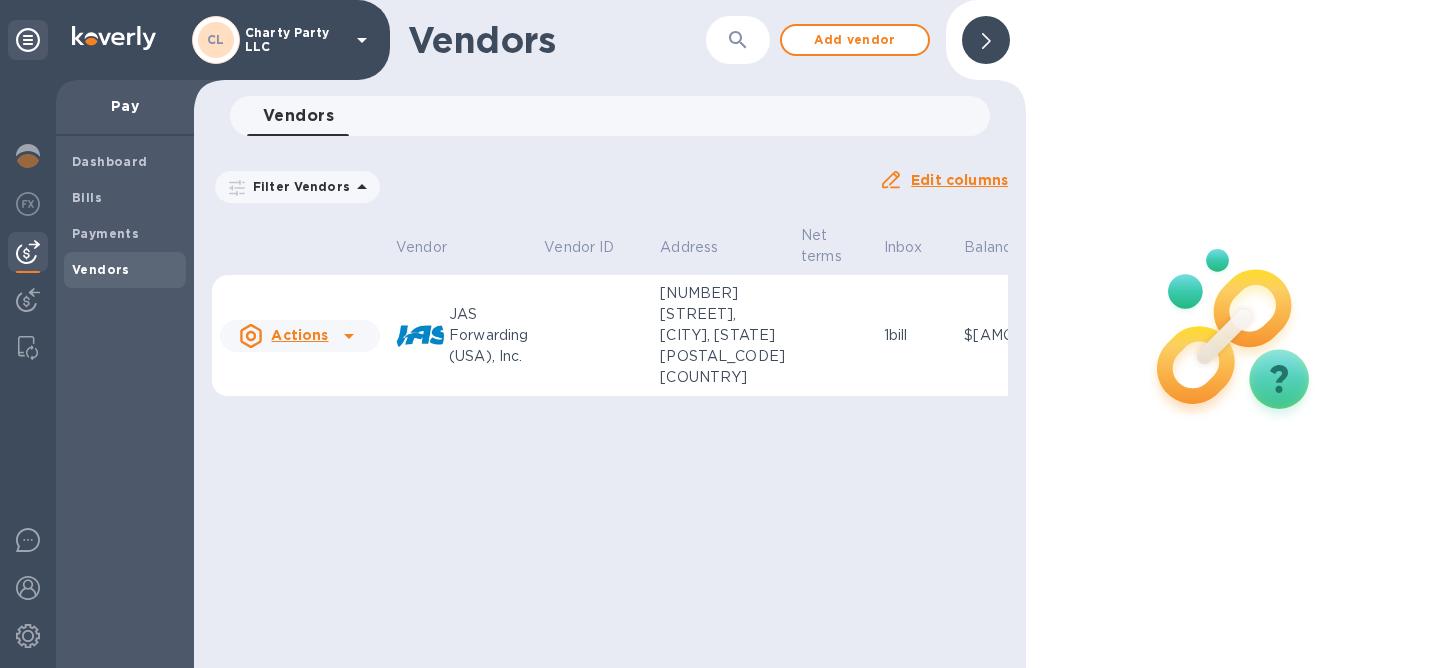 click on "JAS Forwarding (USA), Inc." at bounding box center (488, 335) 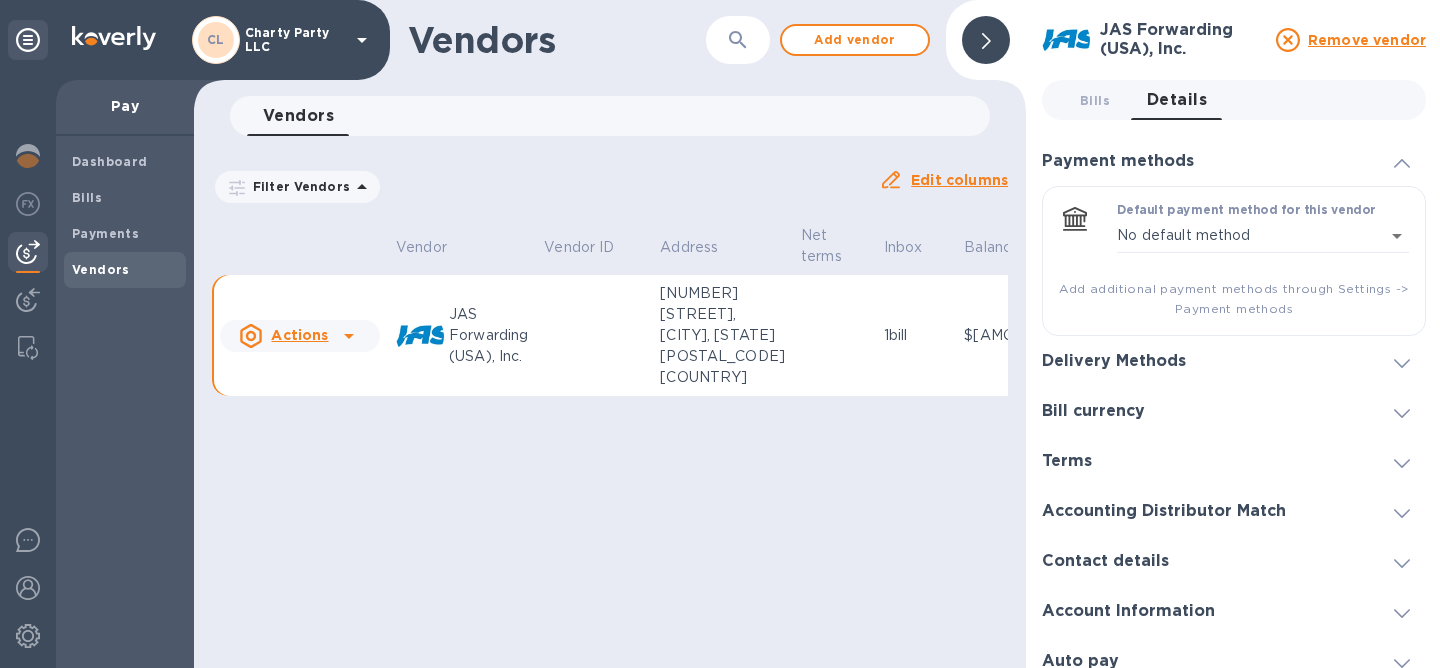 click 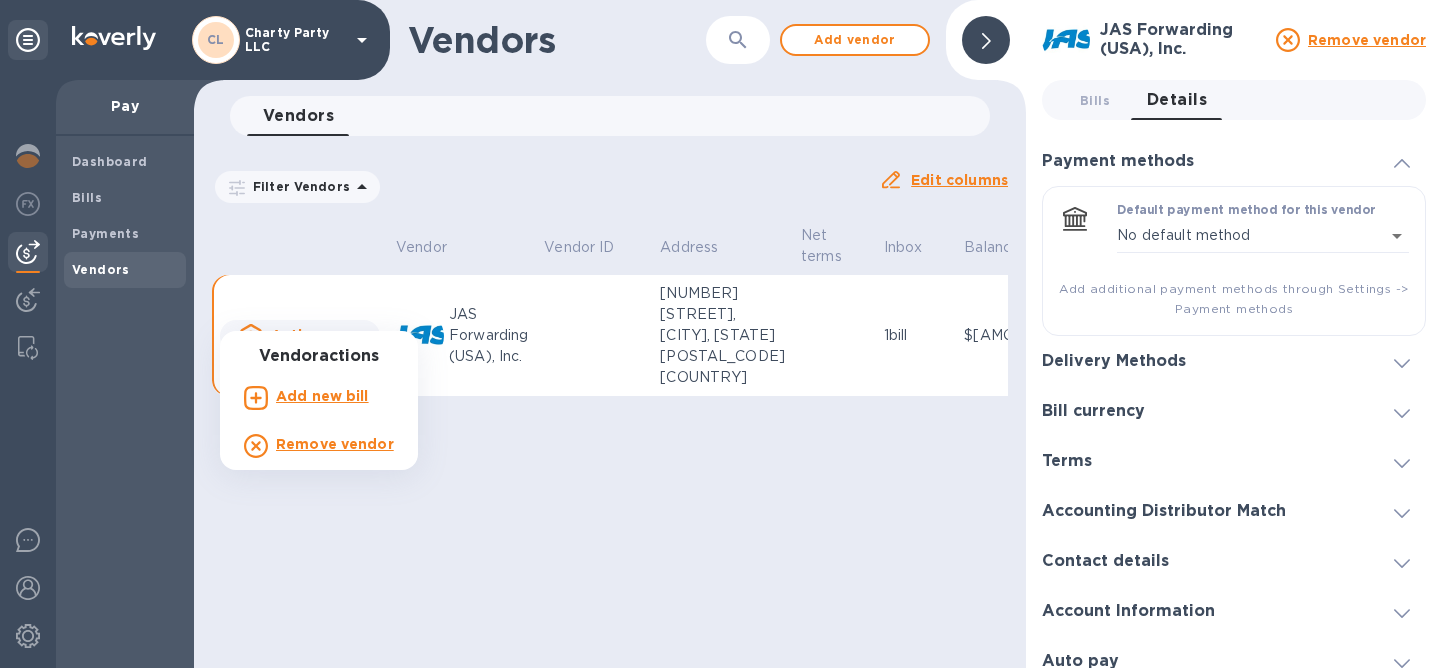click at bounding box center [720, 334] 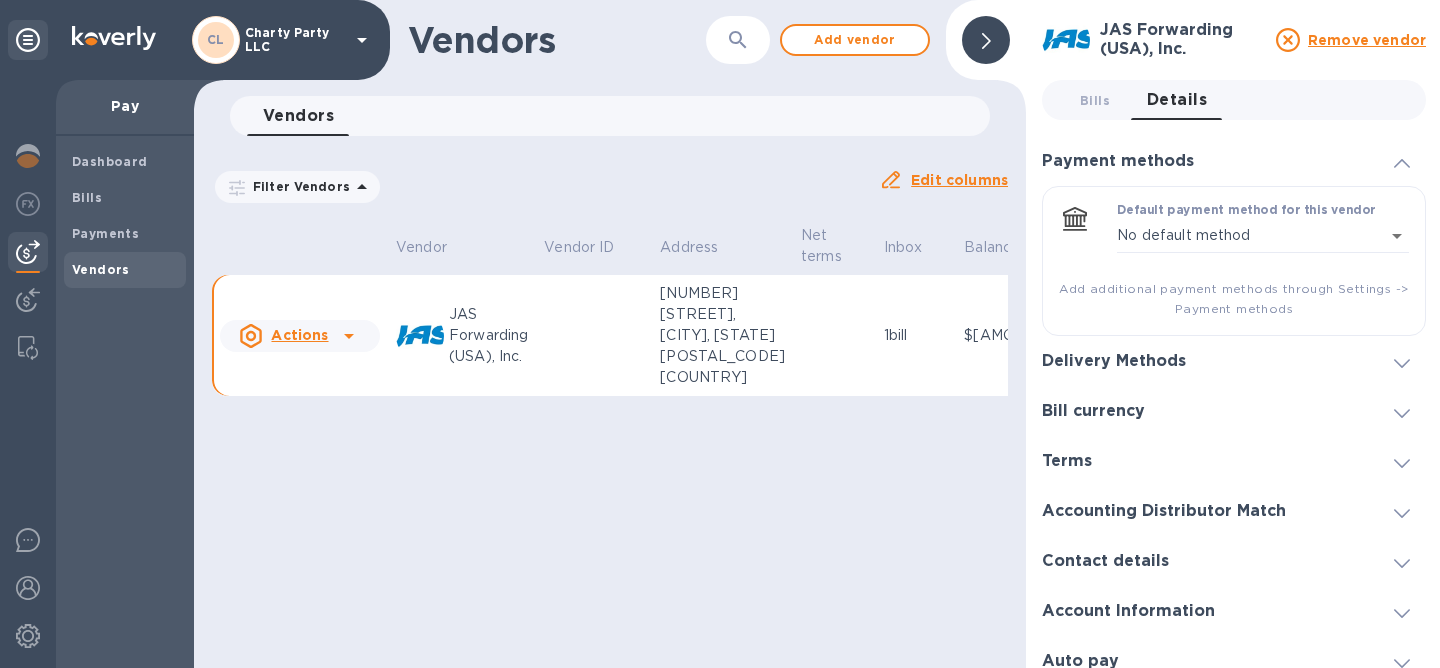 scroll, scrollTop: 0, scrollLeft: 116, axis: horizontal 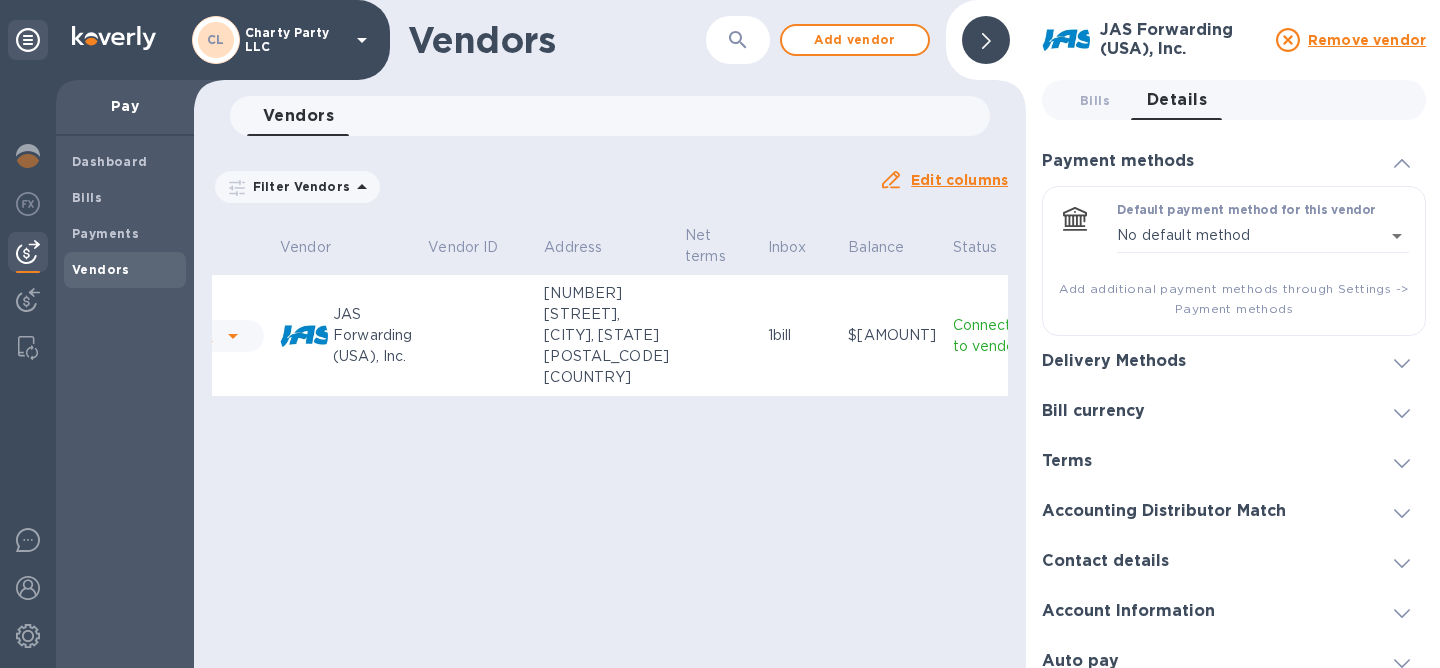 click on "Connected to vendor" at bounding box center [991, 336] 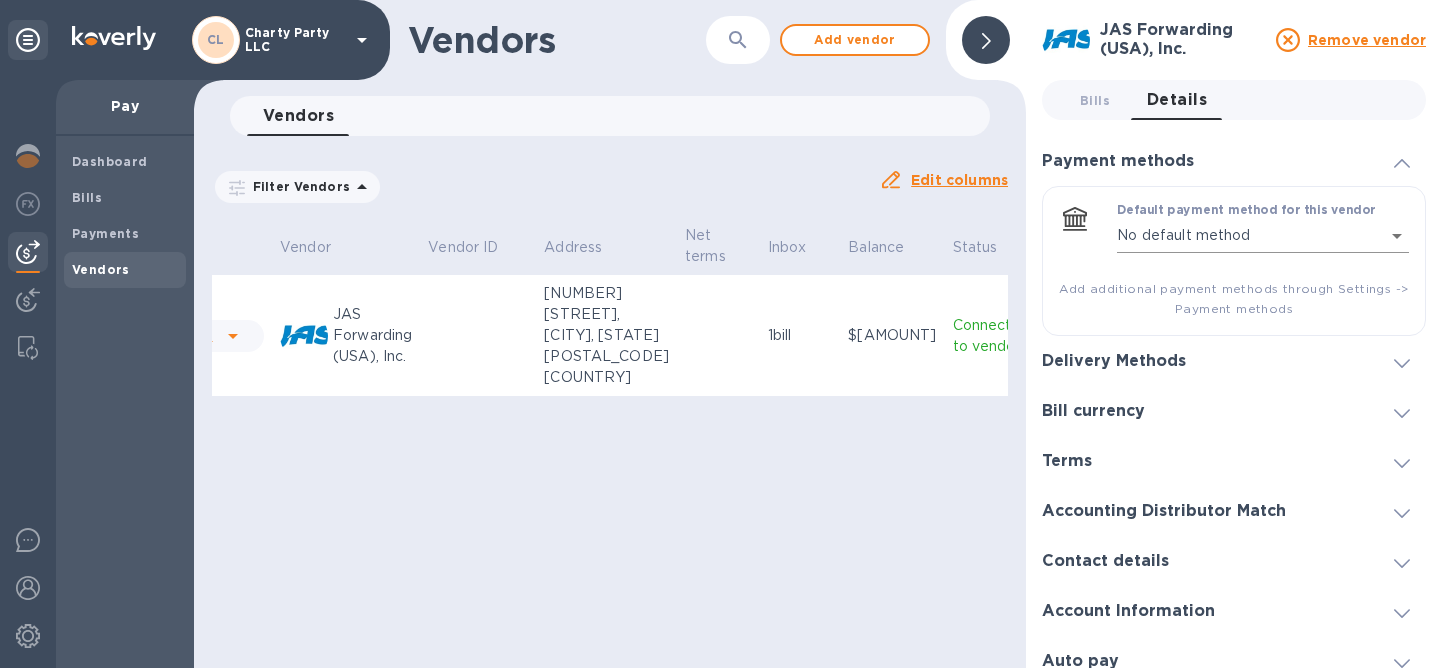 click on "CL Charty Party LLC Pay Dashboard Bills Payments Vendors Vendors ​ Add vendor Vendors 0 Filter Vendors Auto pay:  All Edit columns Vendor Vendor ID Address Net terms Inbox Balance Status Actions JAS Forwarding (USA), Inc. 6165 Barfield Rd, Atlanta,   GA 30328 US 1  bill $30,583.87 Connected to vendor JAS Forwarding (USA), Inc. Remove vendor Bills 0 Details 0 Payment methods Default payment method for this vendor No default method empty ​ Add additional payment methods through Settings -> Payment methods Delivery Methods Bank Transfer Routing number (**0020) Account number (**8078) USD Default method Vendor default Payment remittance information Email Email address will be added to the list of emails Add to the list Added emails us***ce@jas.com Currency USD Bill currency USD Terms Default term ​ ​ Accounting Distributor Match Distributor No distributor  Manage  Contact details Vendor display name No vendor display name Vendor network display name No vendor network display name Vendor DBA No DBA name" at bounding box center [720, 334] 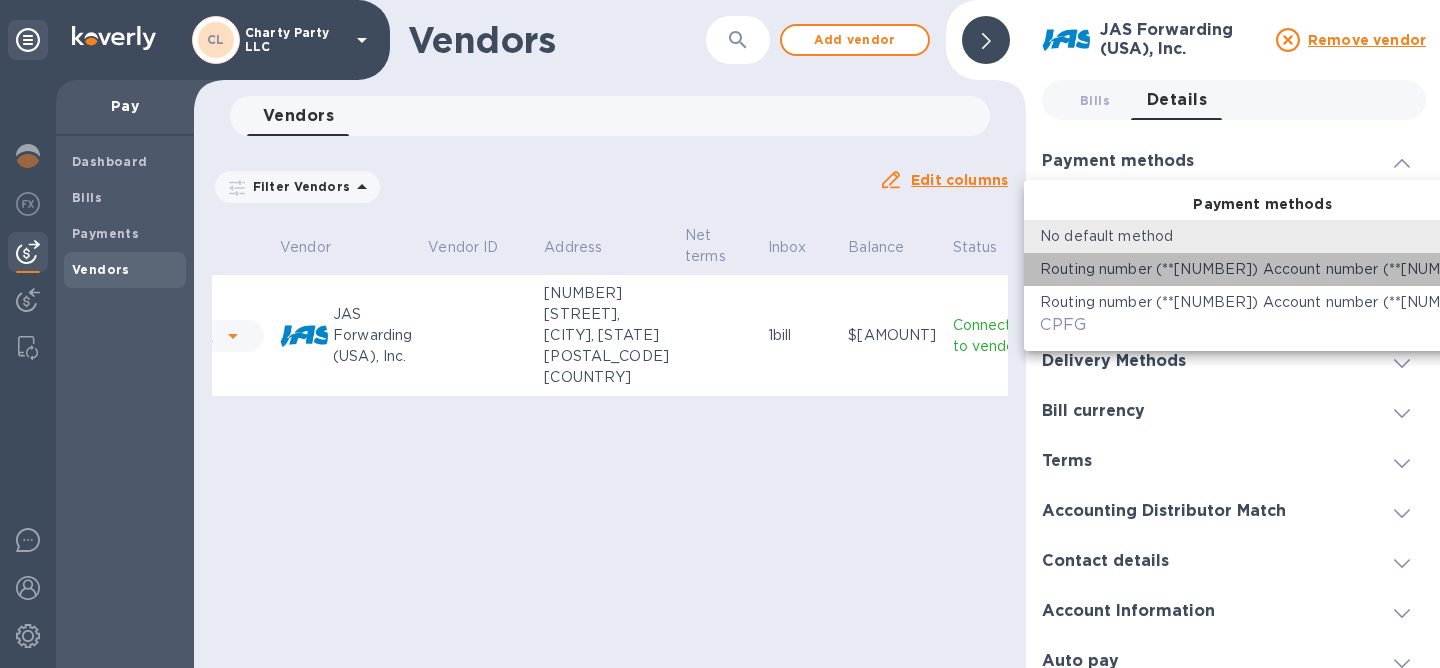click on "Routing number (**0026) Account number (**6278)" at bounding box center (1262, 269) 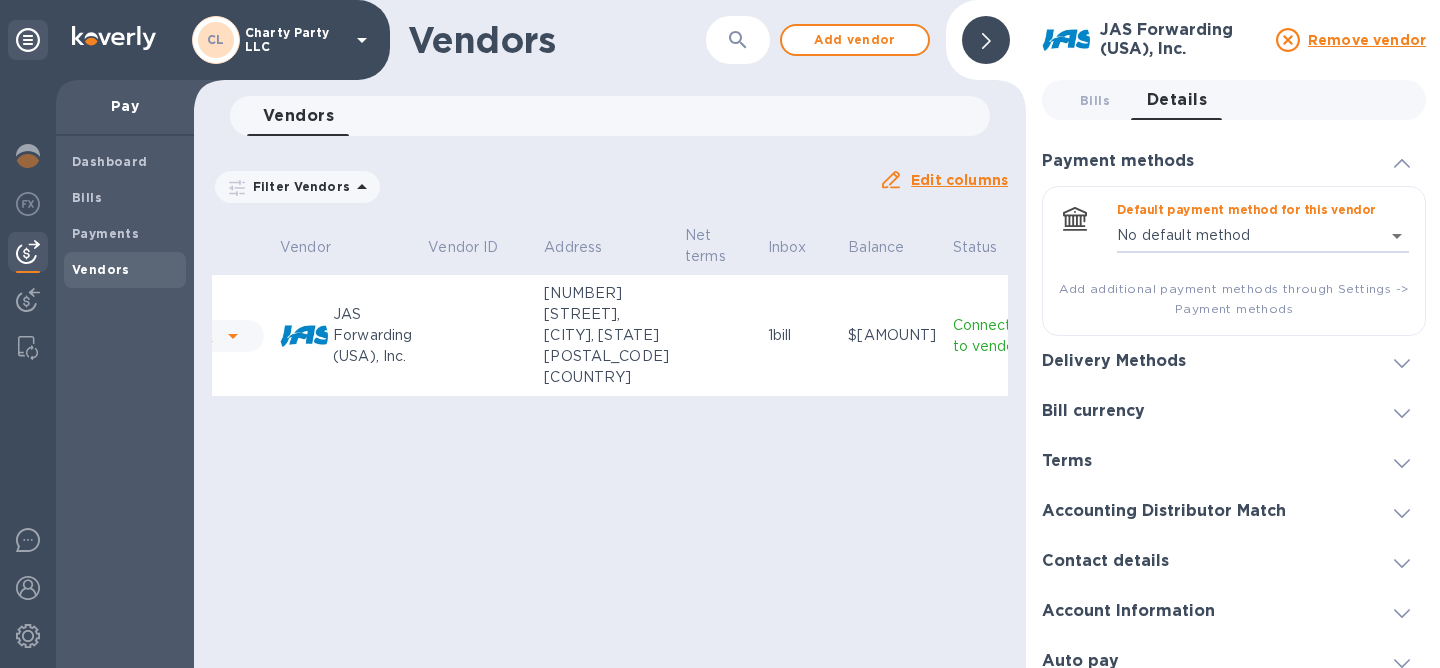 type on "7729153483658902922120455700100016" 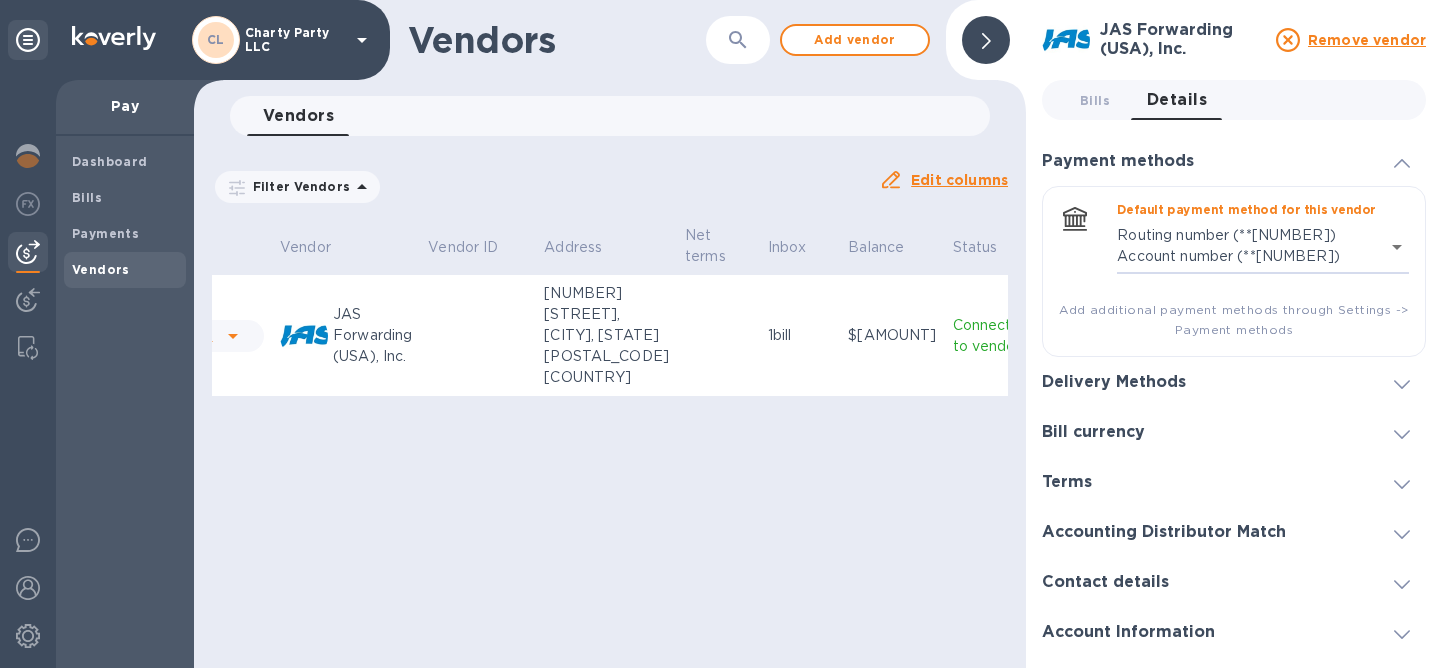 scroll, scrollTop: 39, scrollLeft: 0, axis: vertical 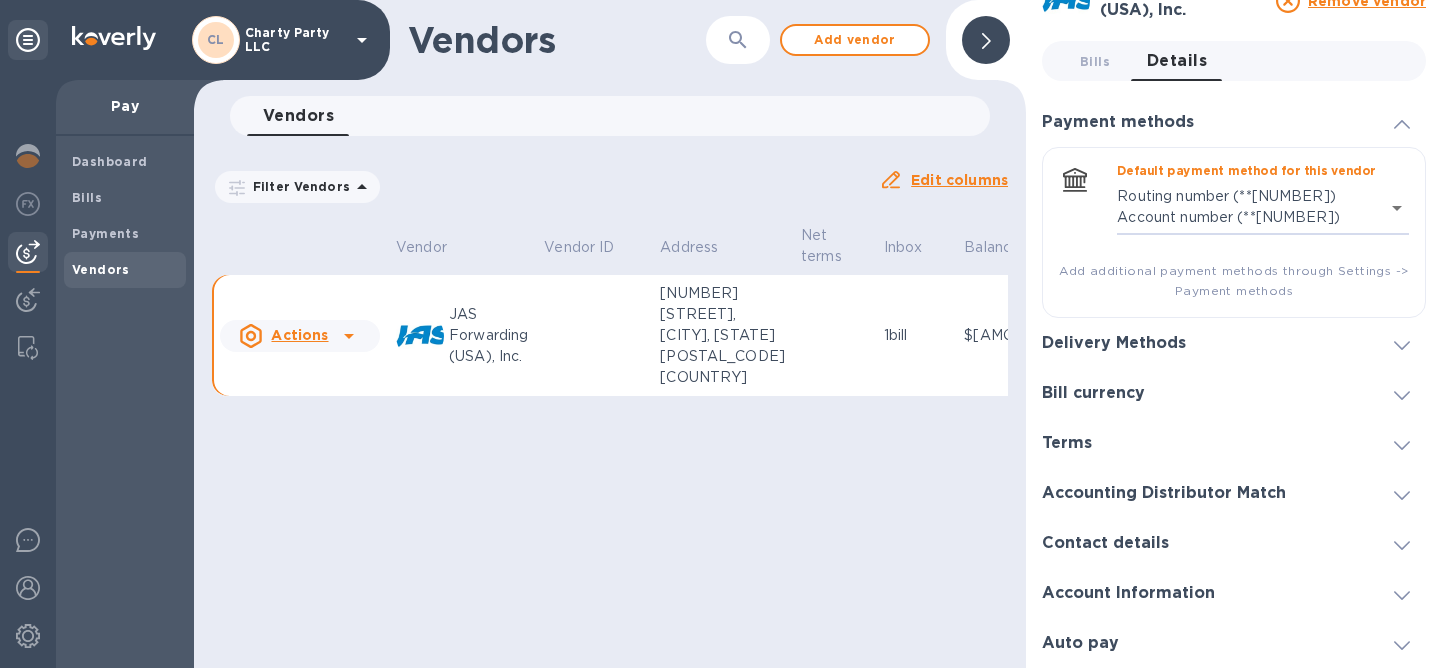 click on "Actions" at bounding box center (299, 335) 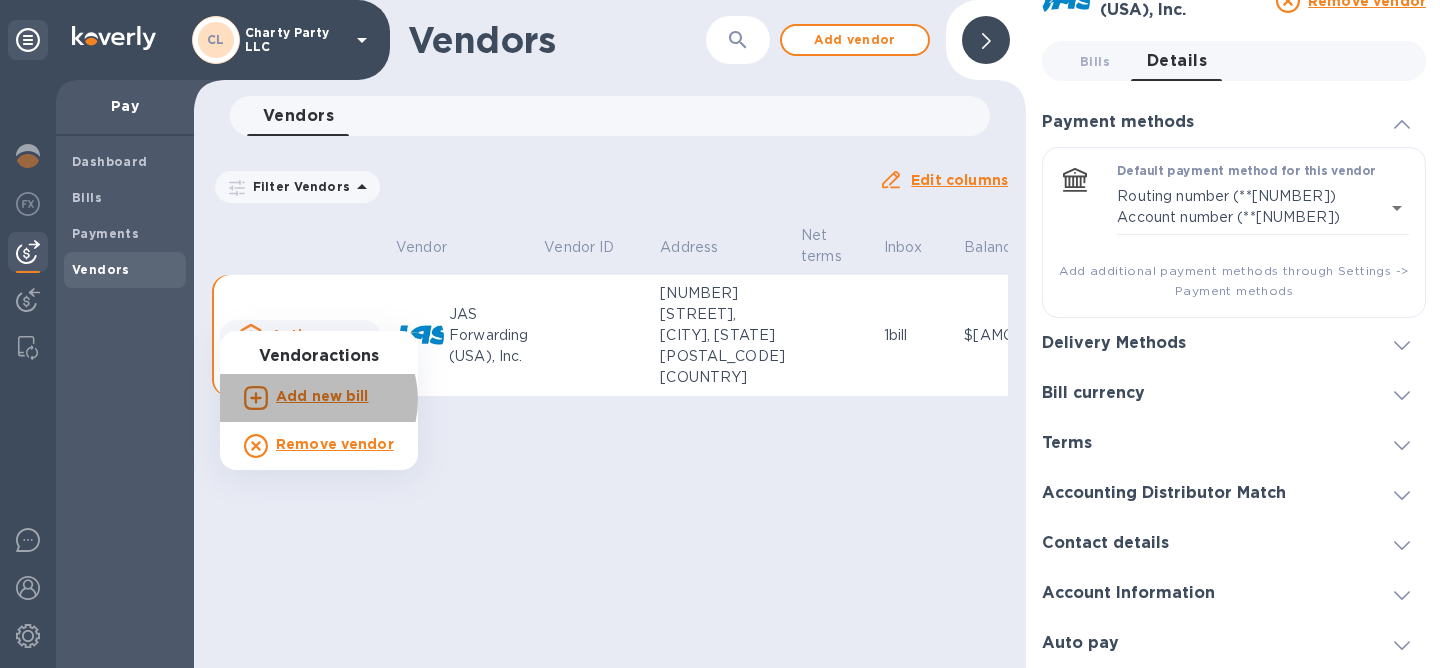 click on "Add new bill" at bounding box center (322, 396) 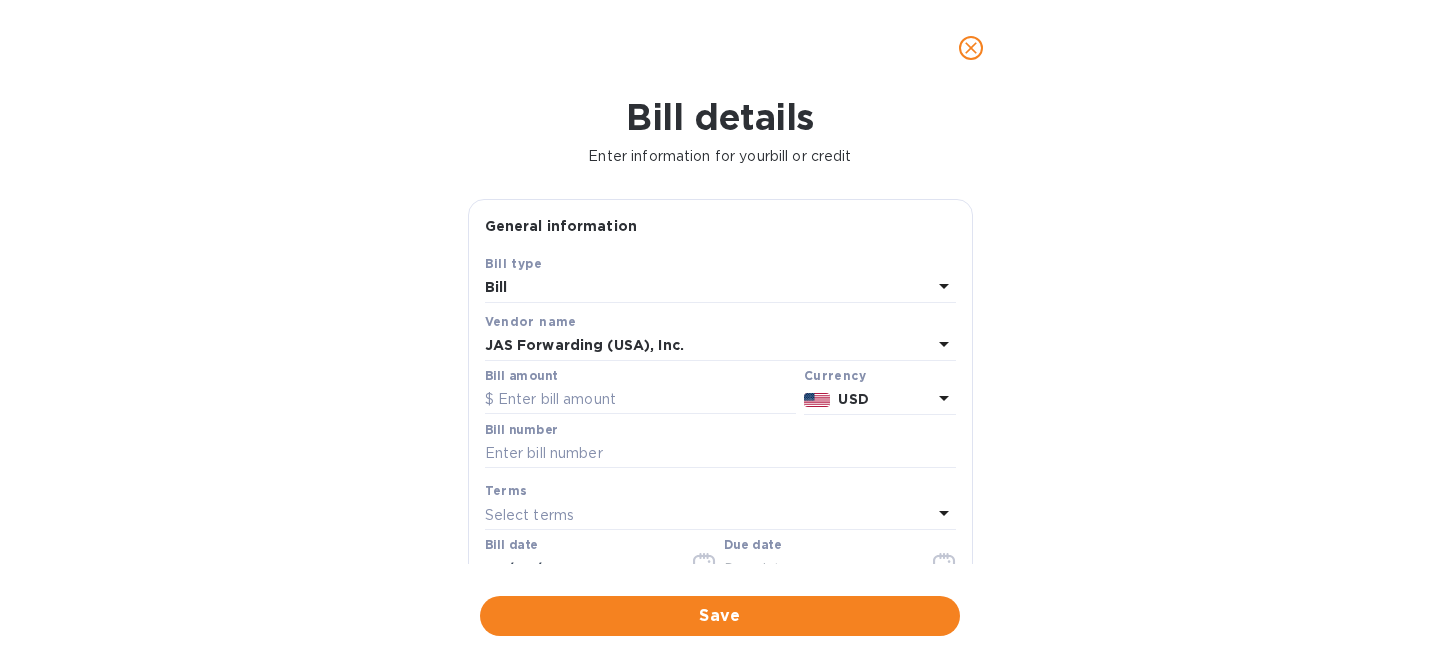 click 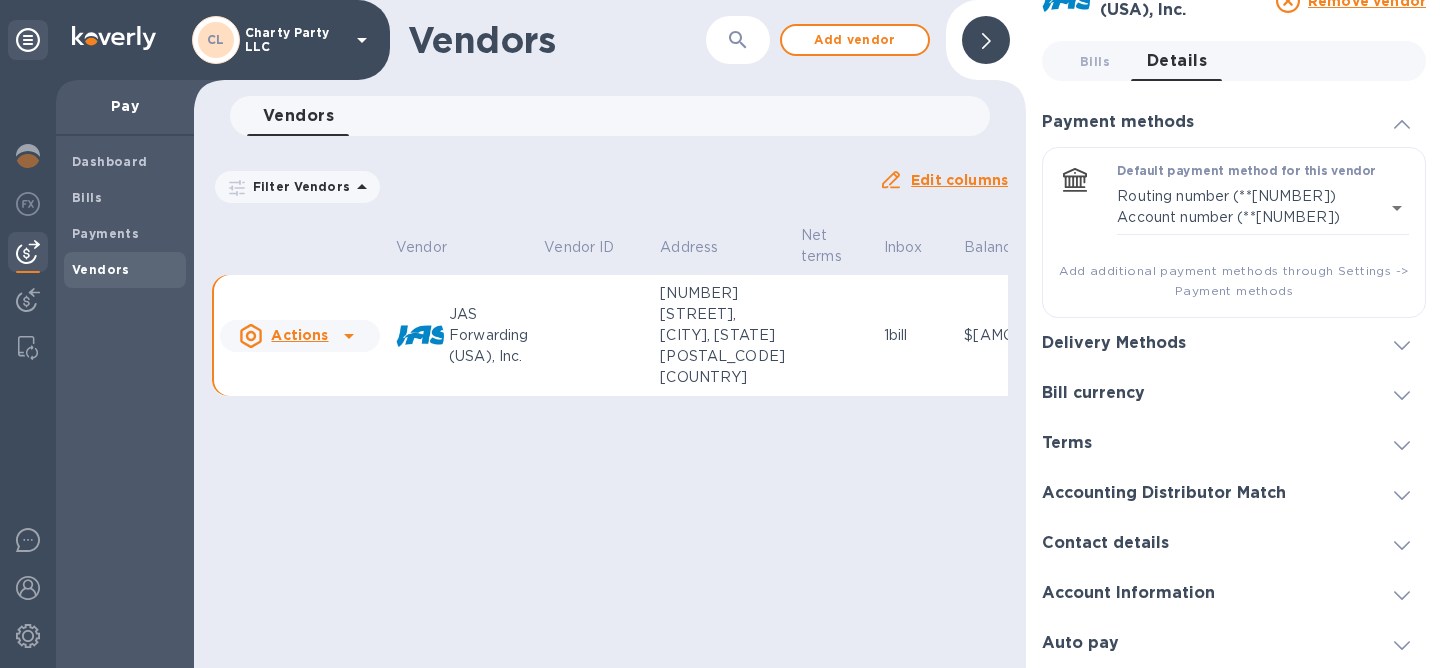 scroll, scrollTop: 0, scrollLeft: 116, axis: horizontal 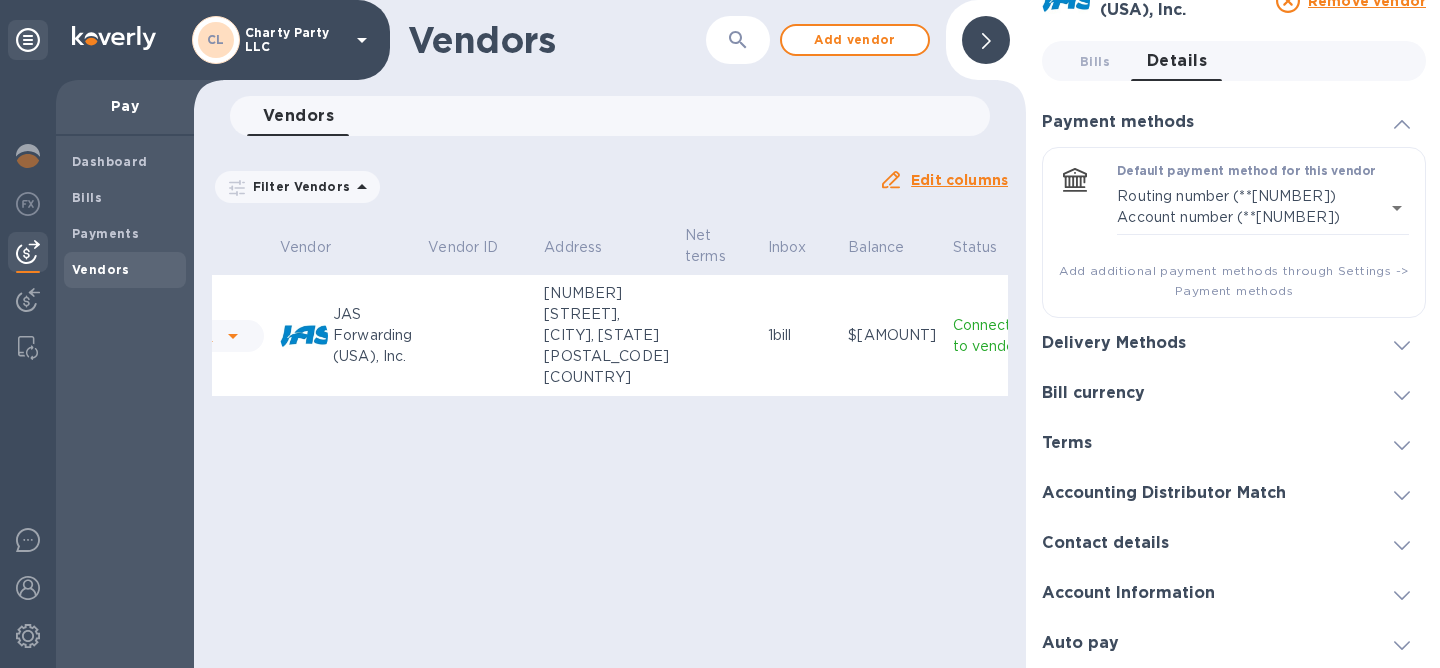 click on "1  bill" at bounding box center [800, 336] 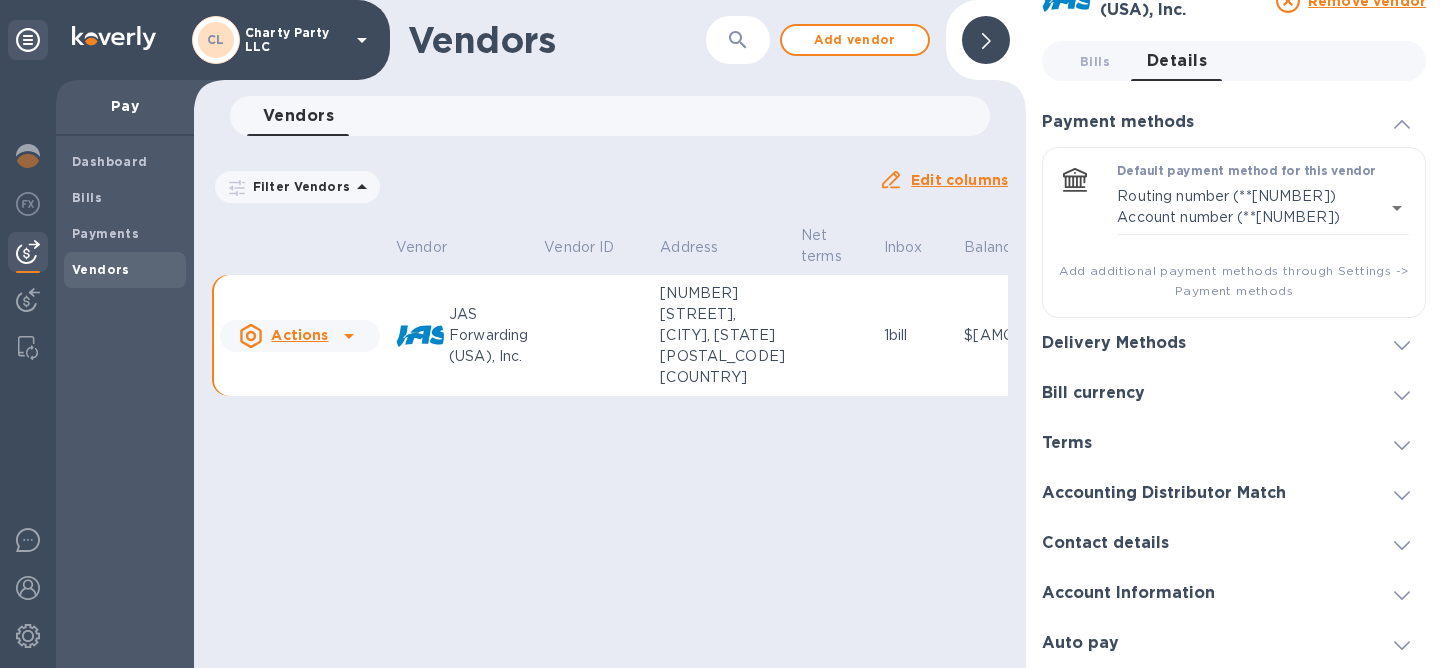 click 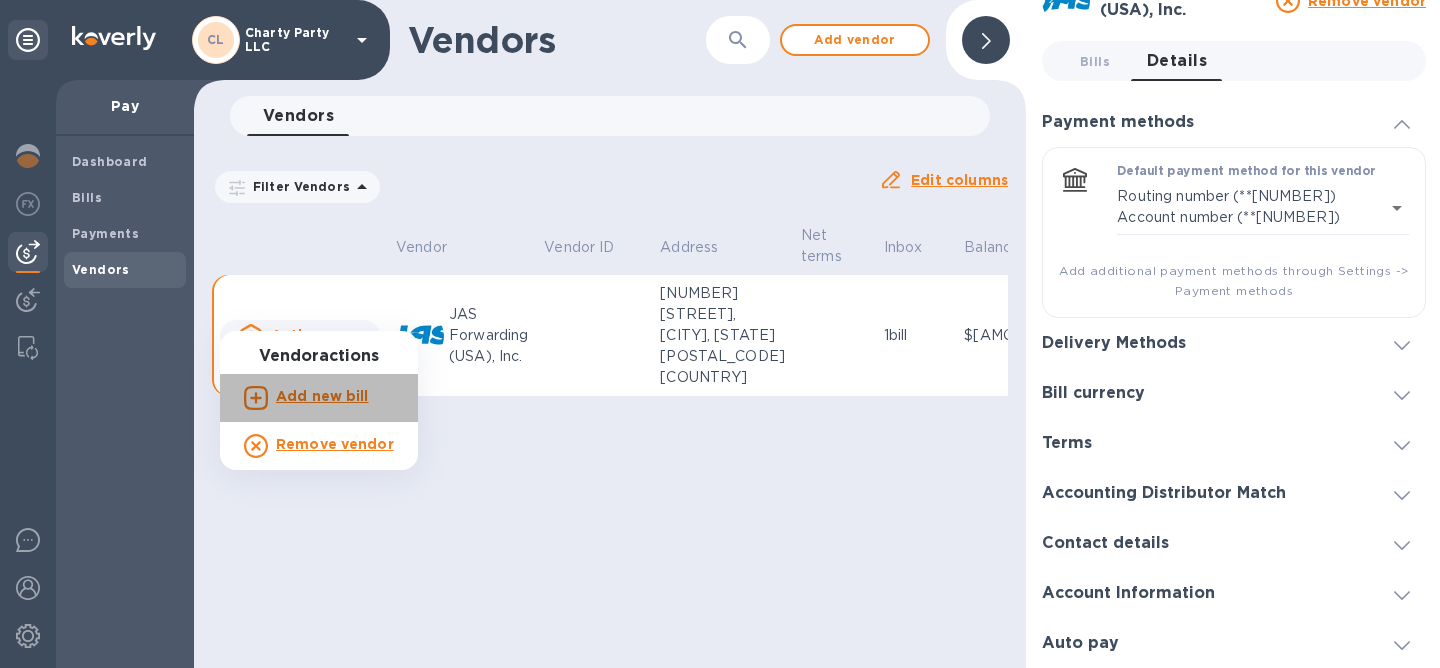 click on "Add new bill" at bounding box center [322, 396] 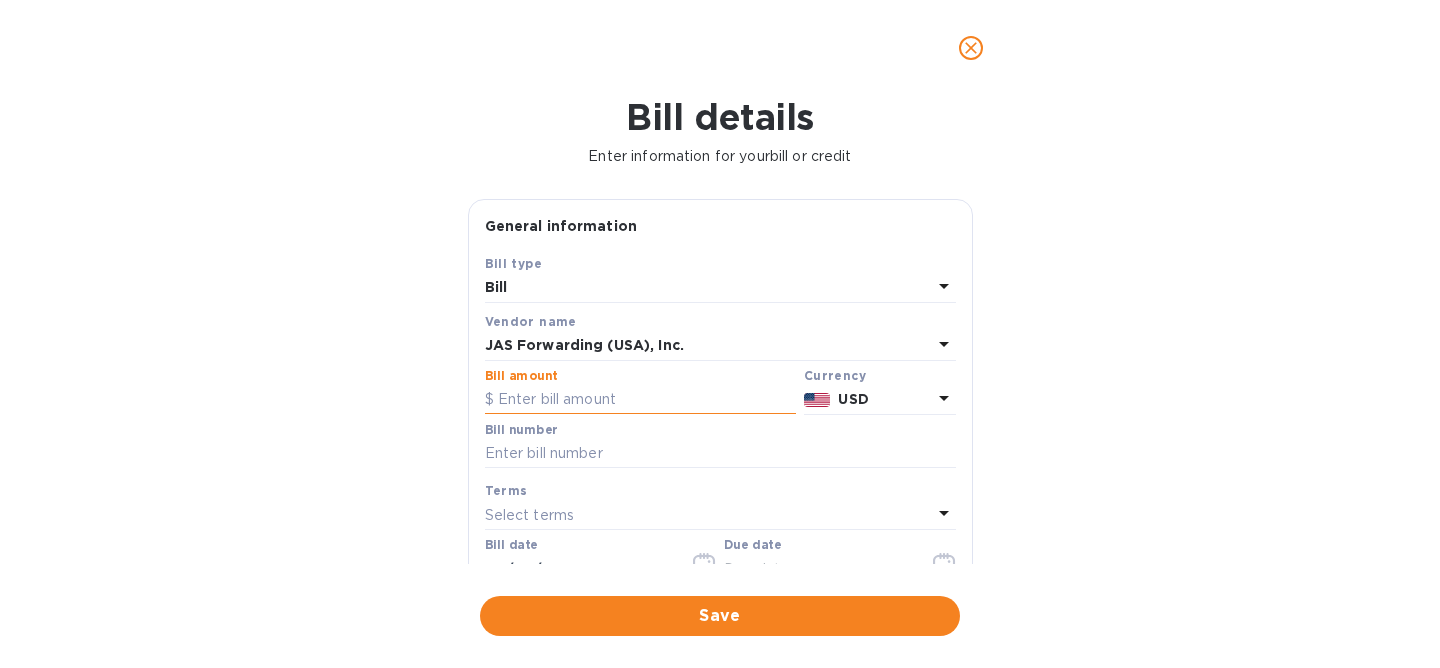 click at bounding box center (640, 400) 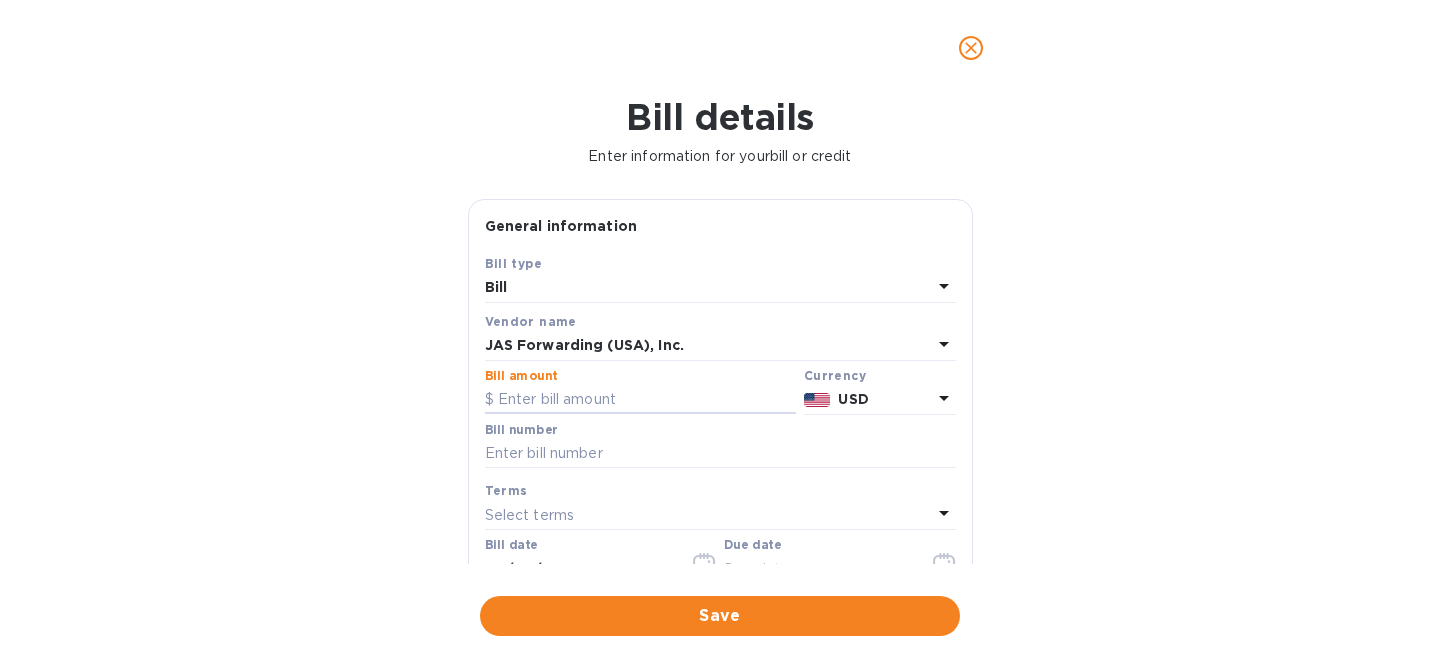 paste on "285" 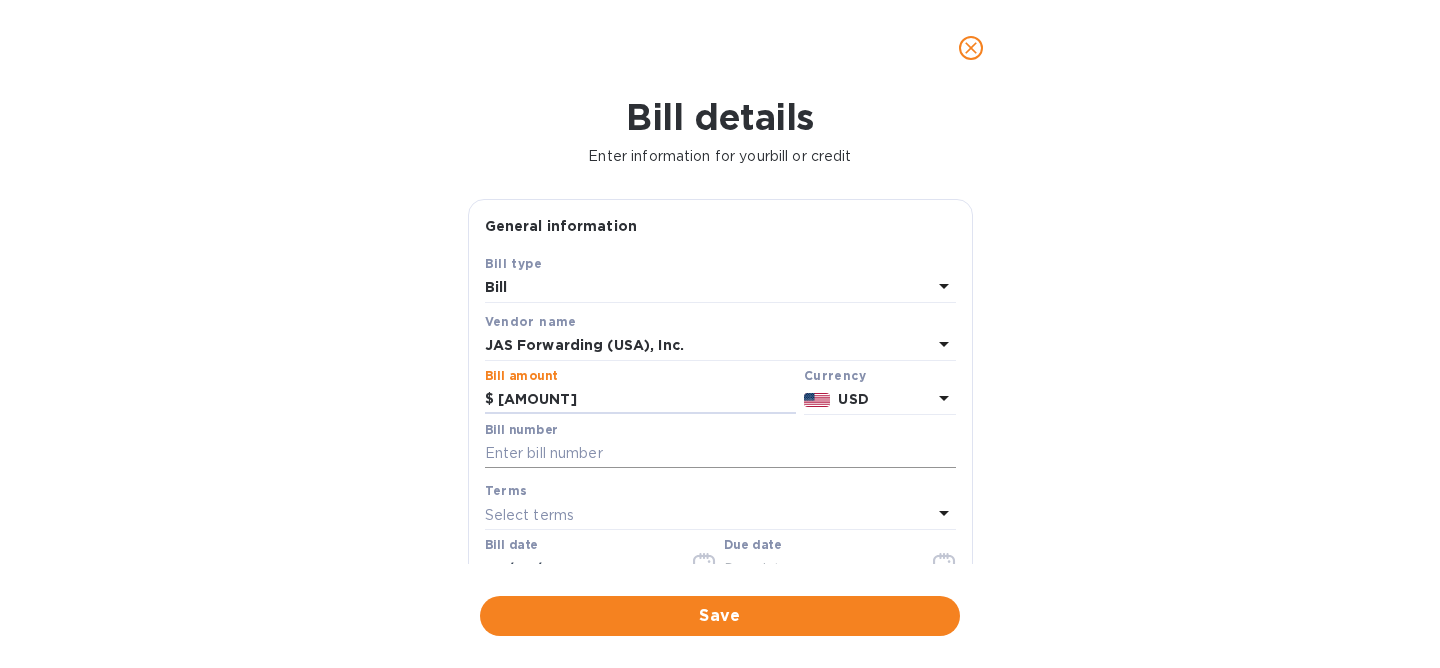 type on "285" 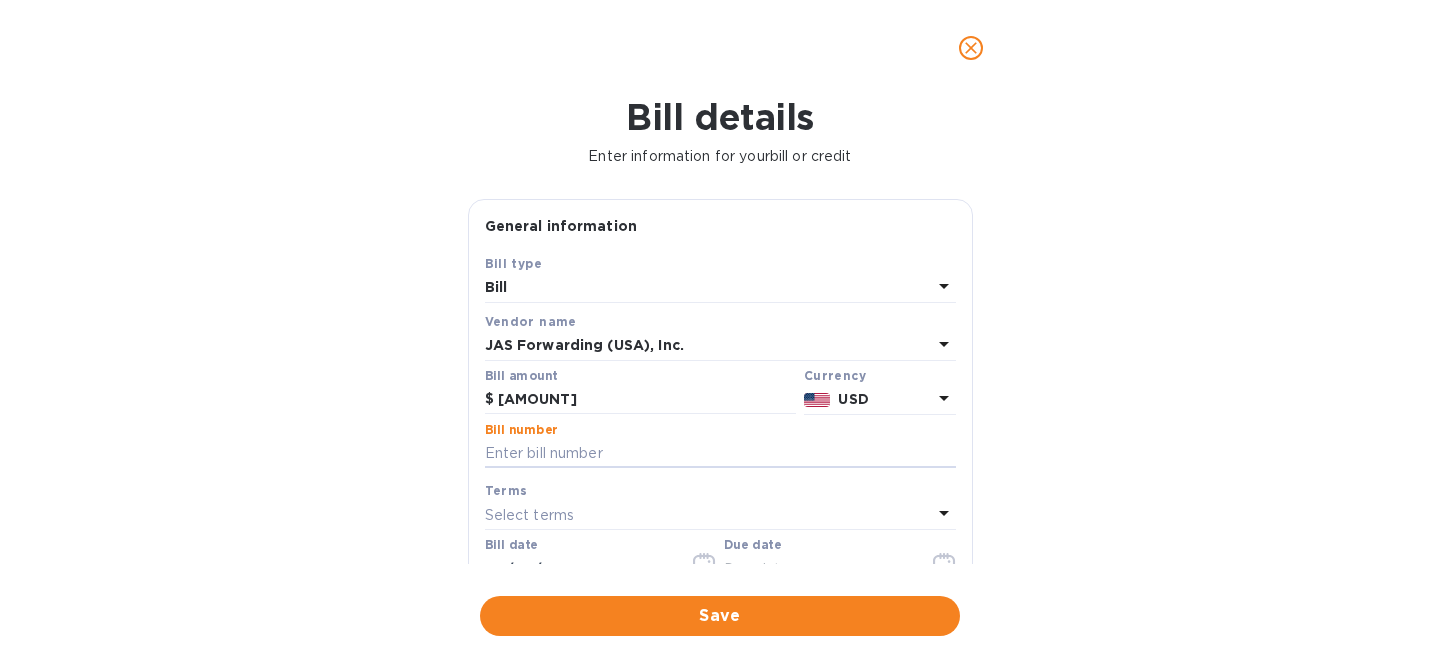 paste on "BNA503329948" 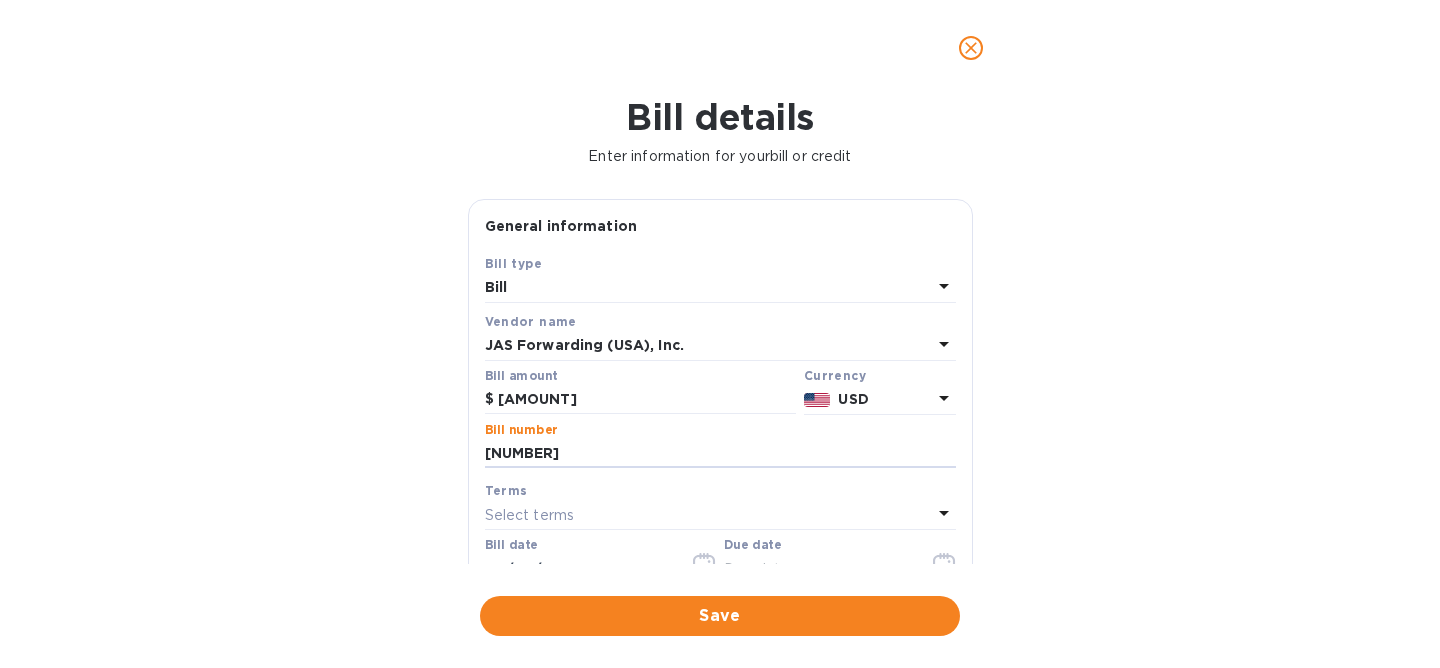 type on "BNA503329948" 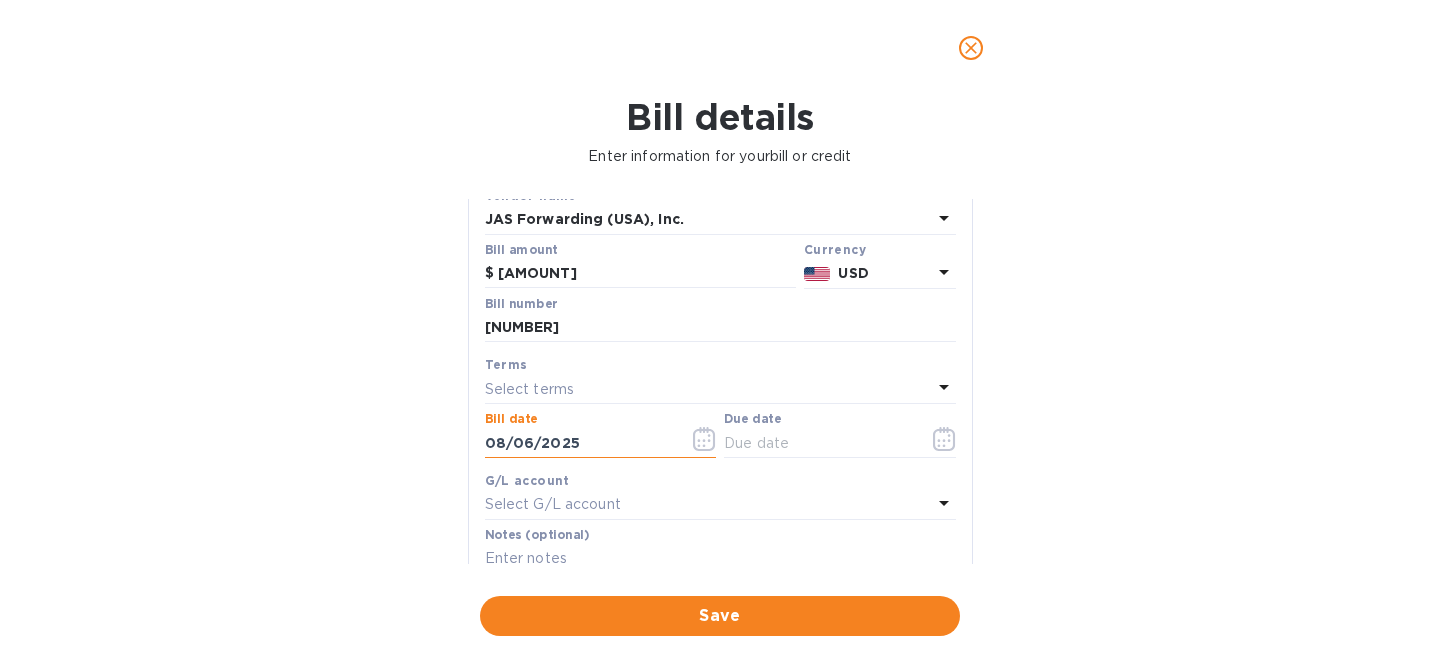 scroll, scrollTop: 161, scrollLeft: 0, axis: vertical 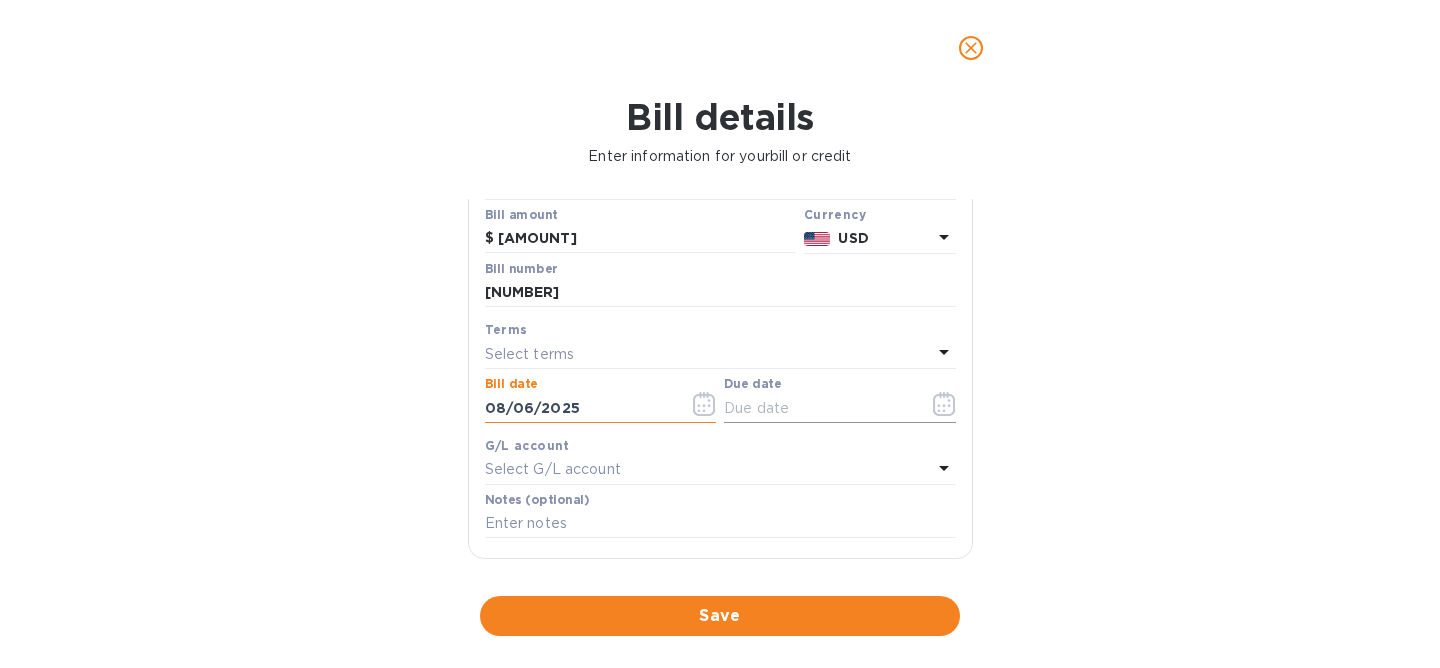 click at bounding box center [818, 408] 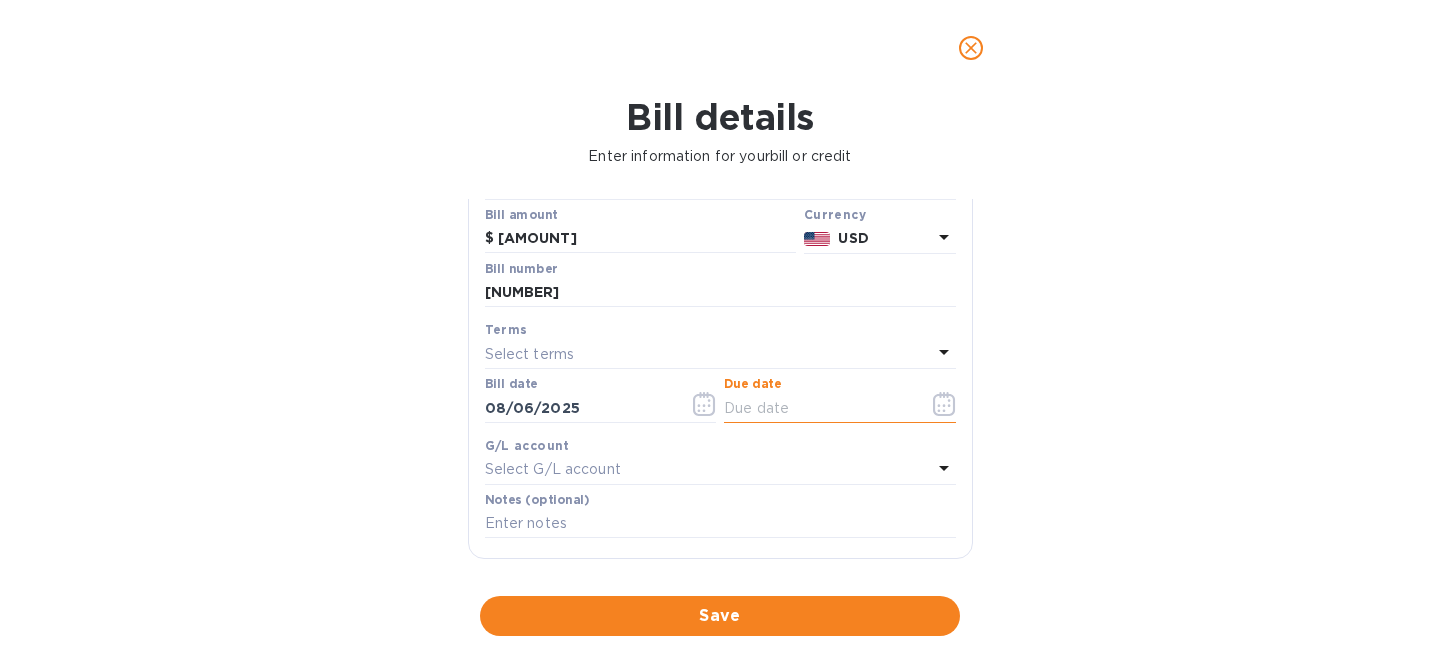 click 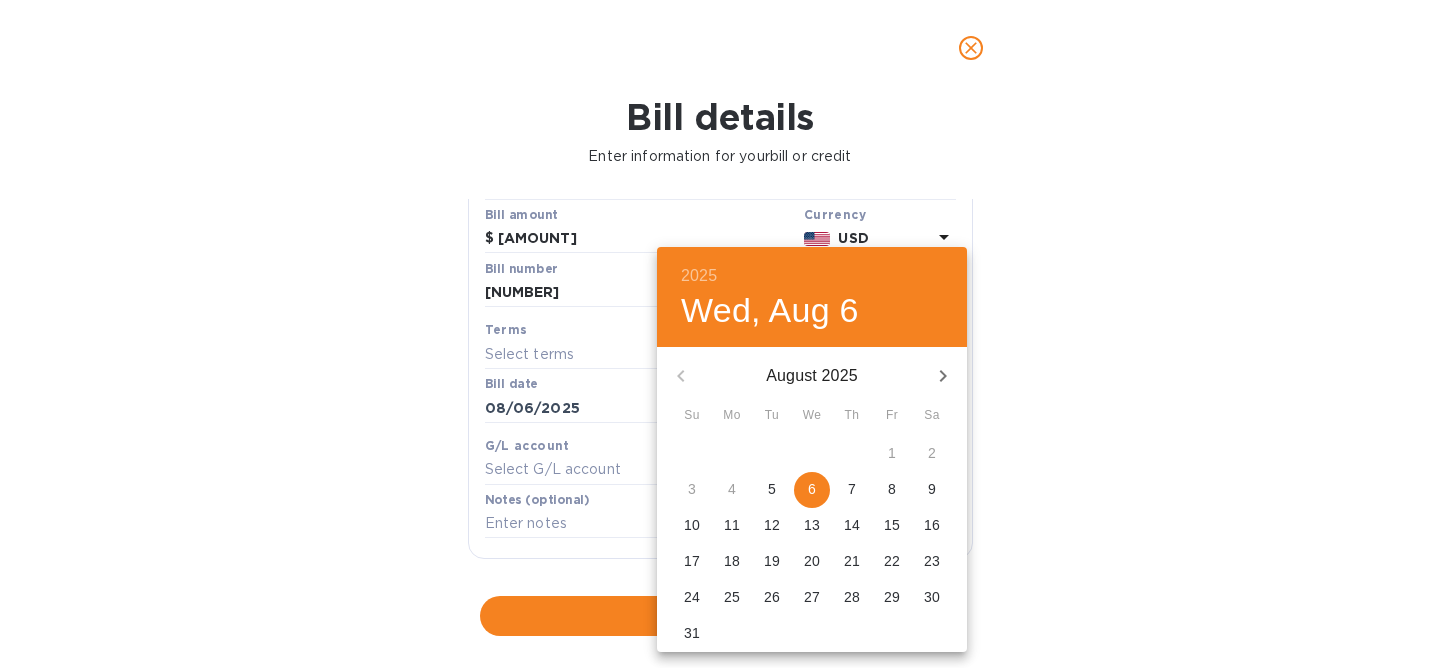 click on "27" at bounding box center (812, 597) 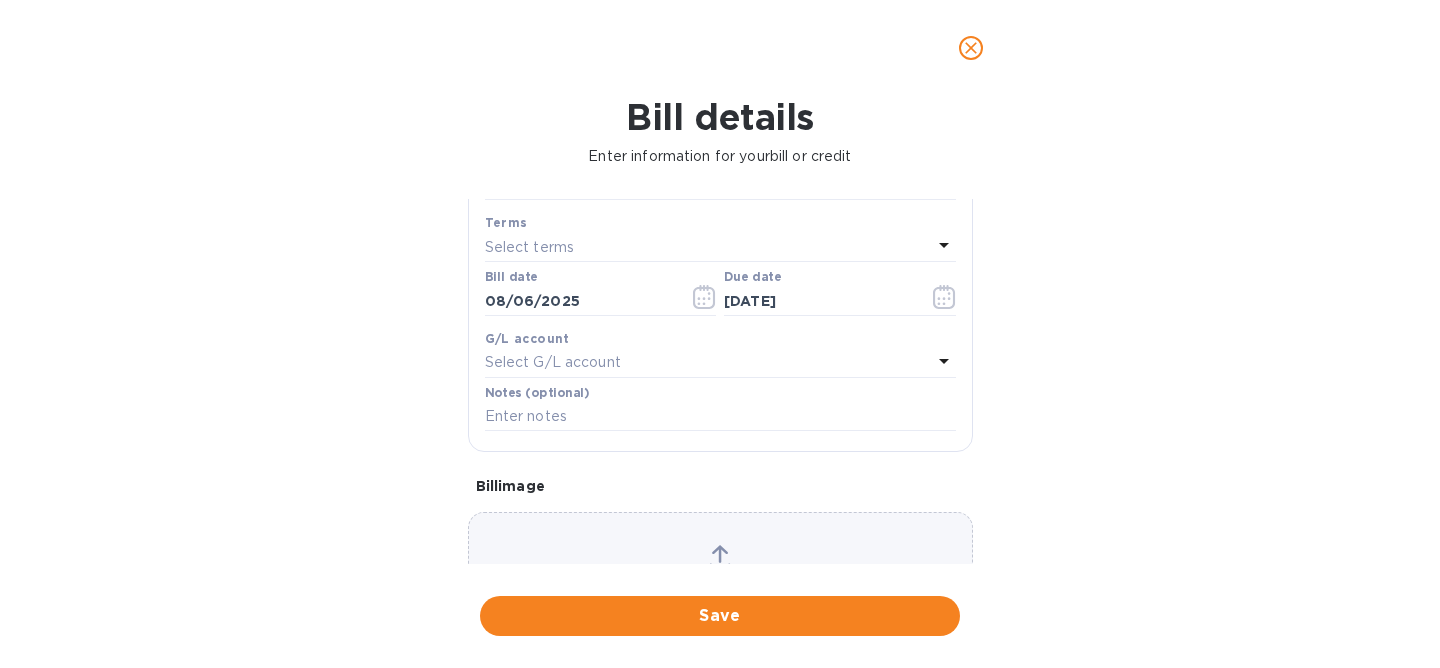 scroll, scrollTop: 387, scrollLeft: 0, axis: vertical 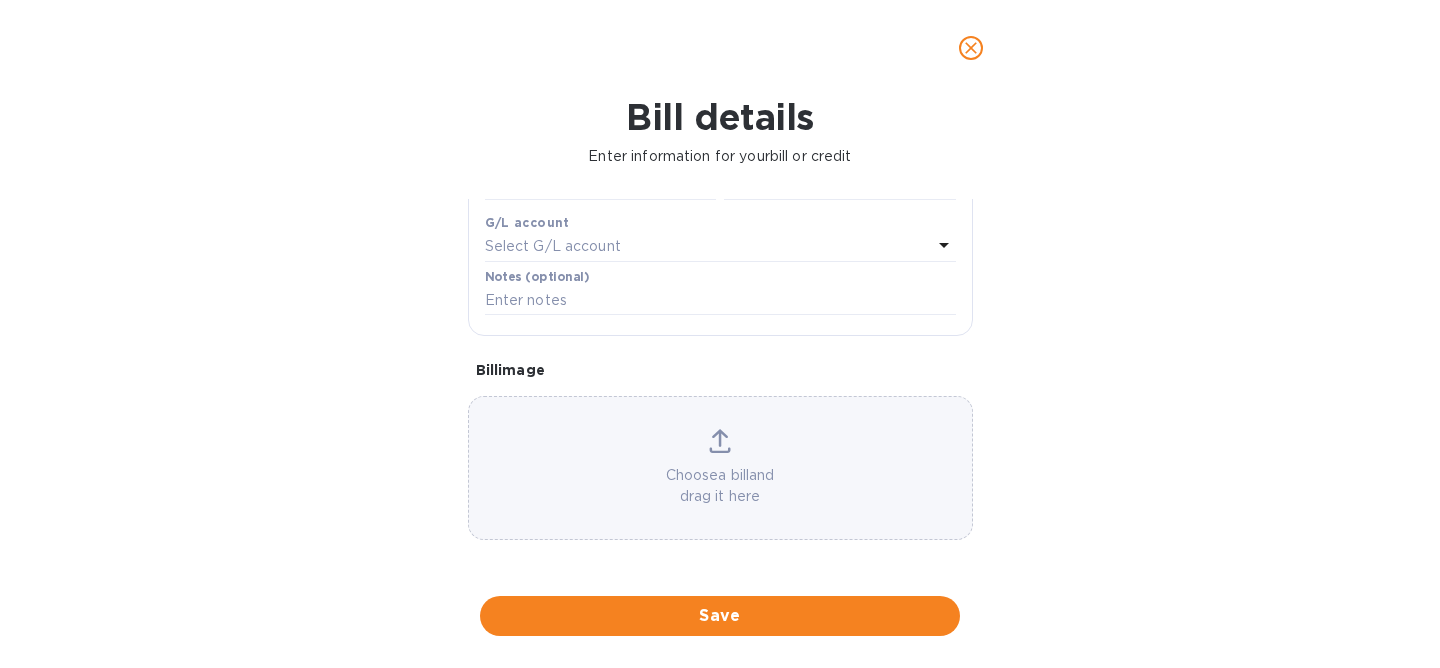 click on "Choose  a bill  and   drag it here" at bounding box center [720, 486] 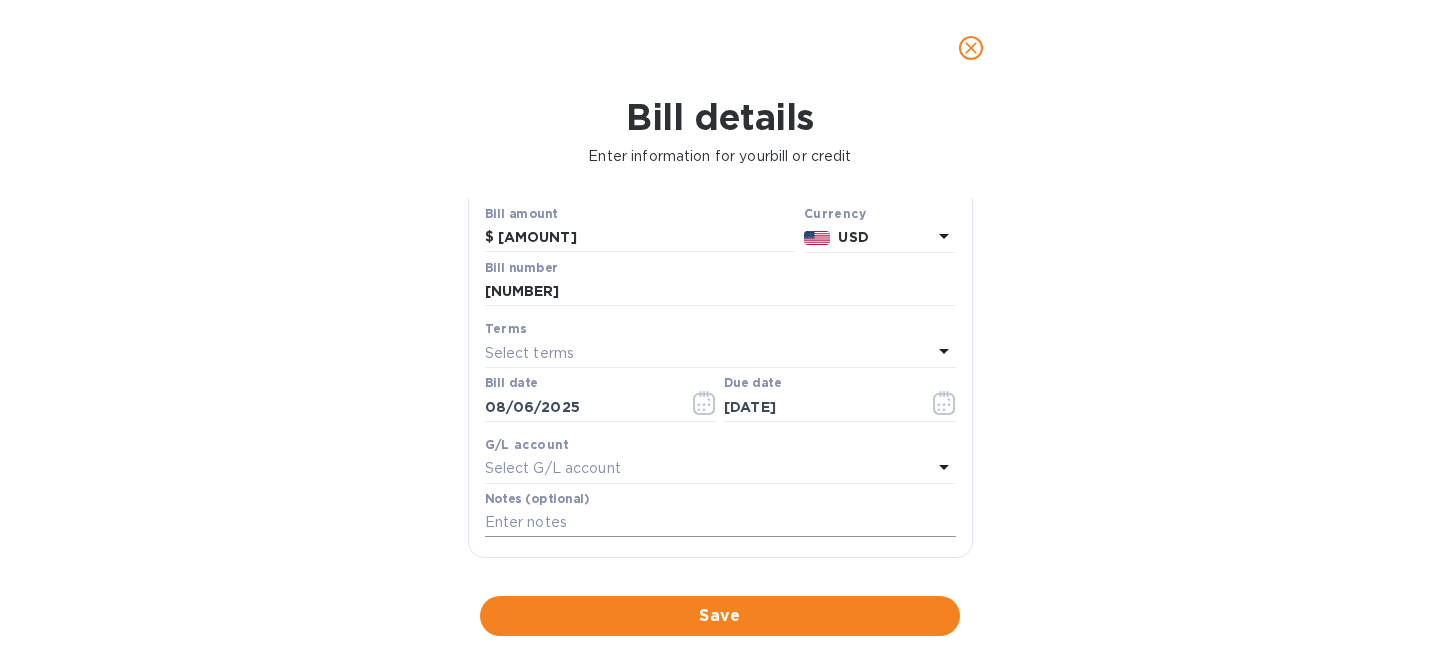scroll, scrollTop: 448, scrollLeft: 0, axis: vertical 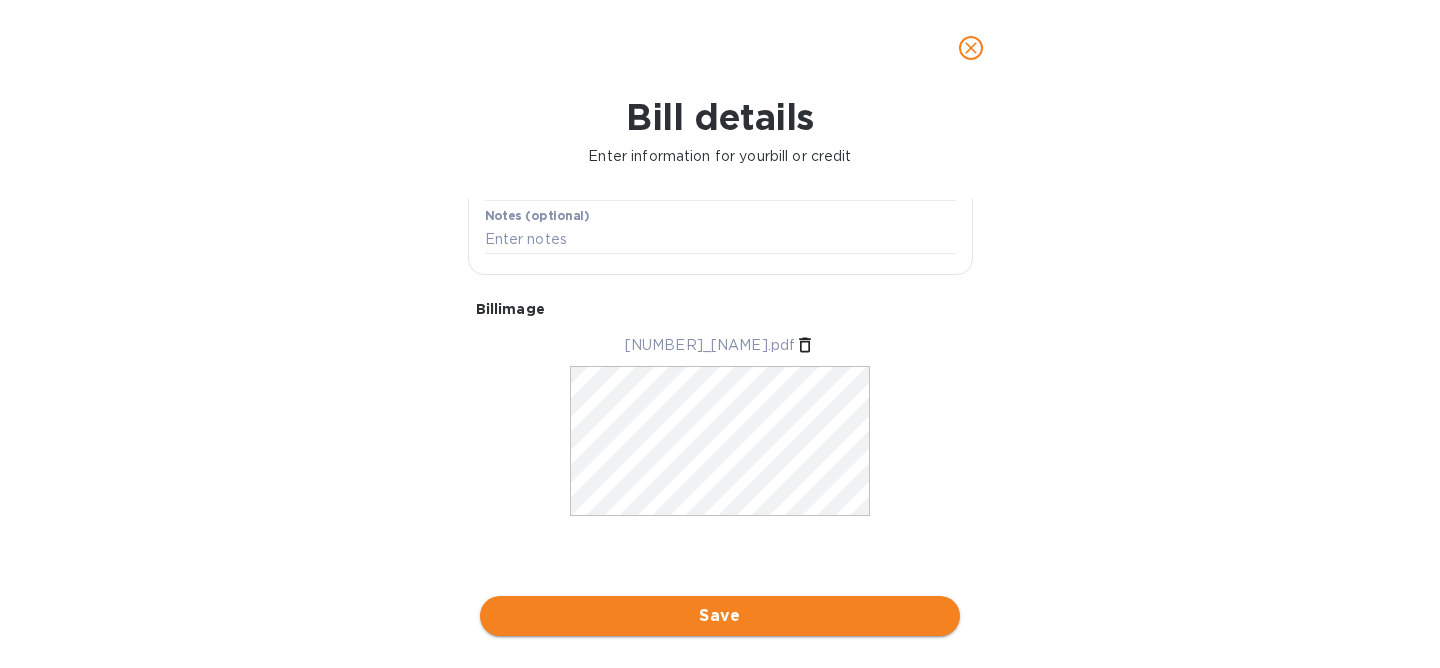 click on "Save" at bounding box center [720, 616] 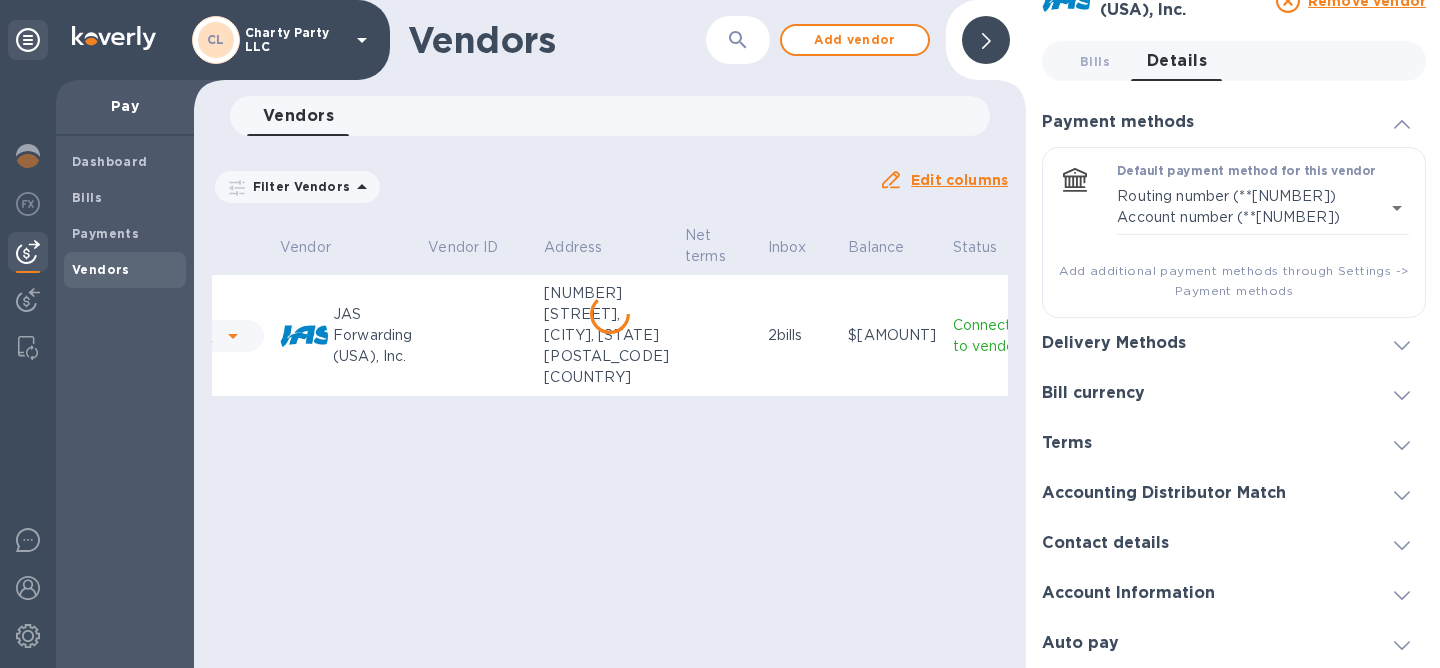 scroll, scrollTop: 0, scrollLeft: 0, axis: both 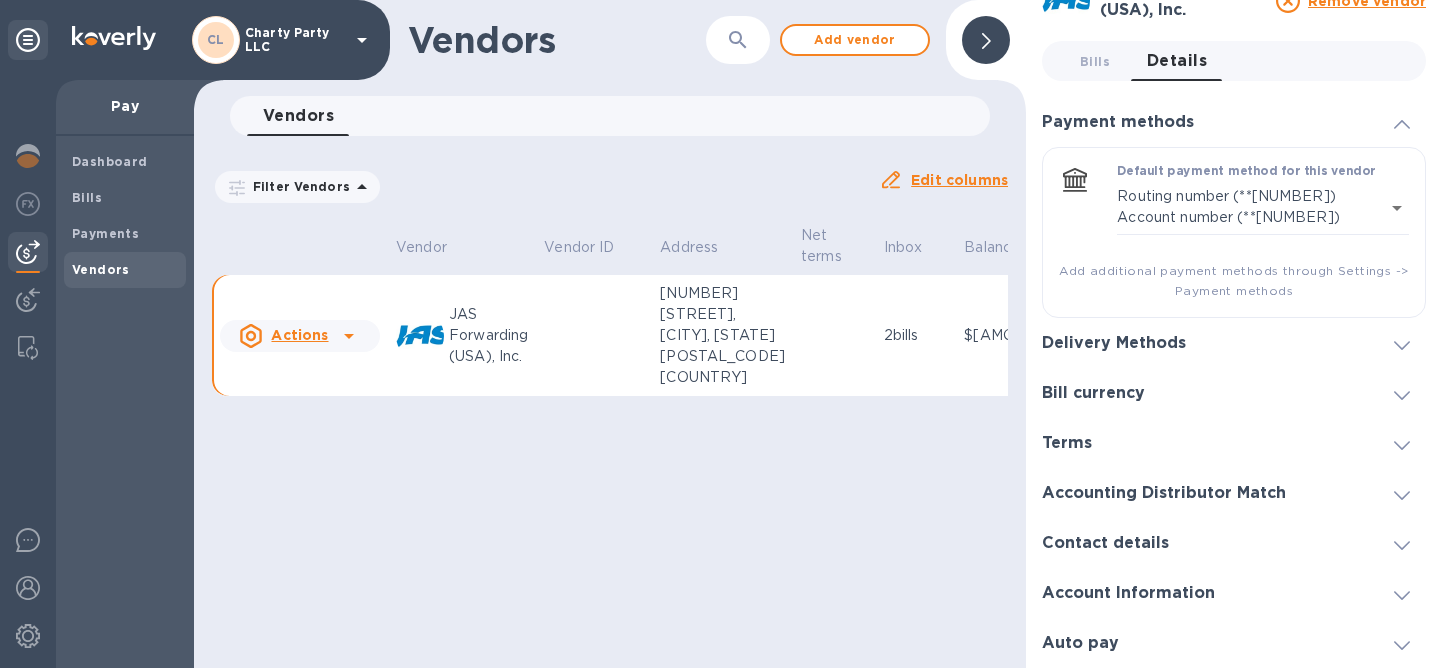 click 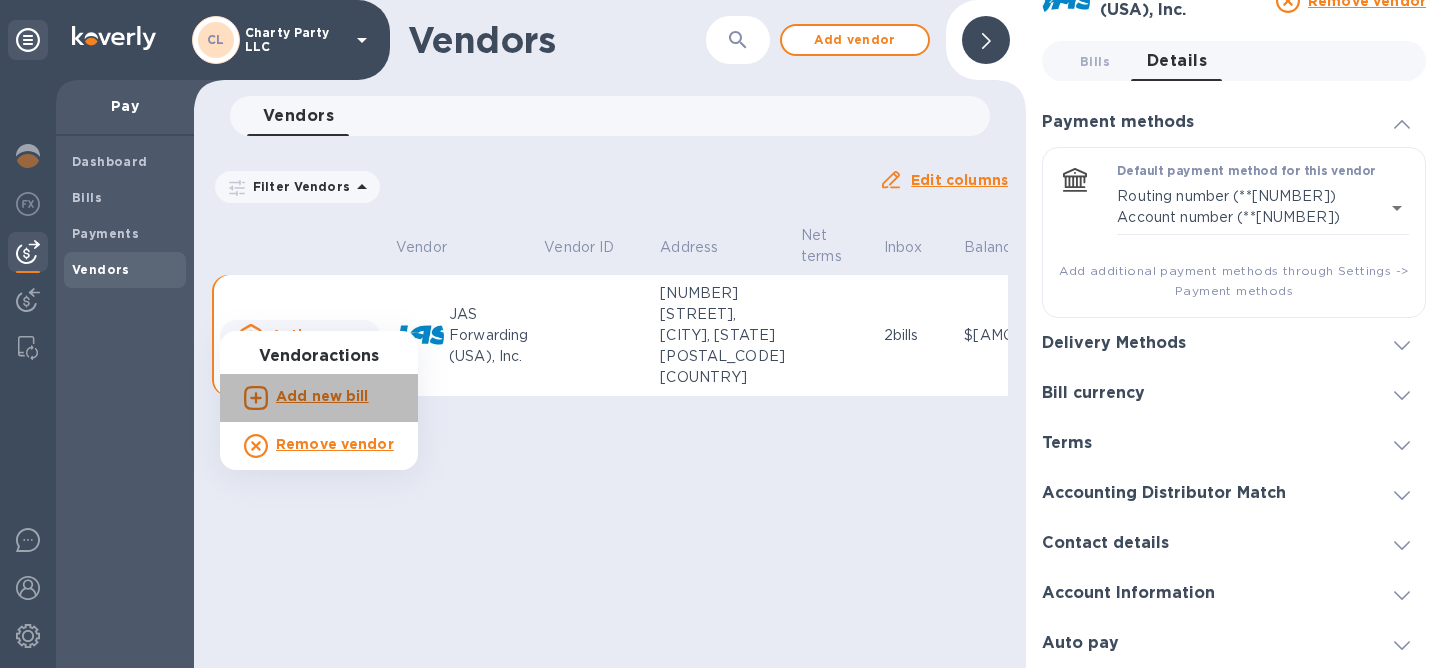 click on "Add new bill" at bounding box center (322, 396) 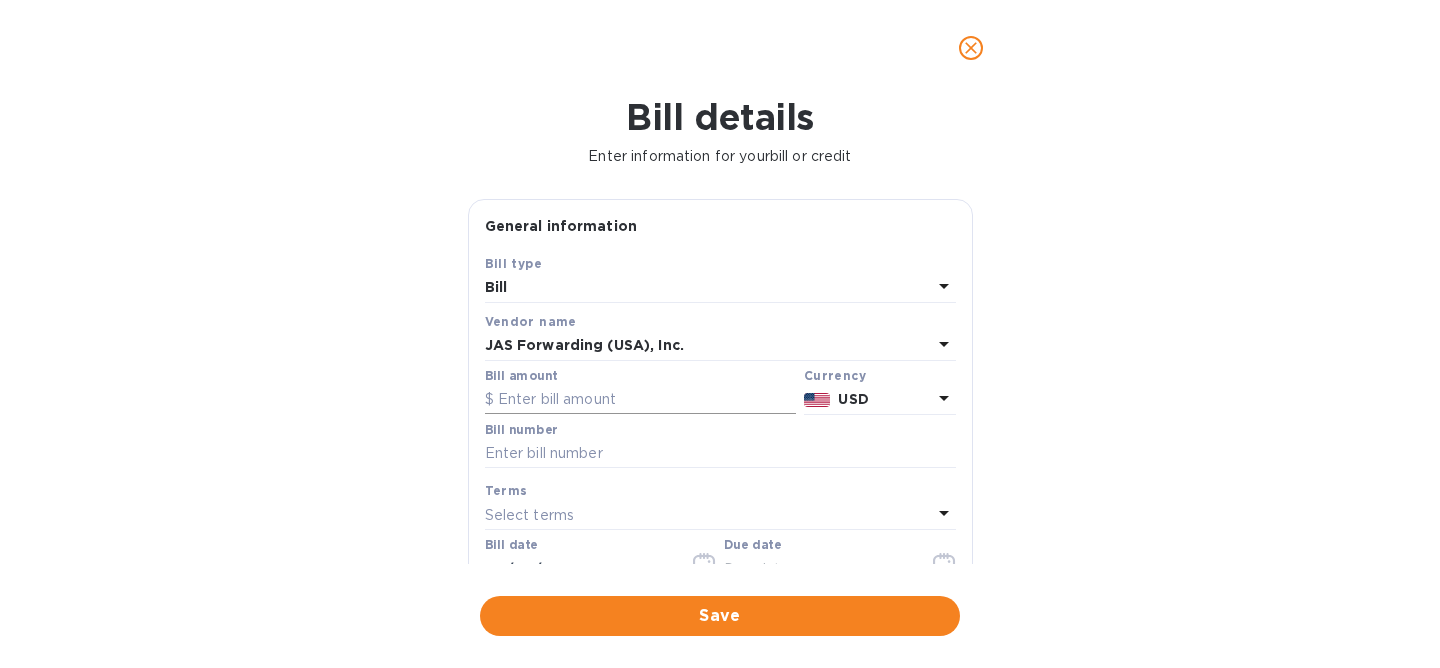 click at bounding box center [640, 400] 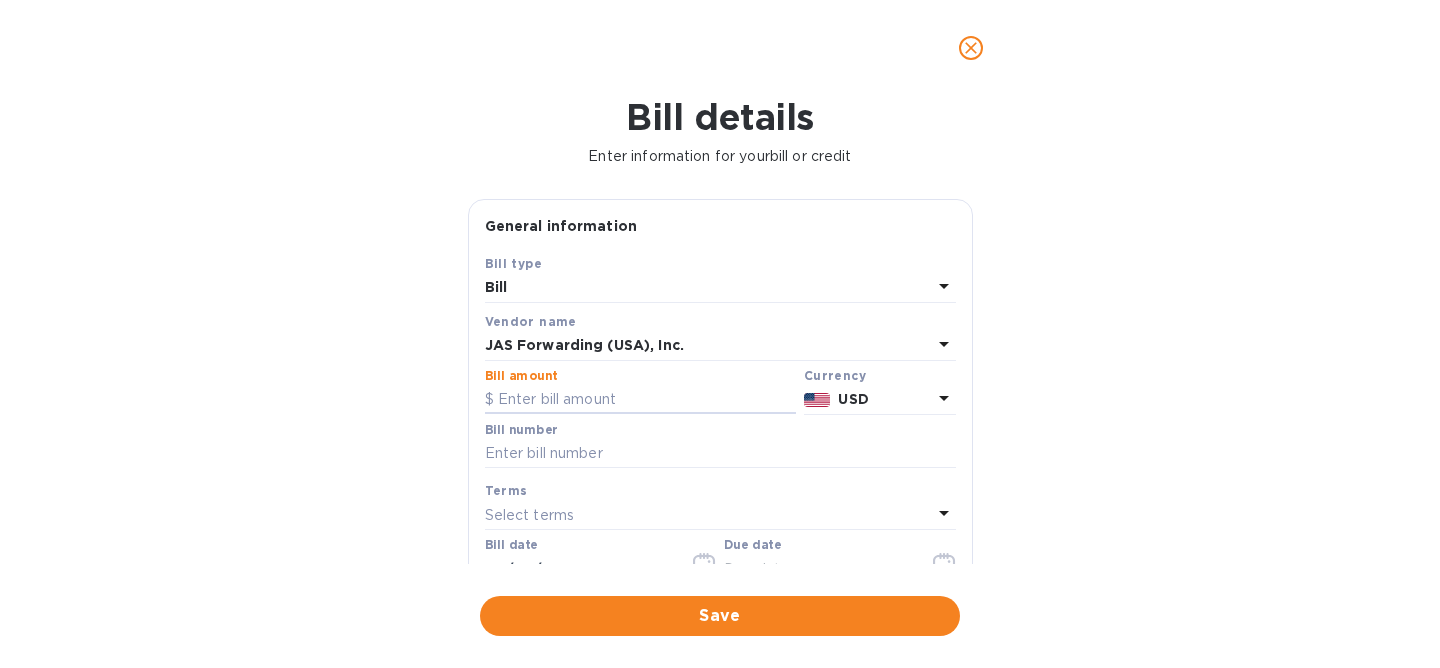 paste on "8,261.98" 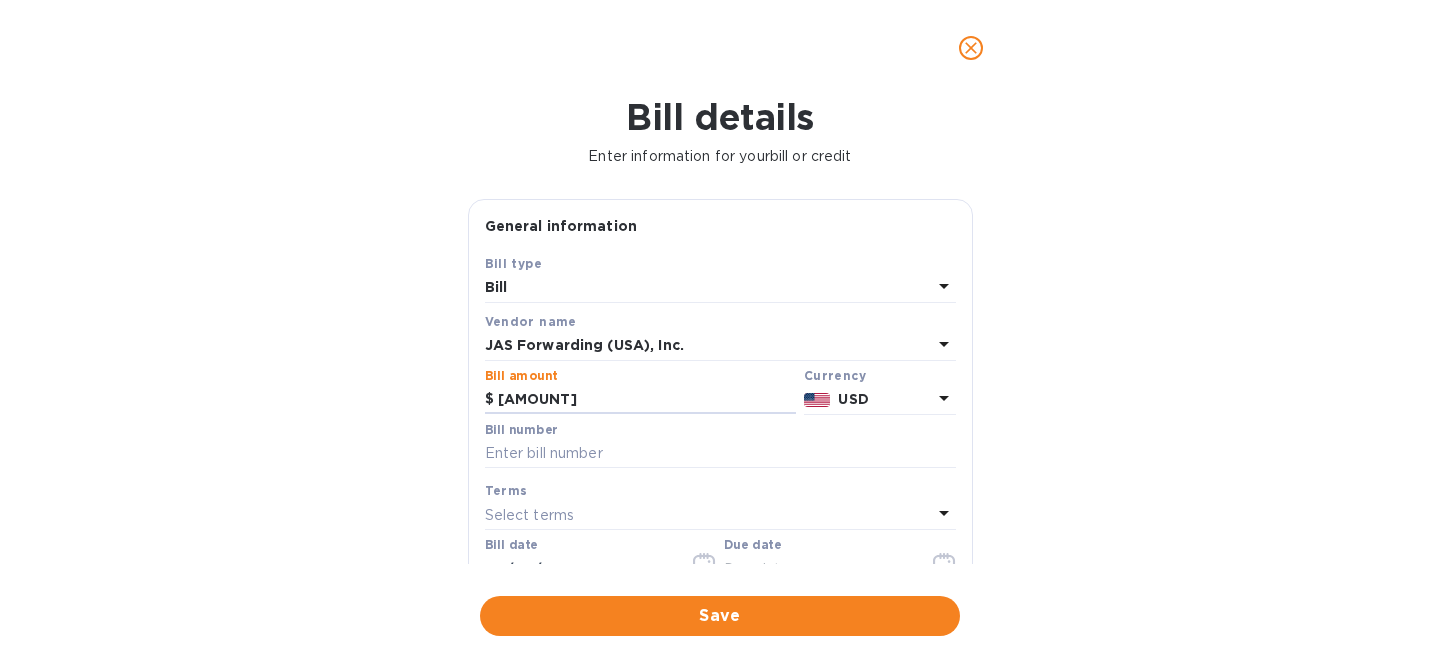 type on "8,261.98" 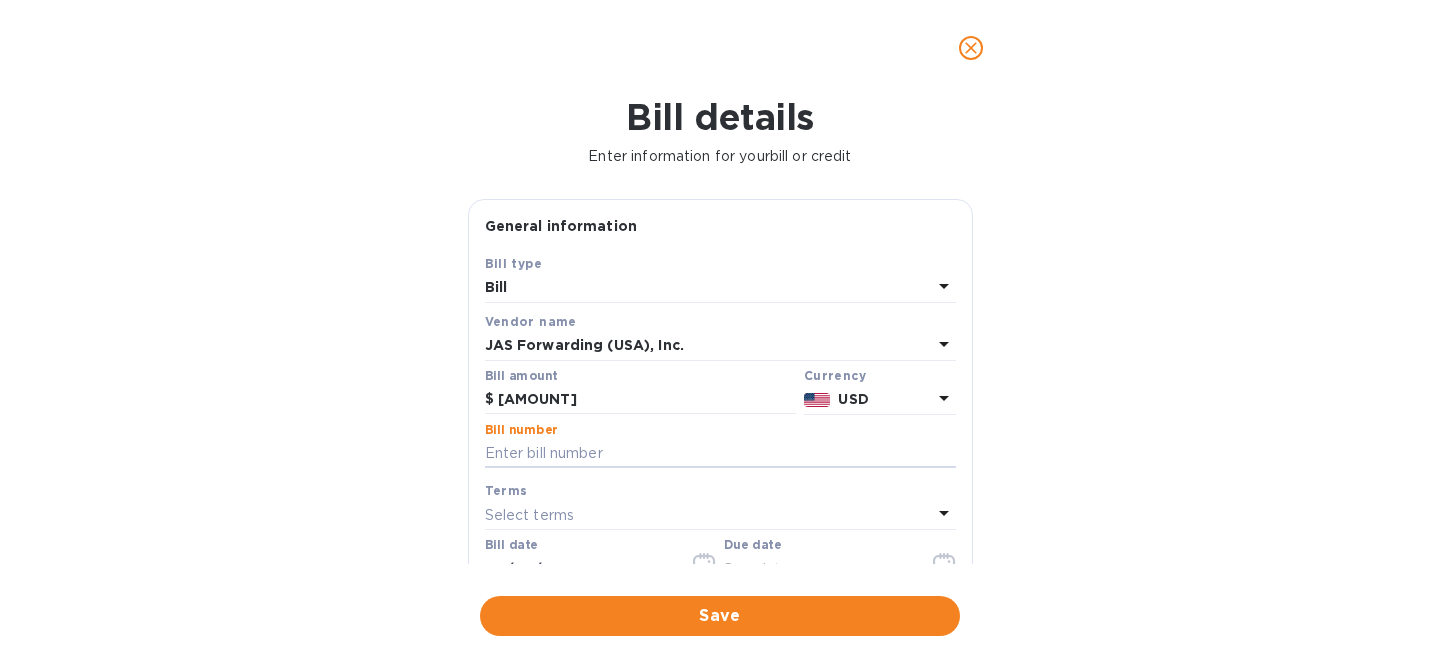 paste on "BNA503338318" 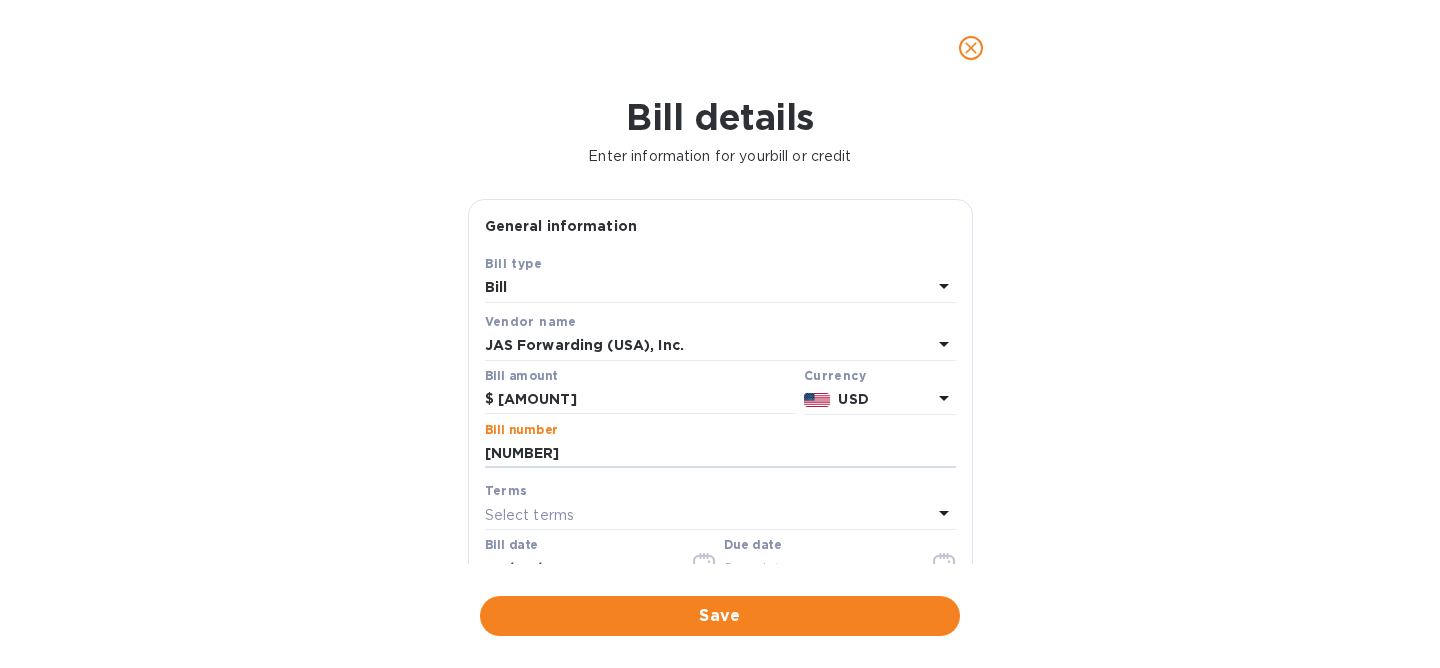 scroll, scrollTop: 165, scrollLeft: 0, axis: vertical 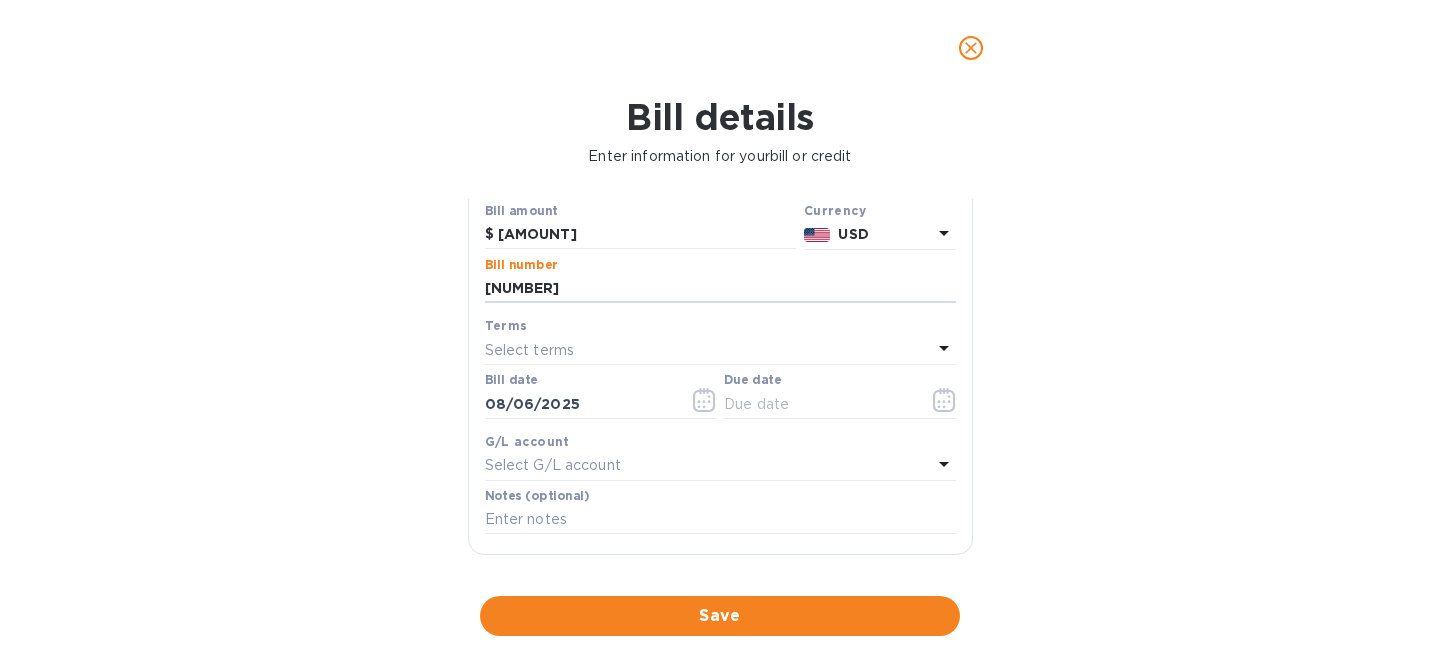 type on "BNA503338318" 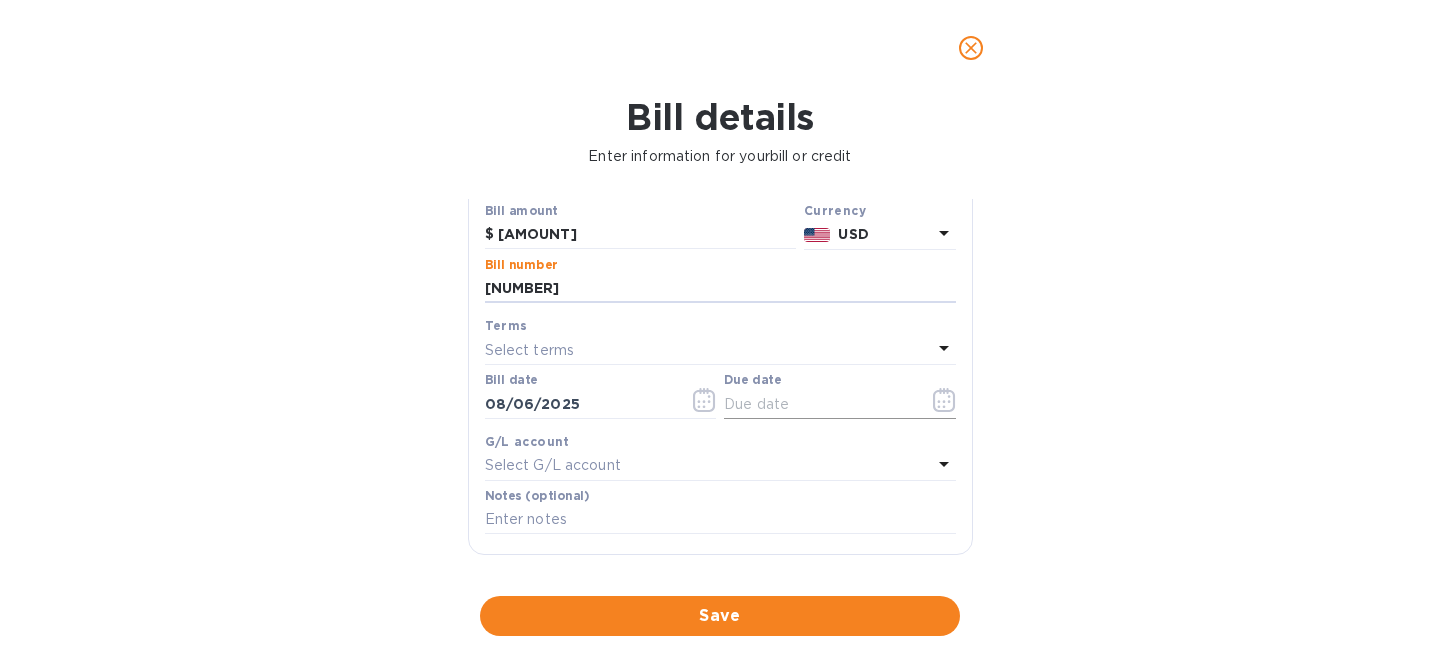 click at bounding box center (818, 404) 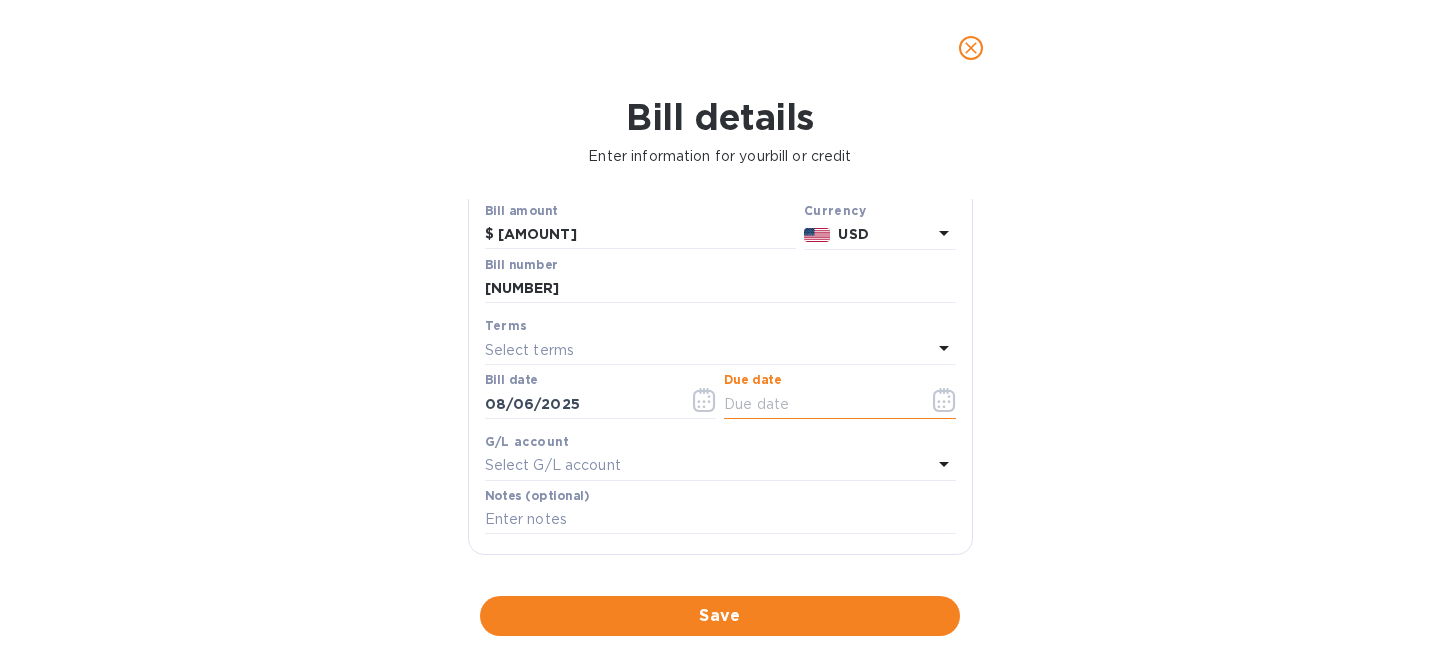 click 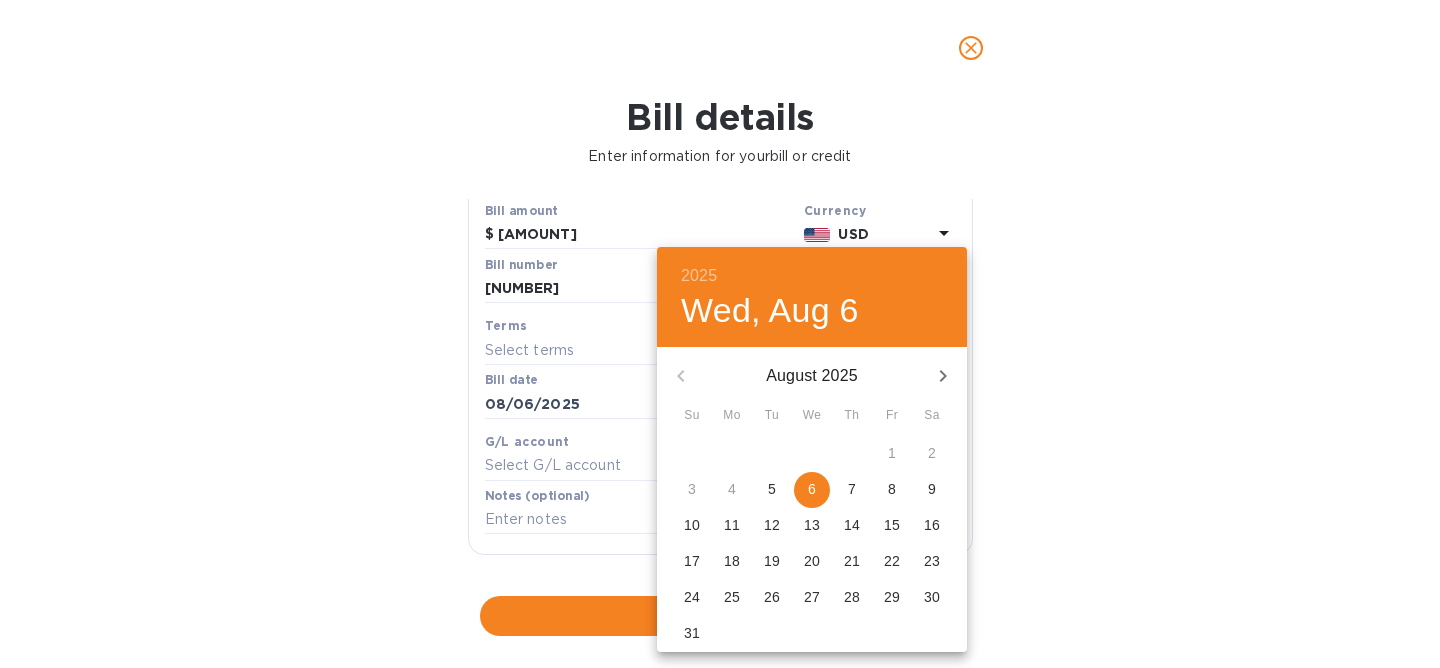 click at bounding box center [943, 376] 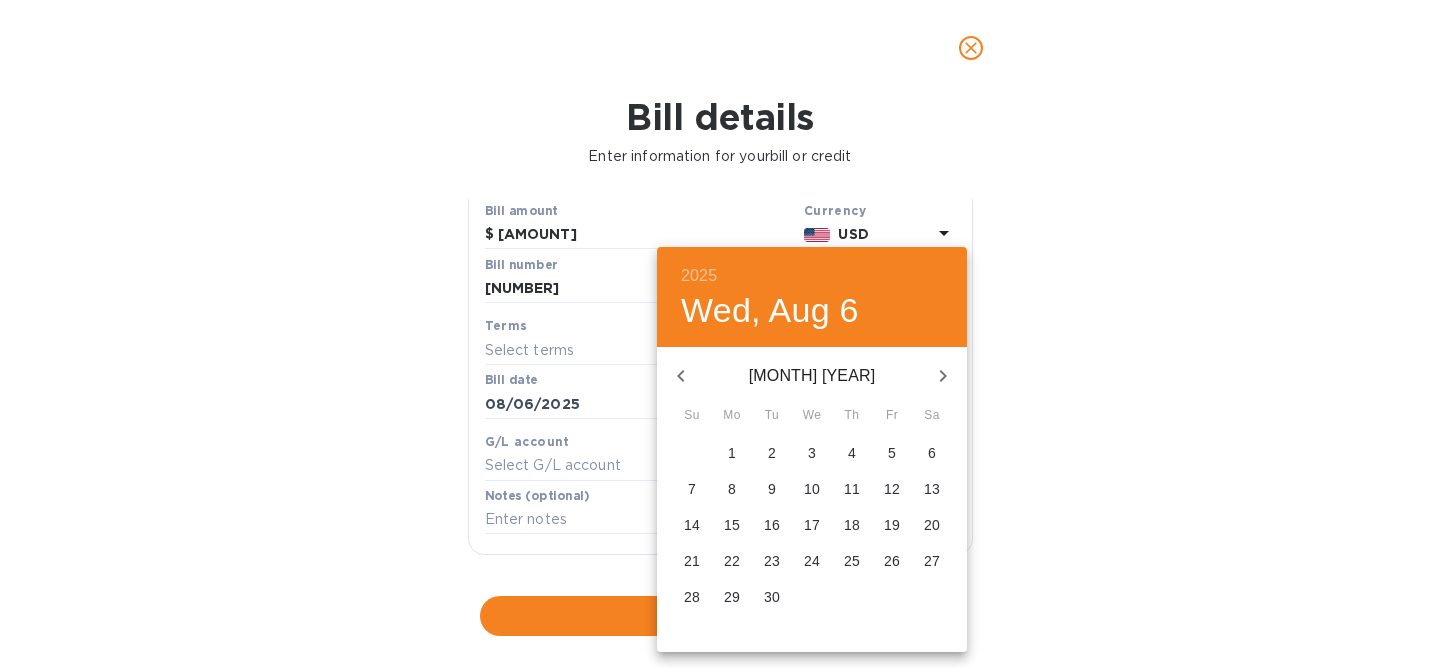 click on "3" at bounding box center [812, 453] 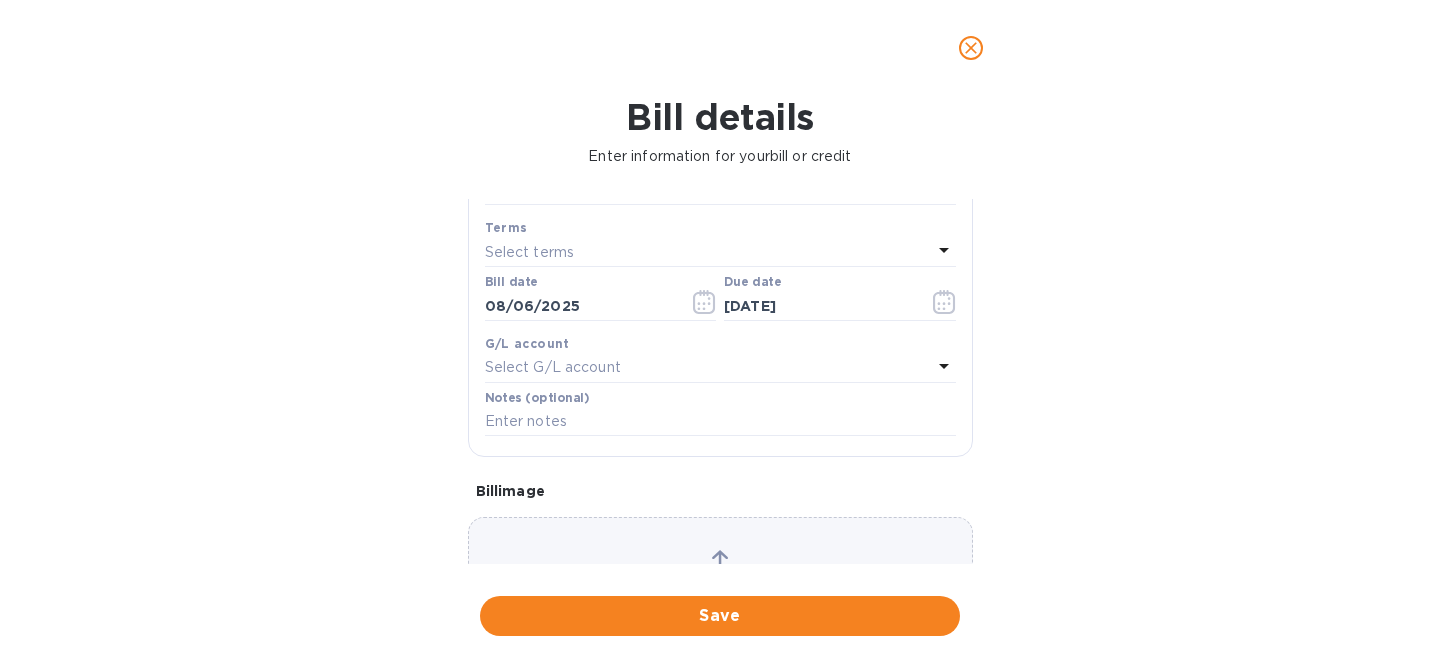 scroll, scrollTop: 387, scrollLeft: 0, axis: vertical 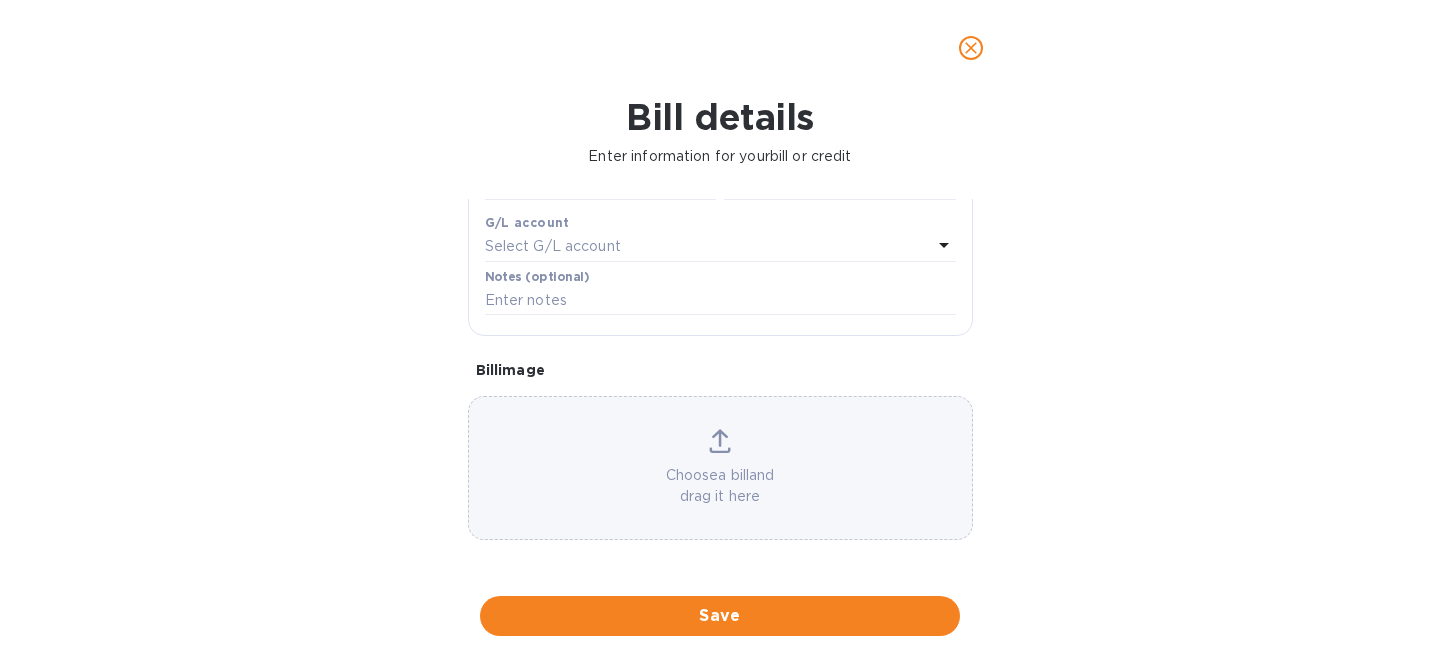 click on "Choose  a bill  and   drag it here" at bounding box center (720, 468) 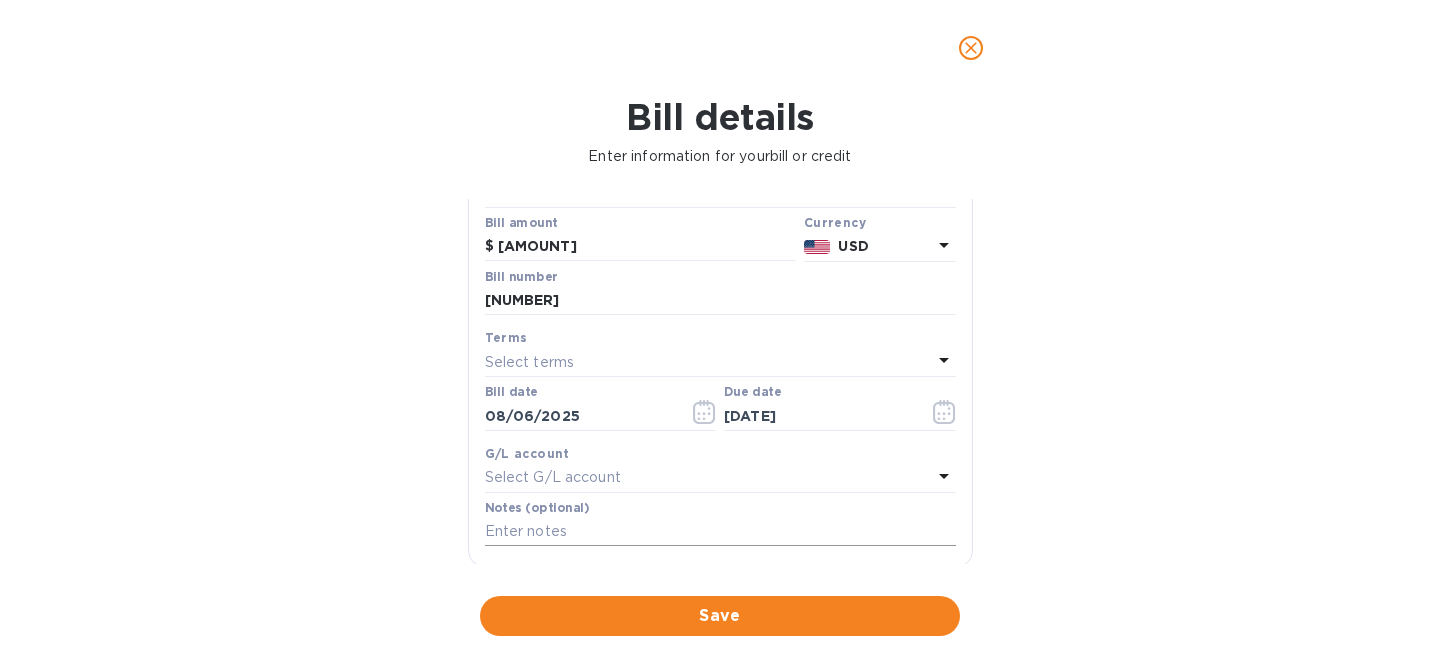 scroll, scrollTop: 448, scrollLeft: 0, axis: vertical 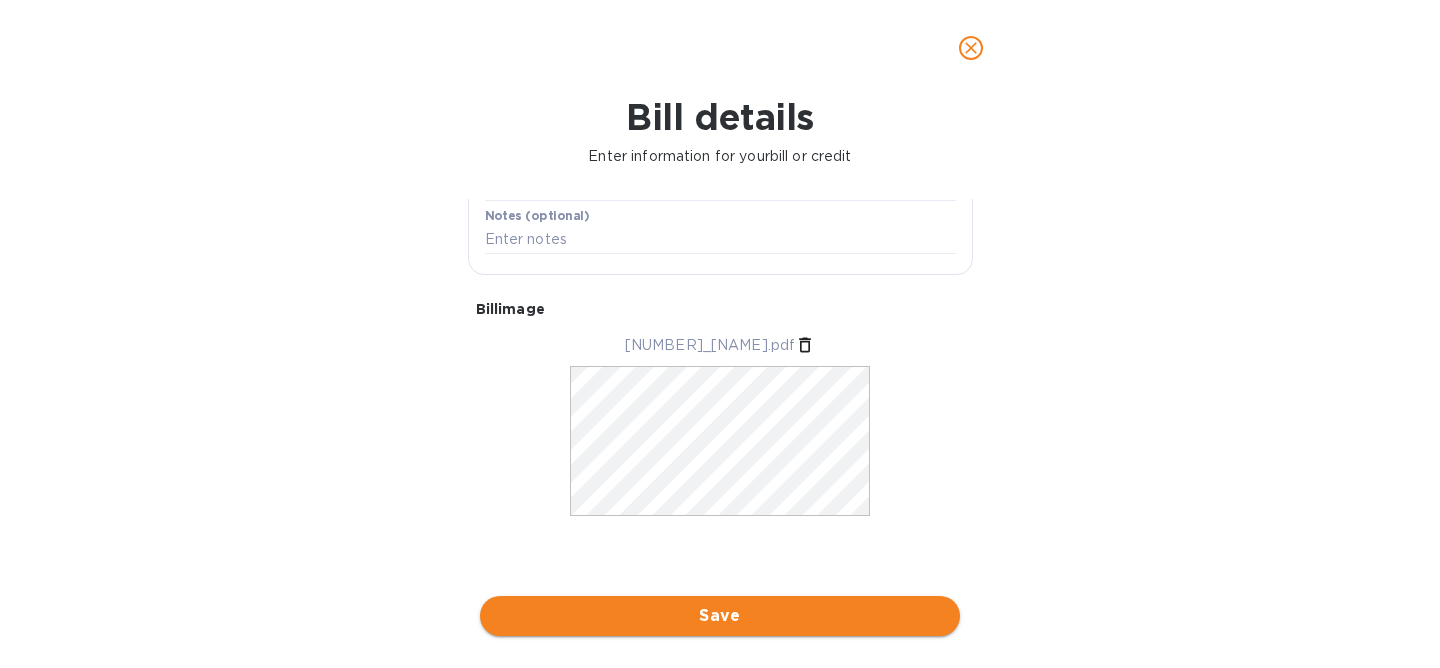 click on "Save" at bounding box center (720, 616) 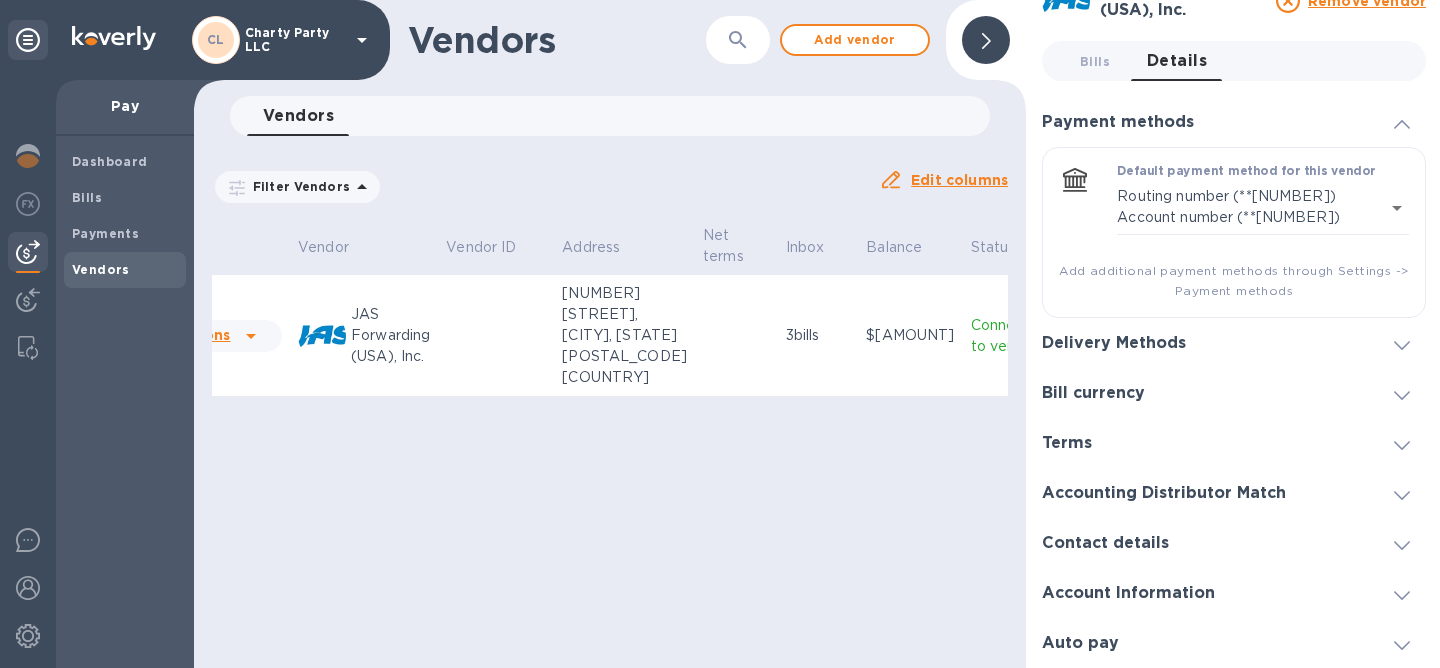scroll, scrollTop: 0, scrollLeft: 116, axis: horizontal 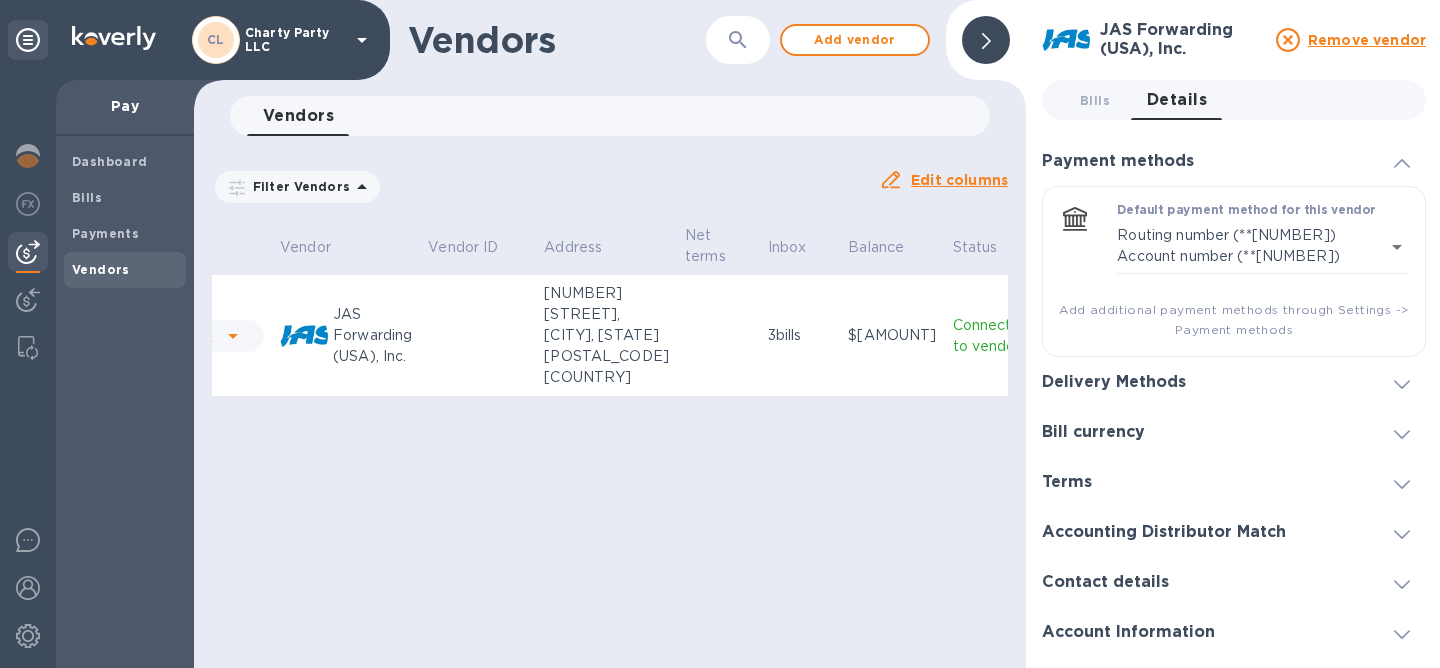 click at bounding box center (986, 40) 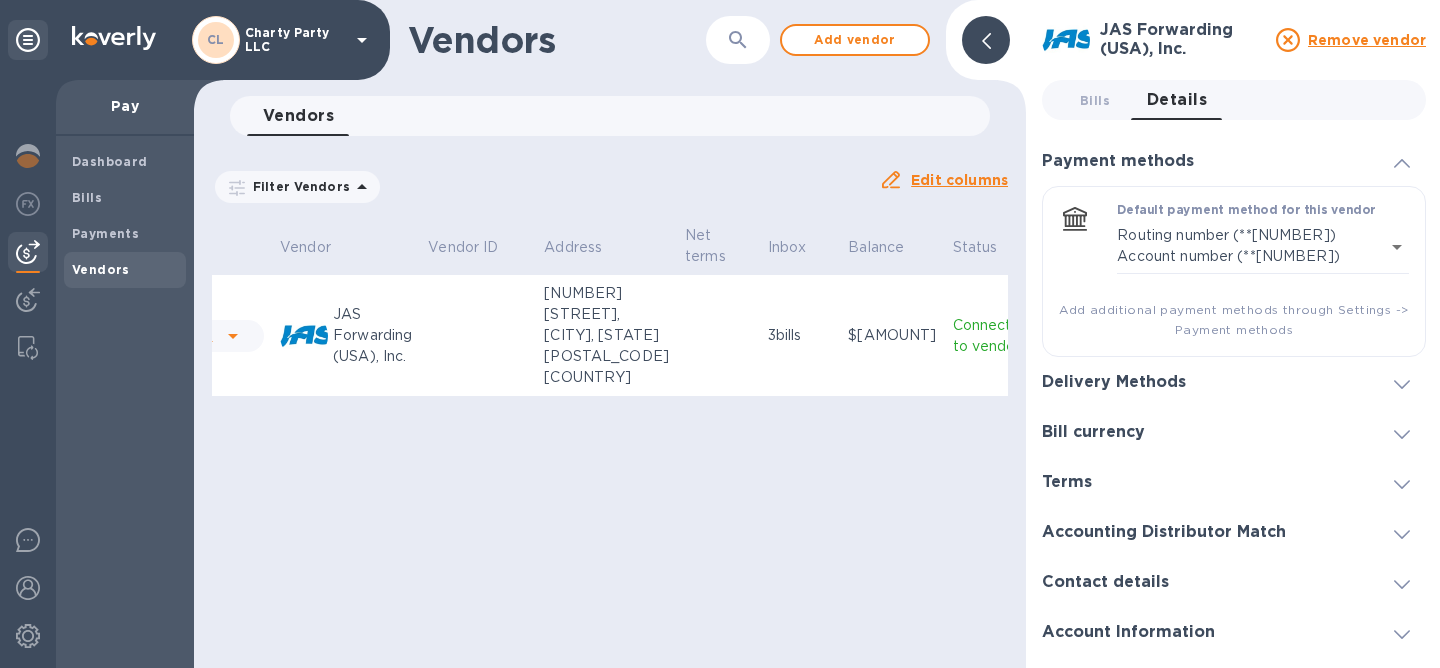 scroll, scrollTop: 0, scrollLeft: 0, axis: both 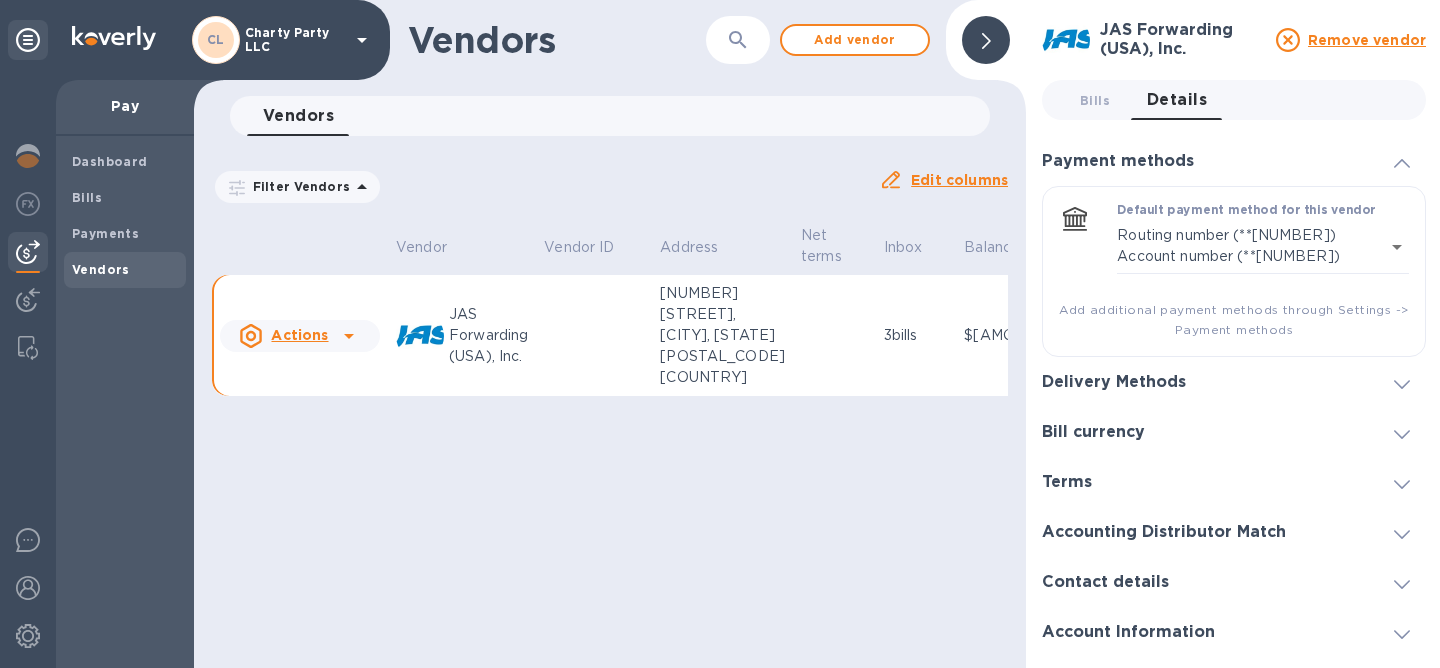 click at bounding box center (986, 40) 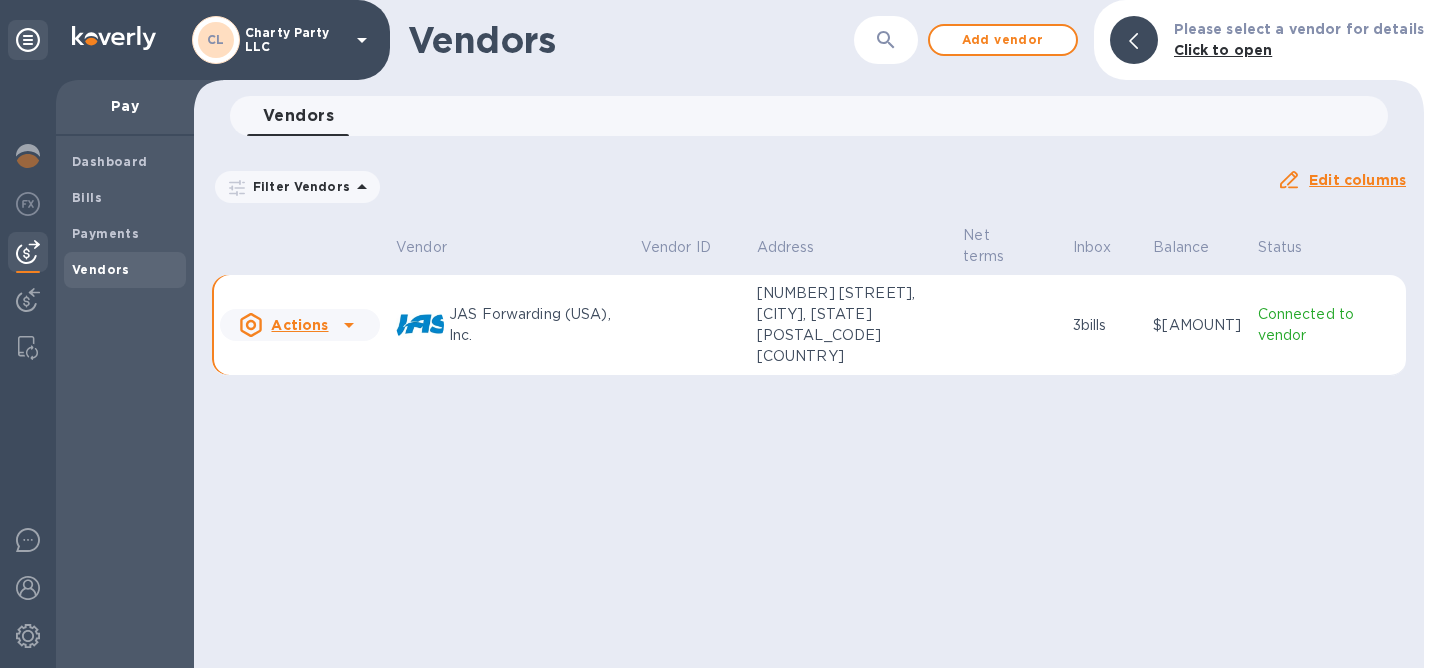 click on "Edit columns" at bounding box center [1357, 180] 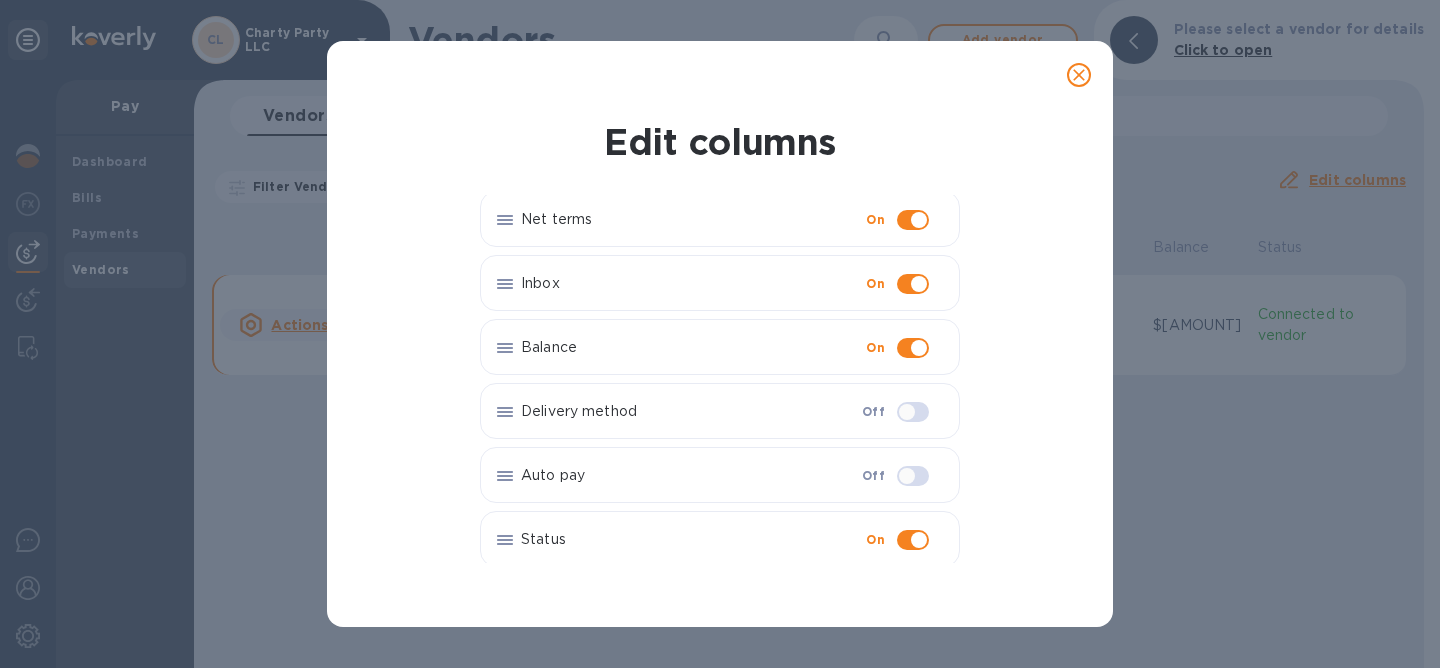 scroll, scrollTop: 200, scrollLeft: 0, axis: vertical 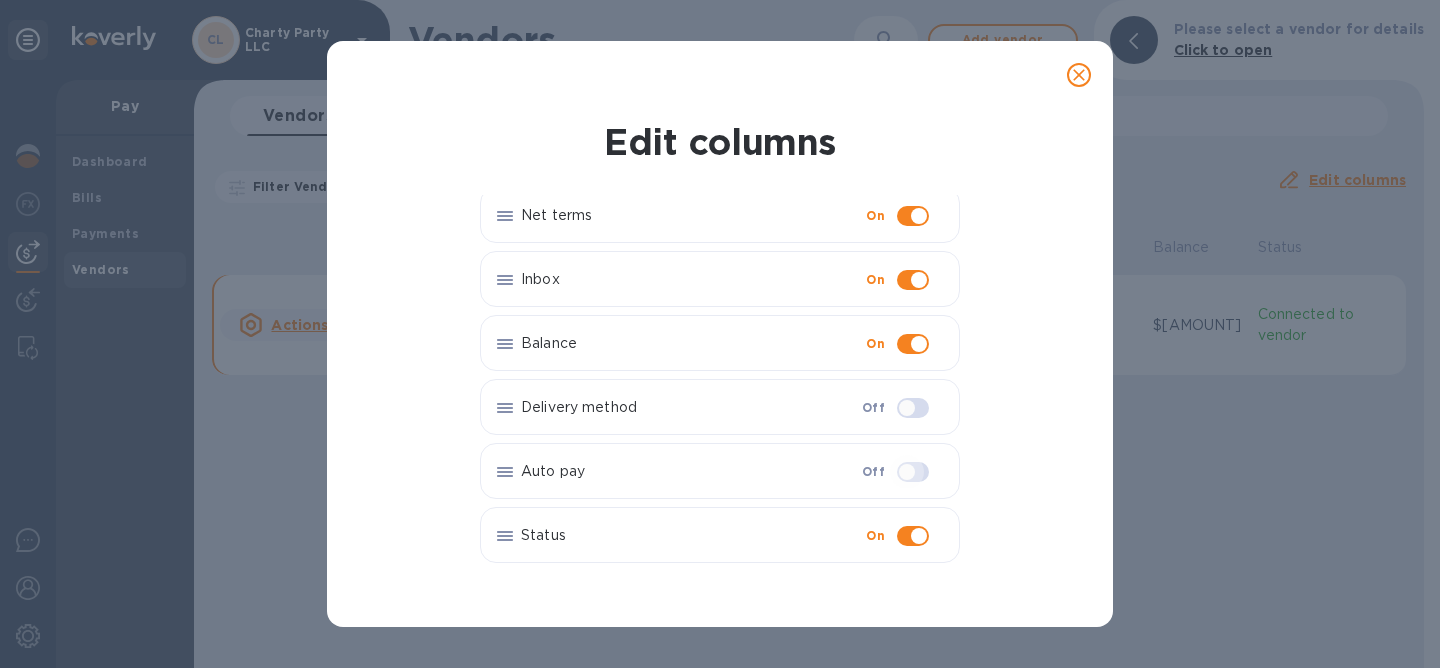 click at bounding box center [907, 472] 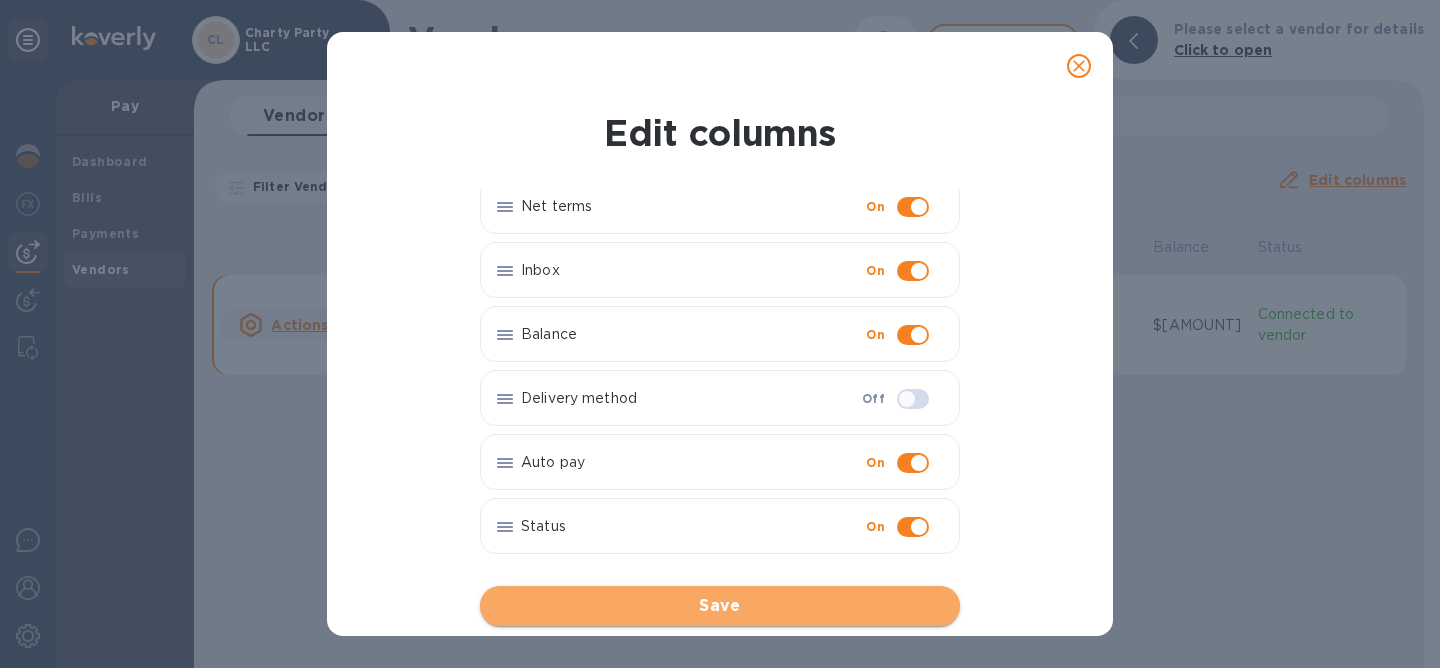 click on "Save" at bounding box center [720, 606] 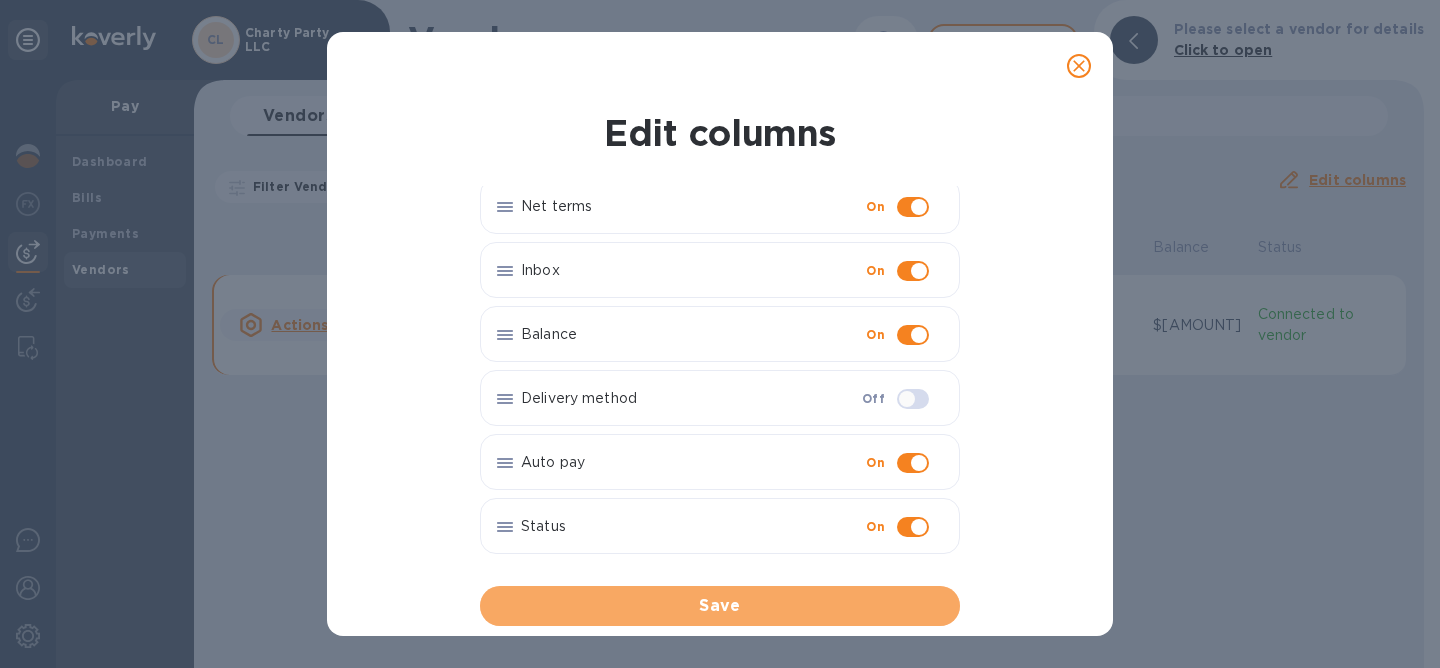 scroll, scrollTop: 0, scrollLeft: 0, axis: both 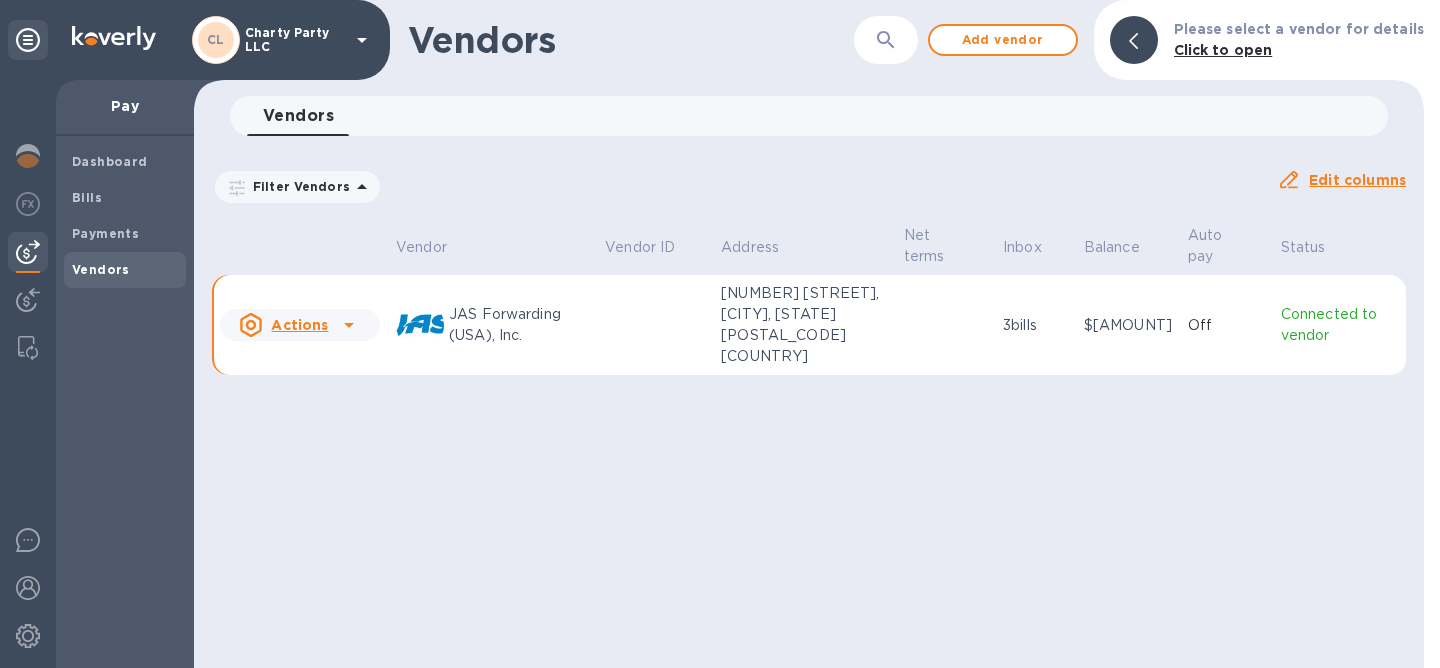 click on "Off" at bounding box center [1226, 325] 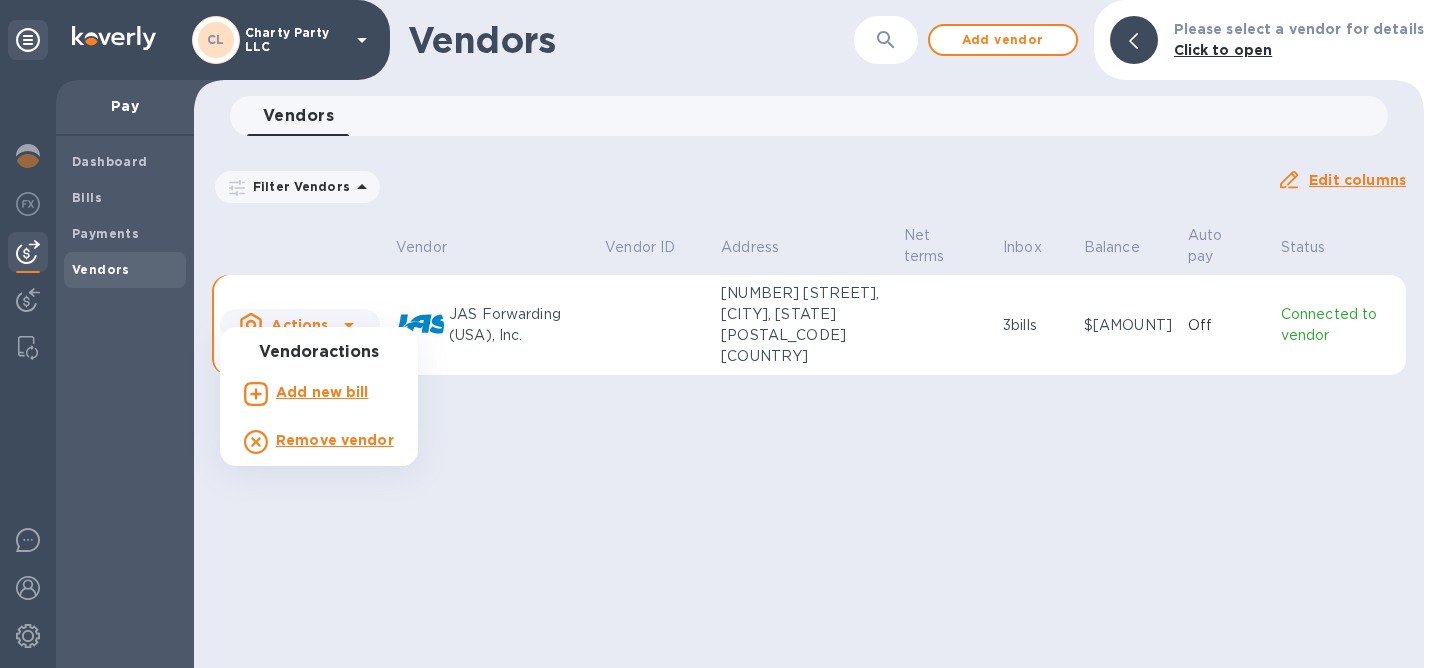 click at bounding box center [720, 334] 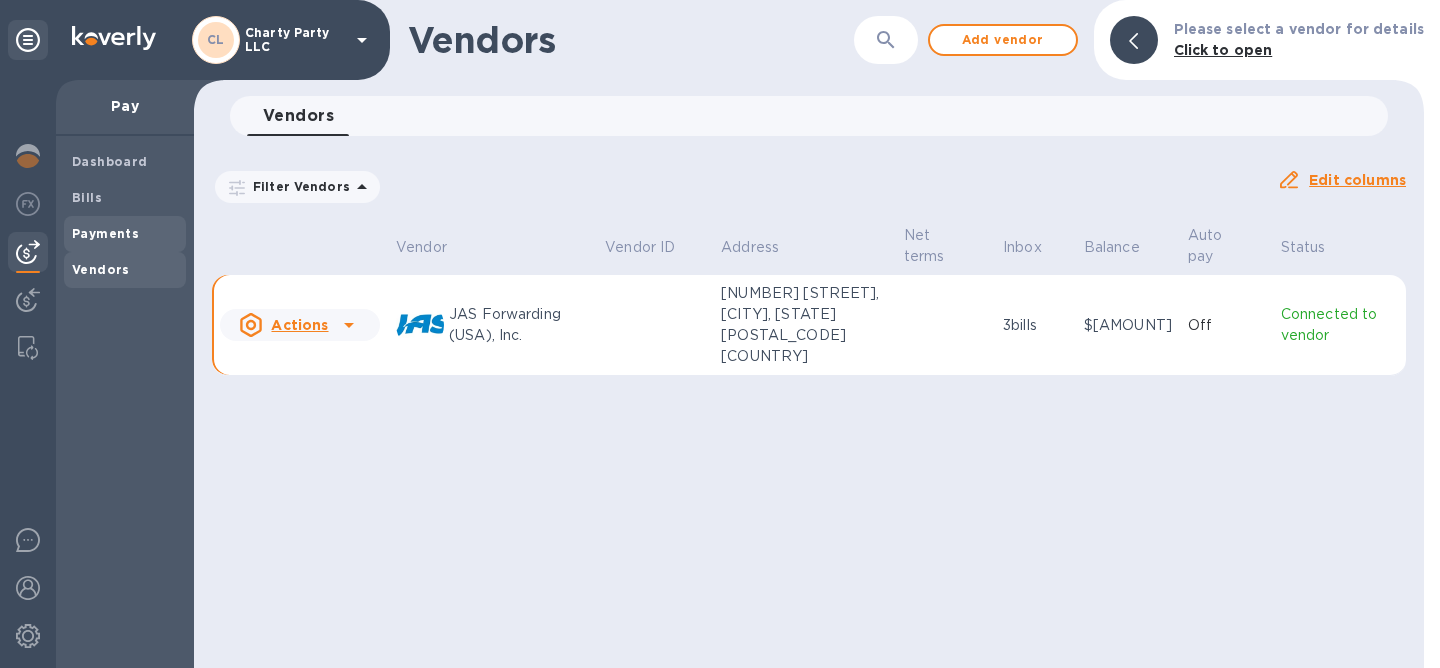 click on "Payments" at bounding box center (105, 234) 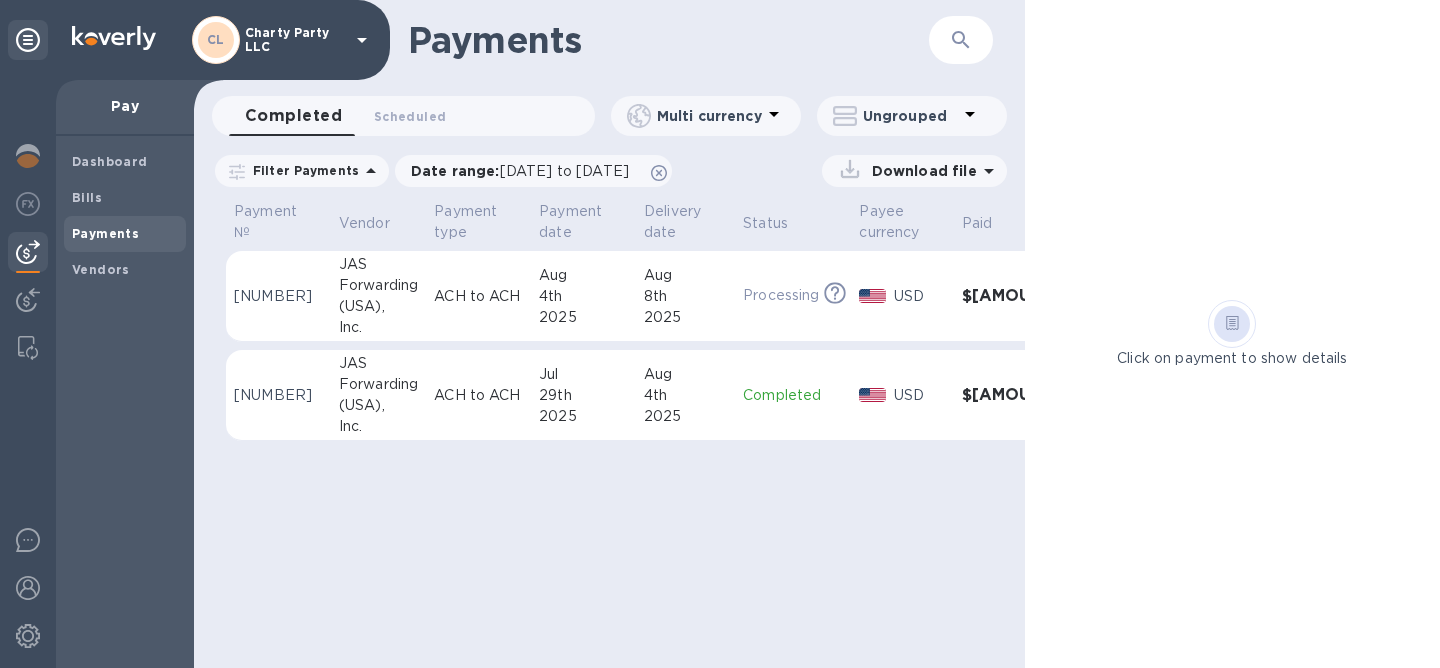 scroll, scrollTop: 0, scrollLeft: 72, axis: horizontal 